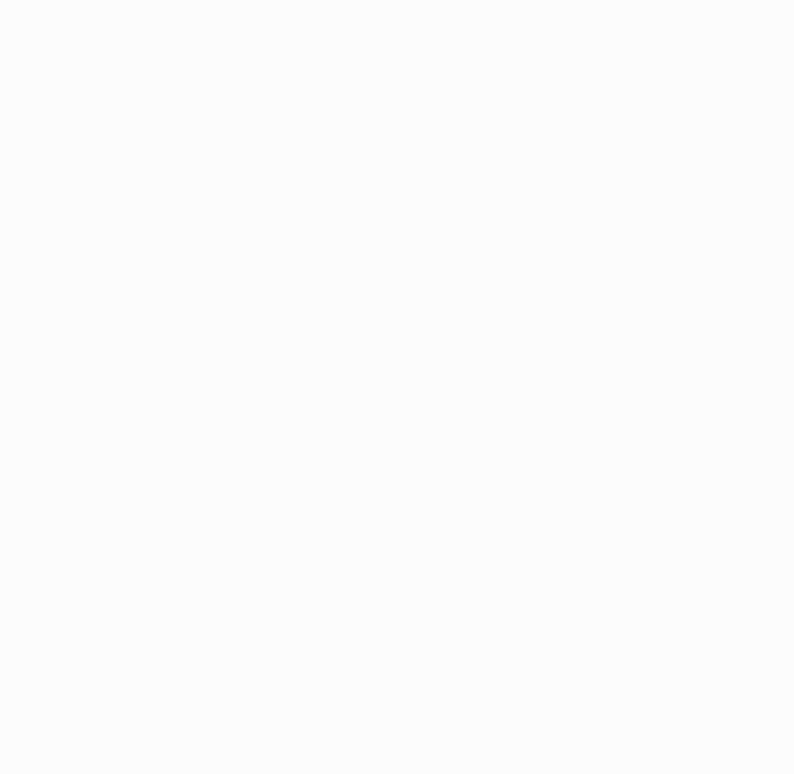 scroll, scrollTop: 0, scrollLeft: 0, axis: both 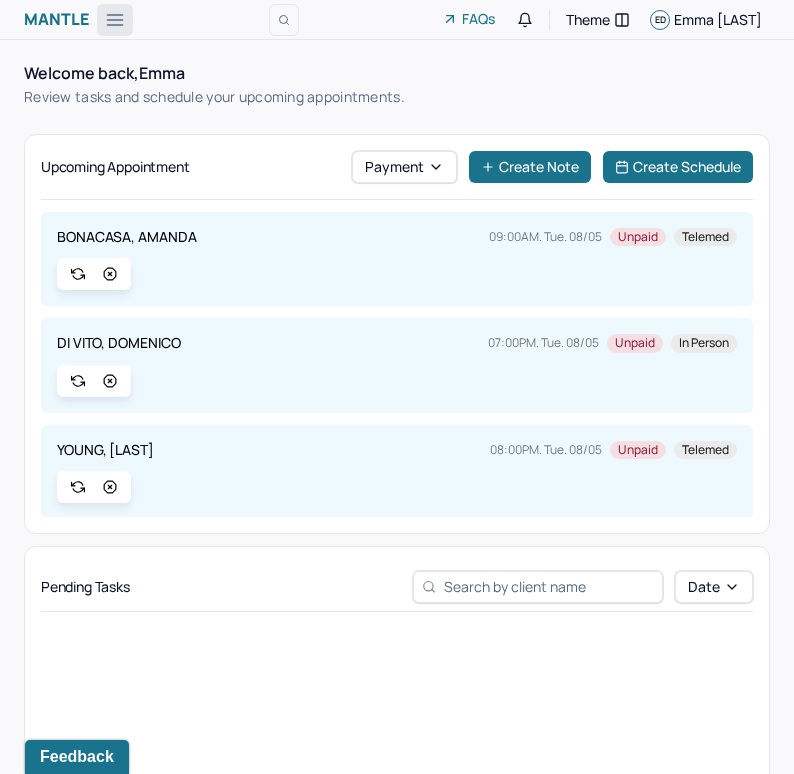 click 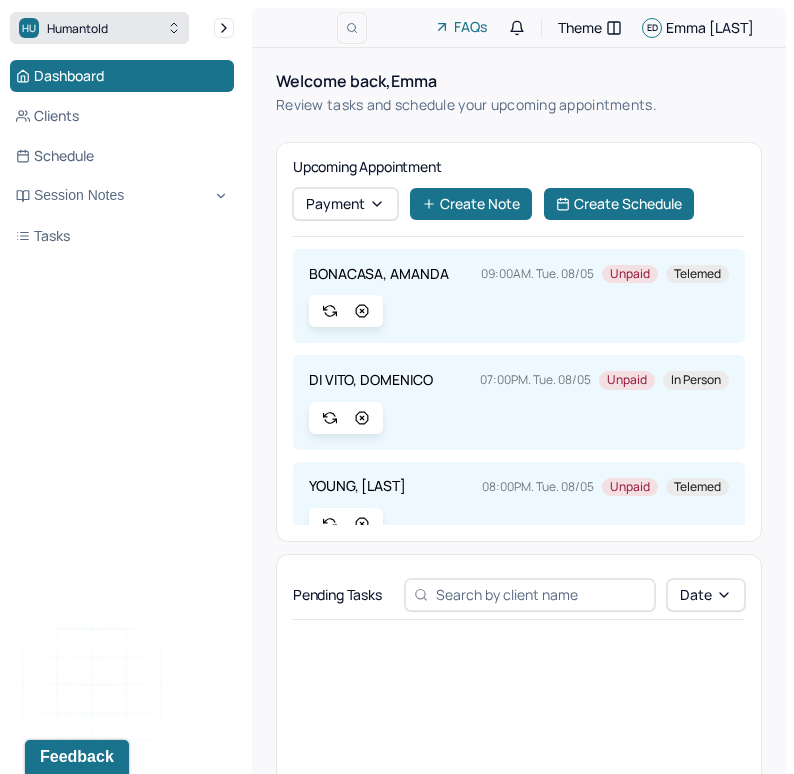 click on "HU Humantold" at bounding box center (99, 28) 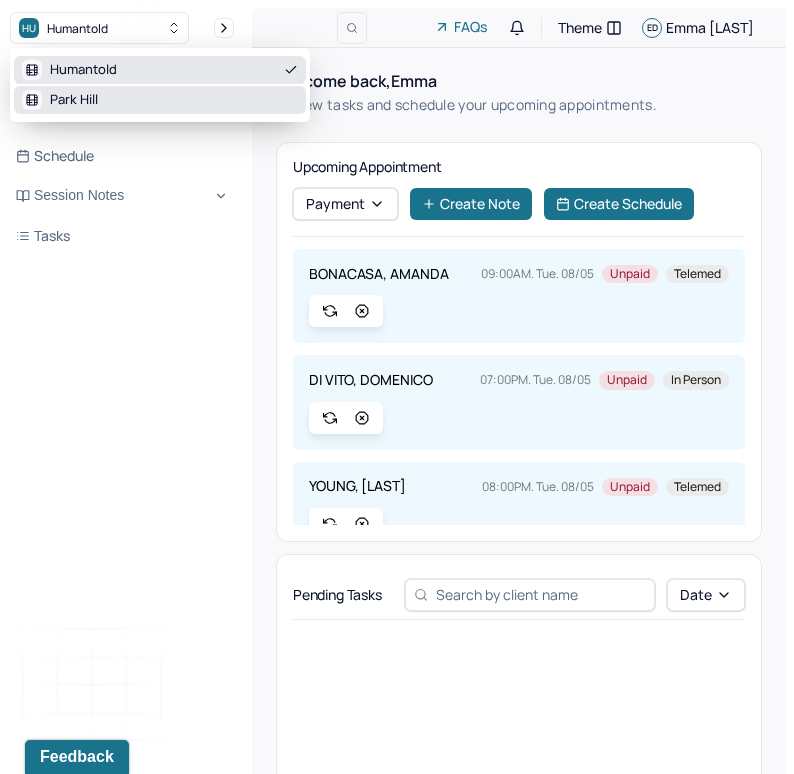 click on "Park Hill" at bounding box center (160, 100) 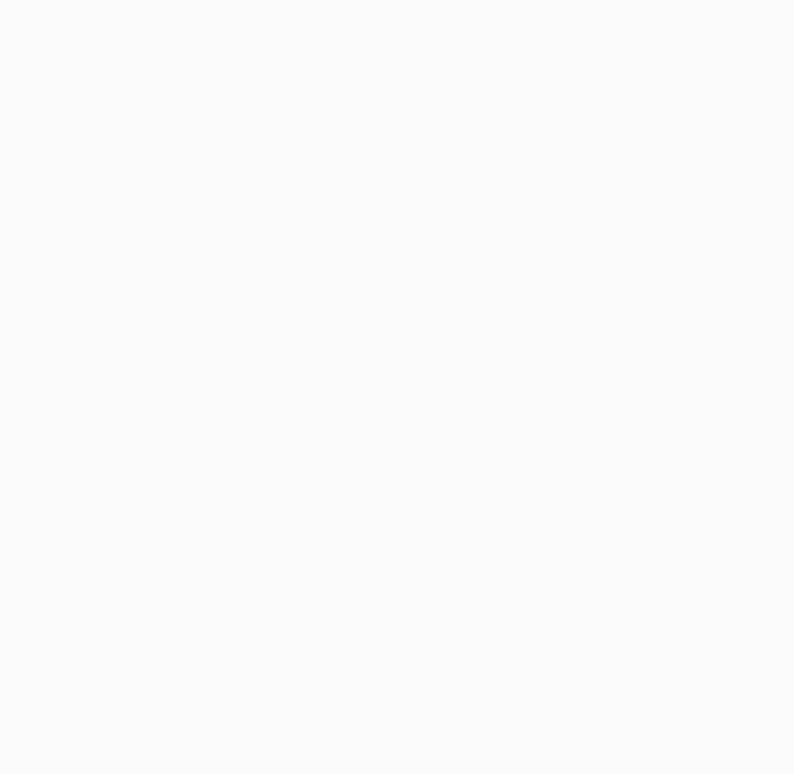 scroll, scrollTop: 0, scrollLeft: 0, axis: both 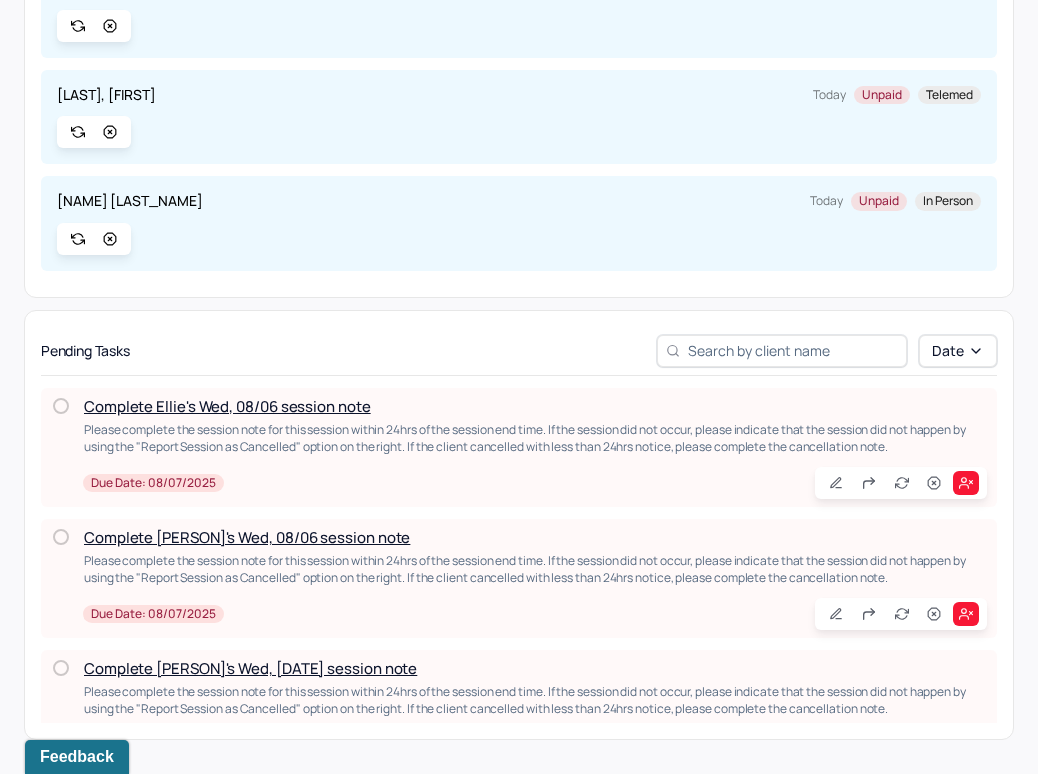 click on "Complete Ellie's Wed, 08/06 session note" at bounding box center [227, 406] 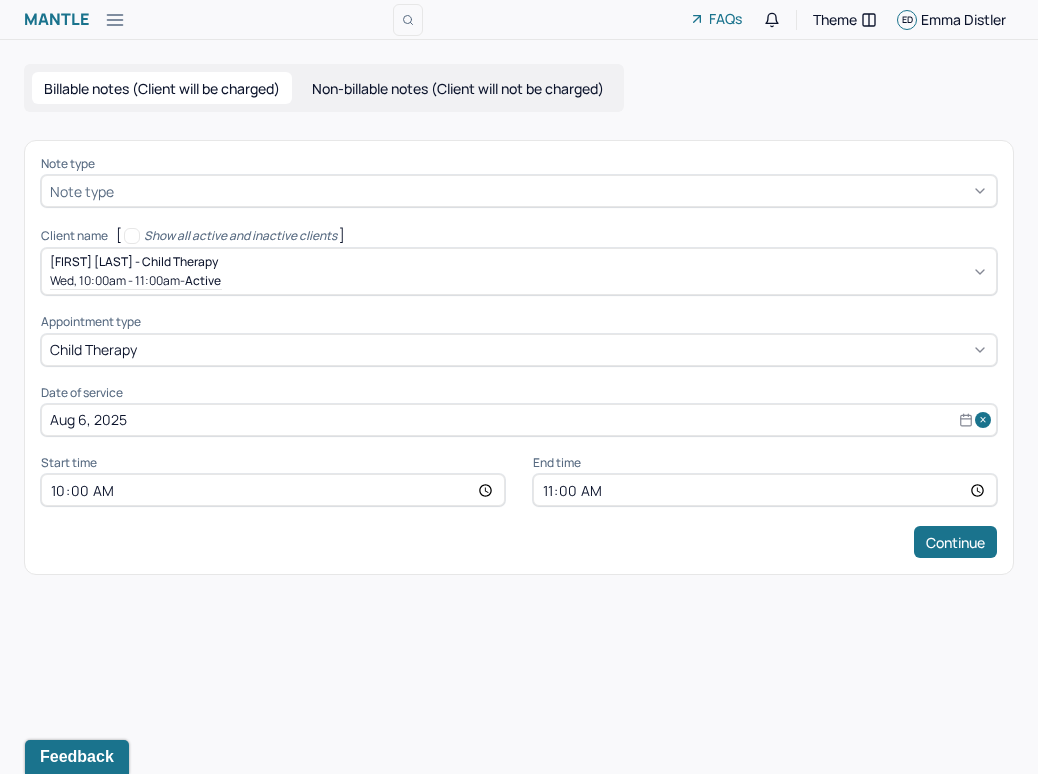 click at bounding box center [553, 191] 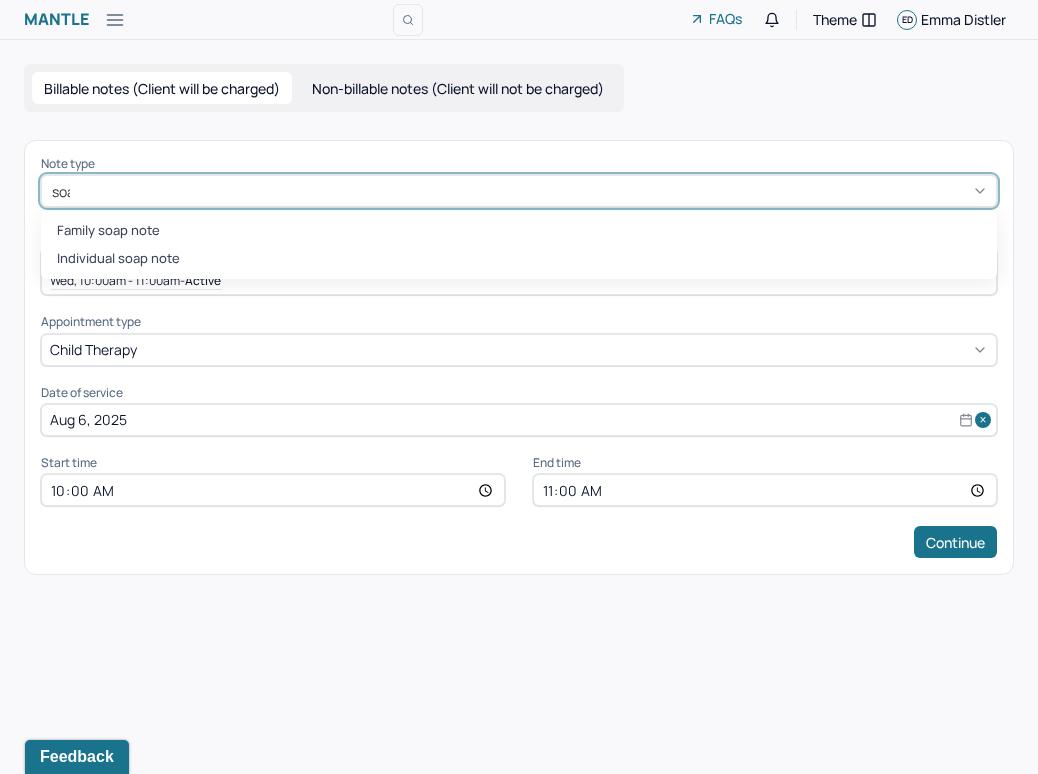 type on "soap" 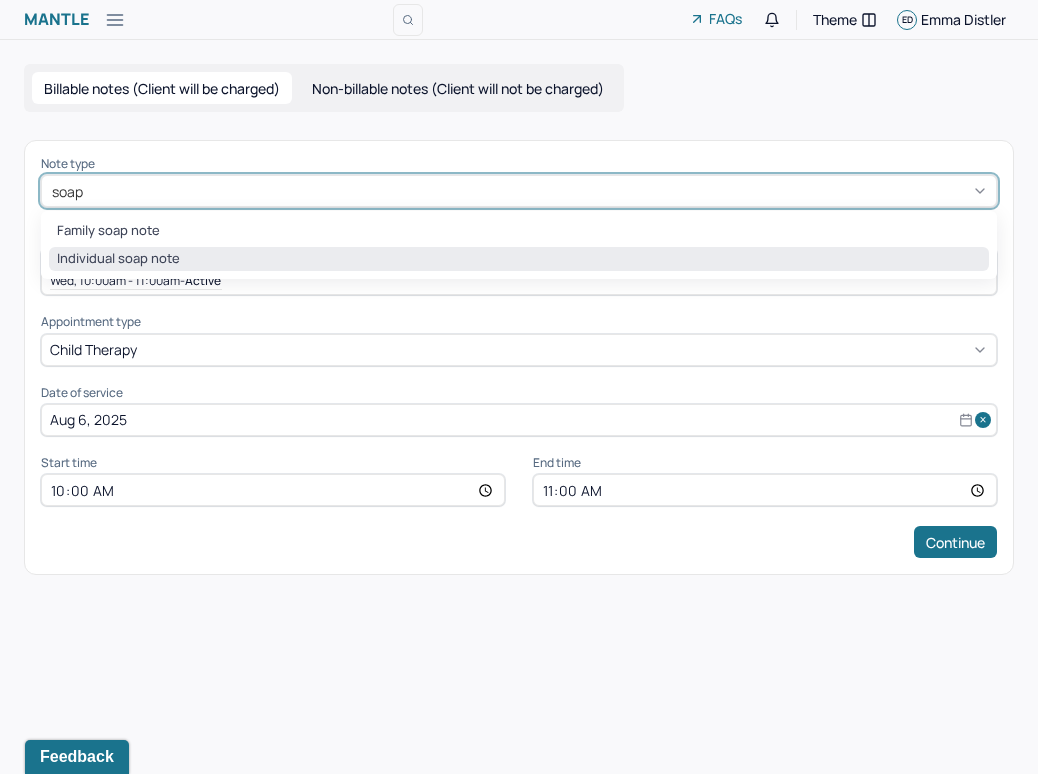 click on "Individual soap note" at bounding box center [519, 259] 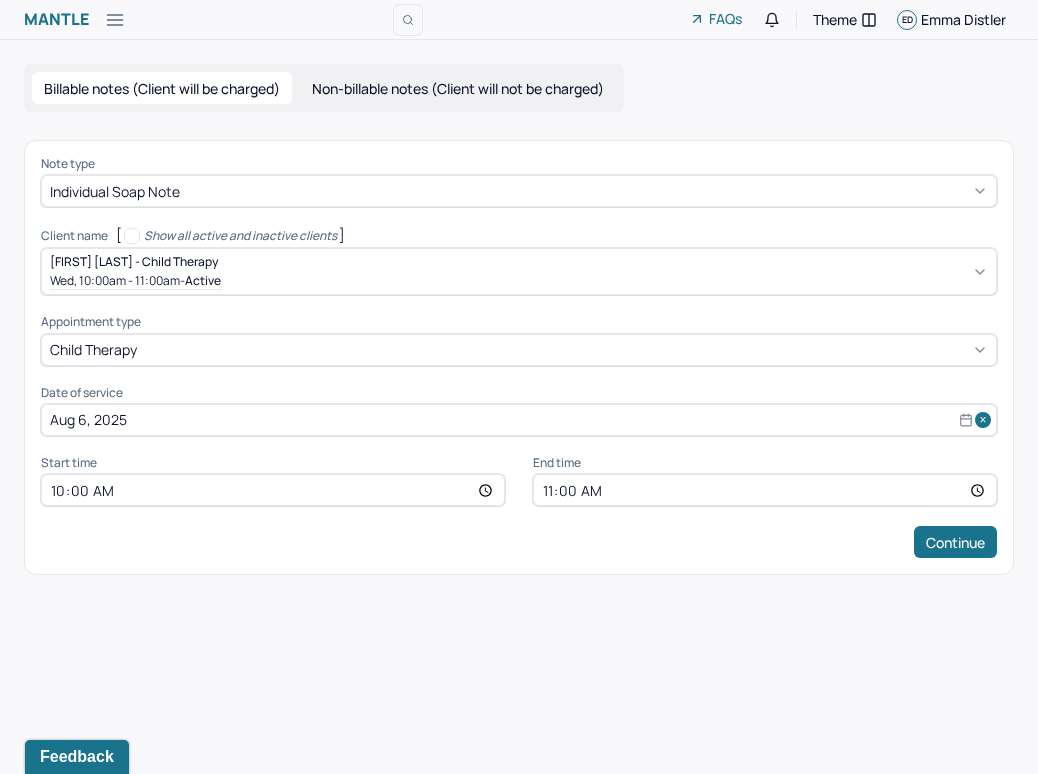 click on "11:00" at bounding box center [765, 490] 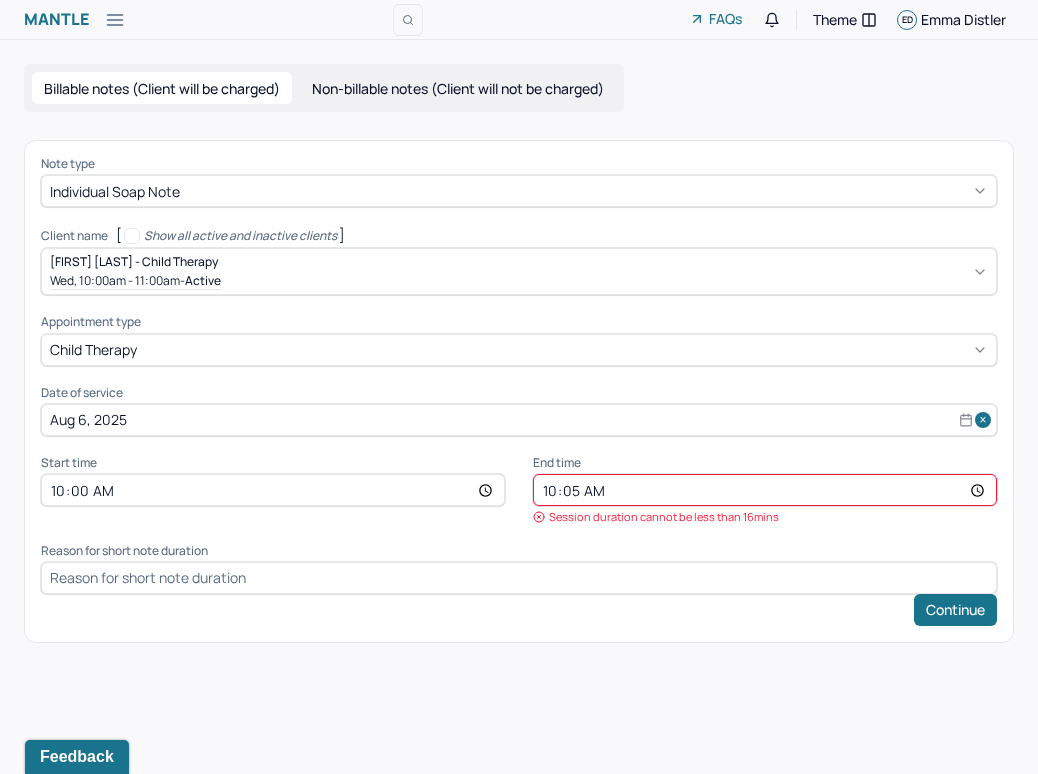 click on "10:05" at bounding box center [765, 490] 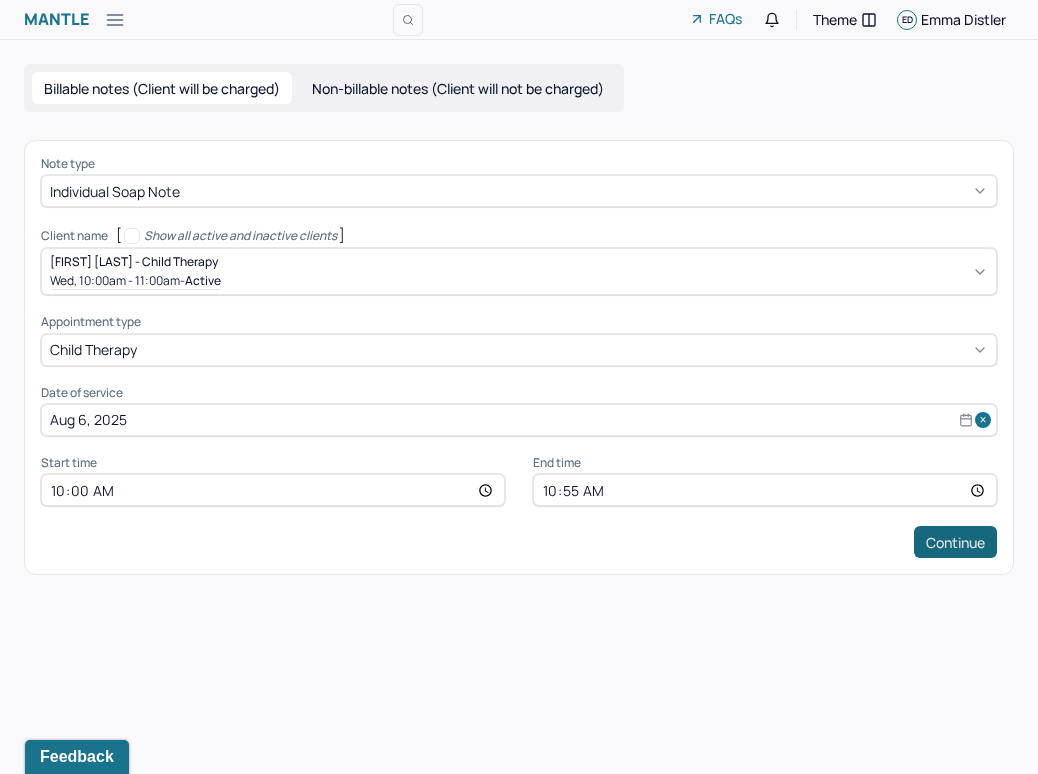 click on "Continue" at bounding box center [955, 542] 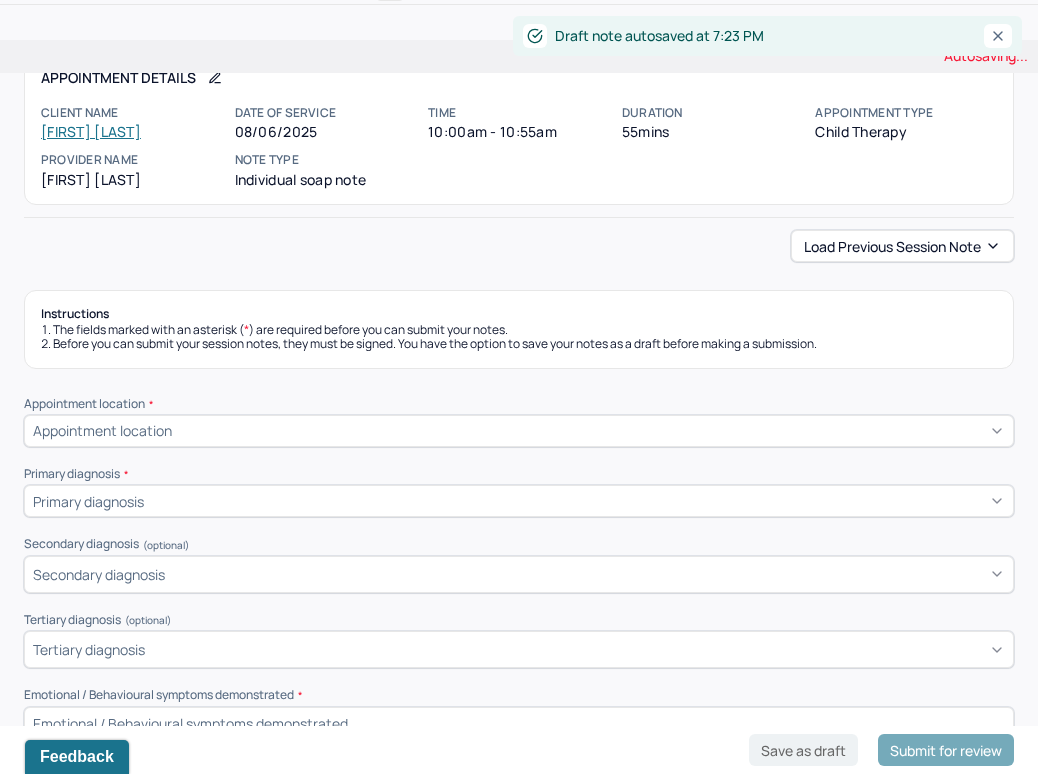 scroll, scrollTop: 0, scrollLeft: 0, axis: both 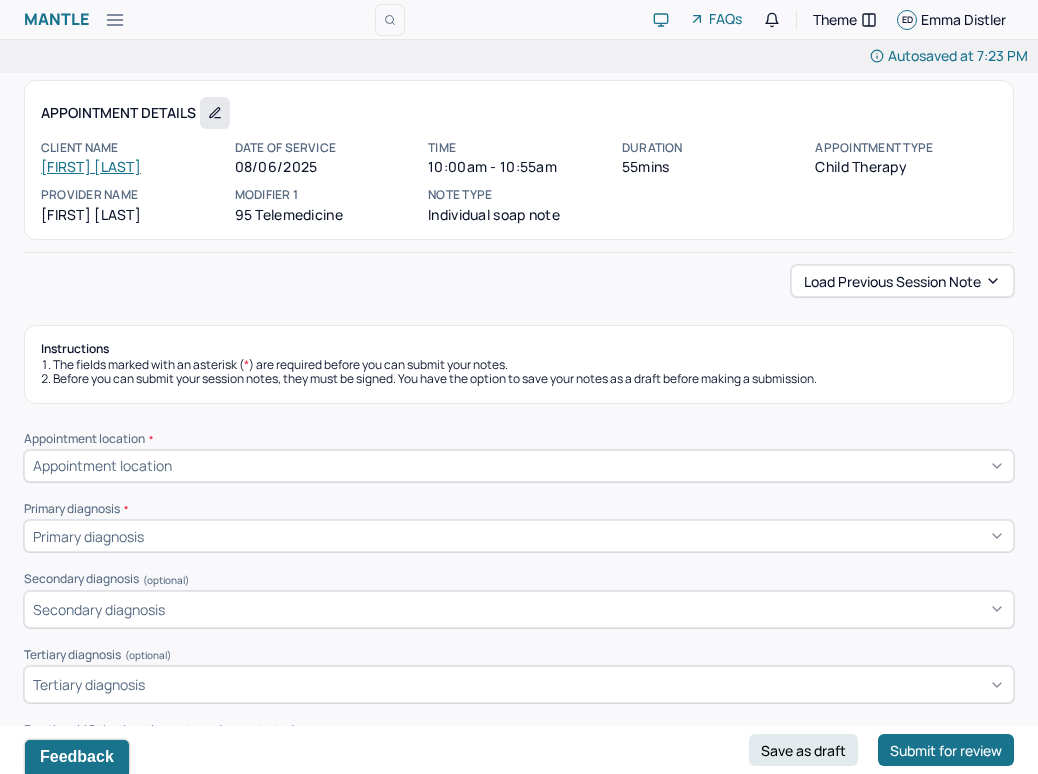 click 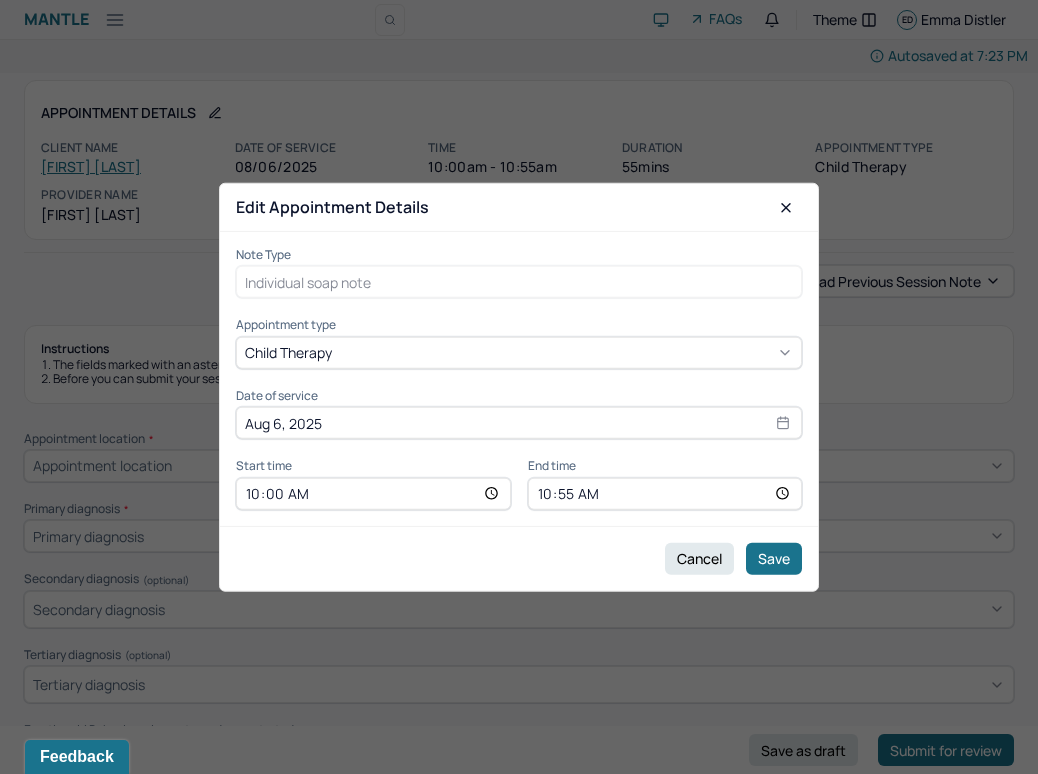 click at bounding box center (564, 352) 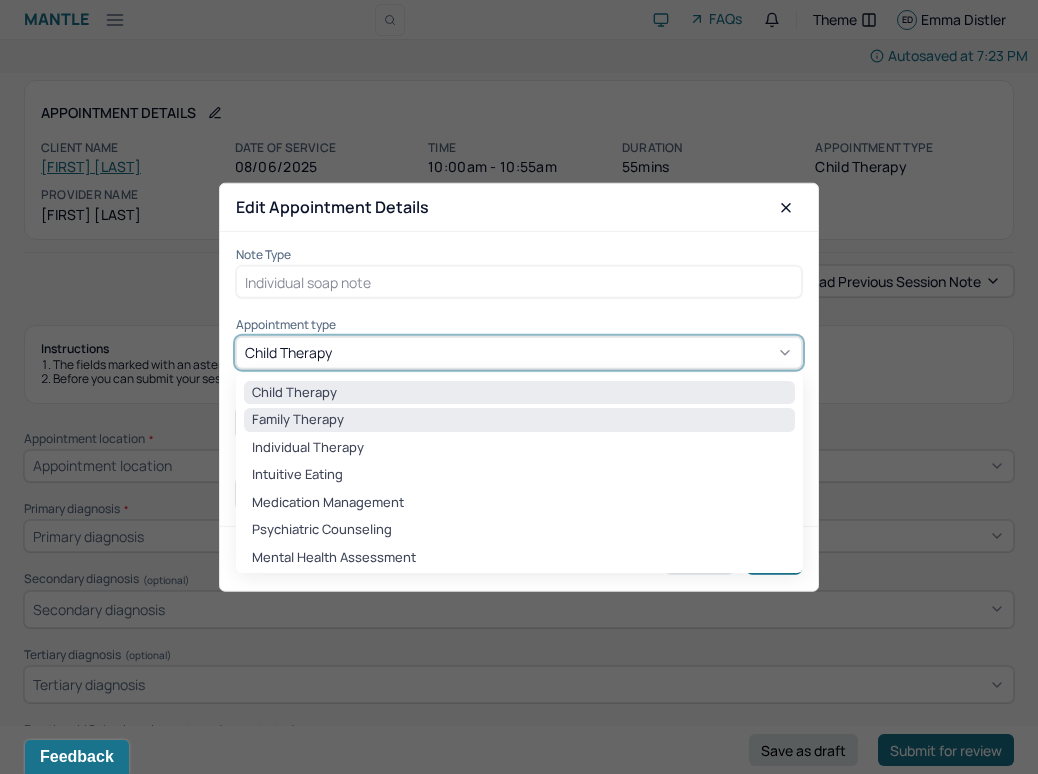 click on "family therapy" at bounding box center [298, 419] 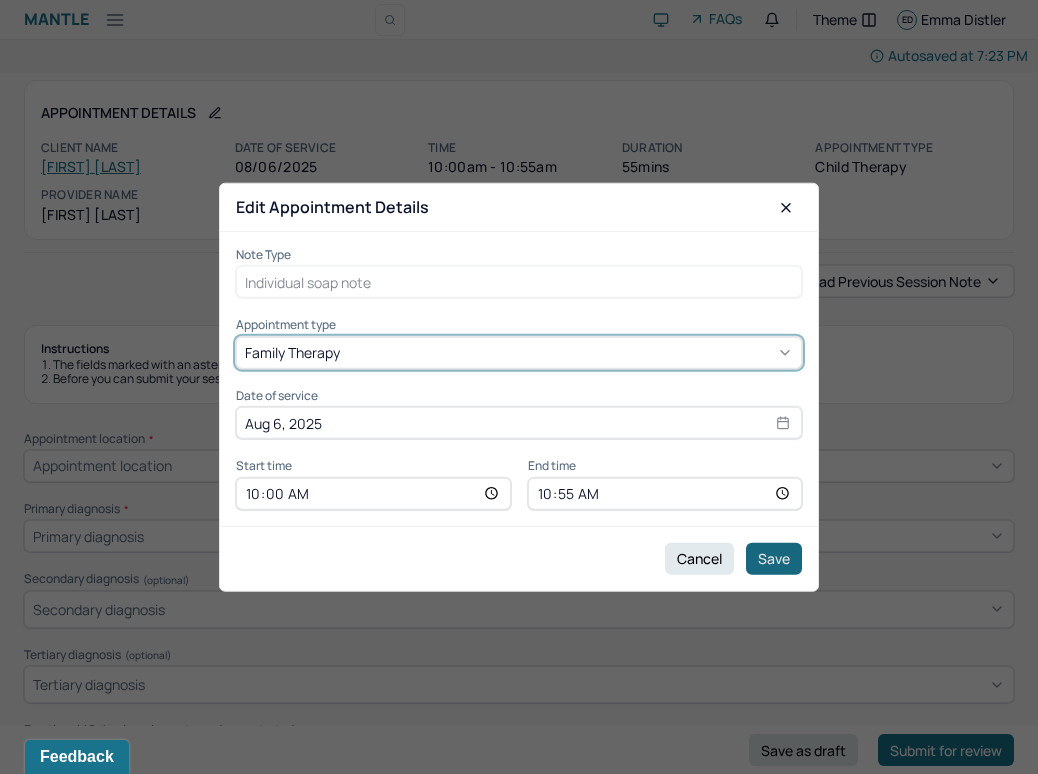click on "Save" at bounding box center [774, 558] 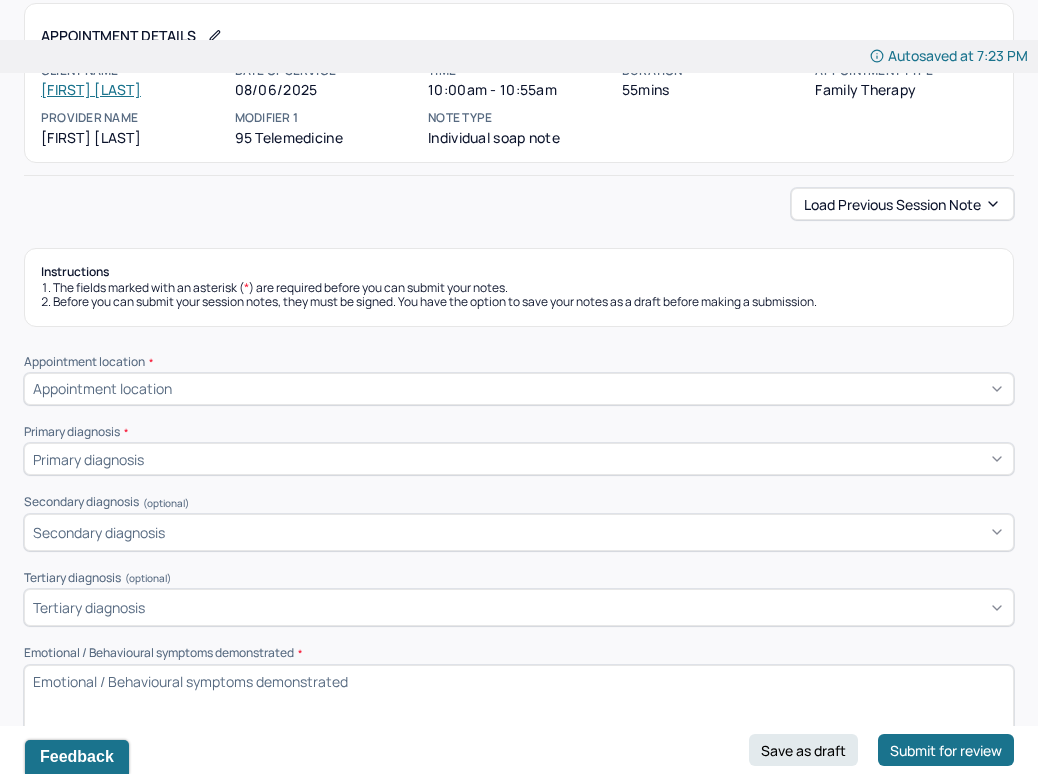 scroll, scrollTop: 173, scrollLeft: 0, axis: vertical 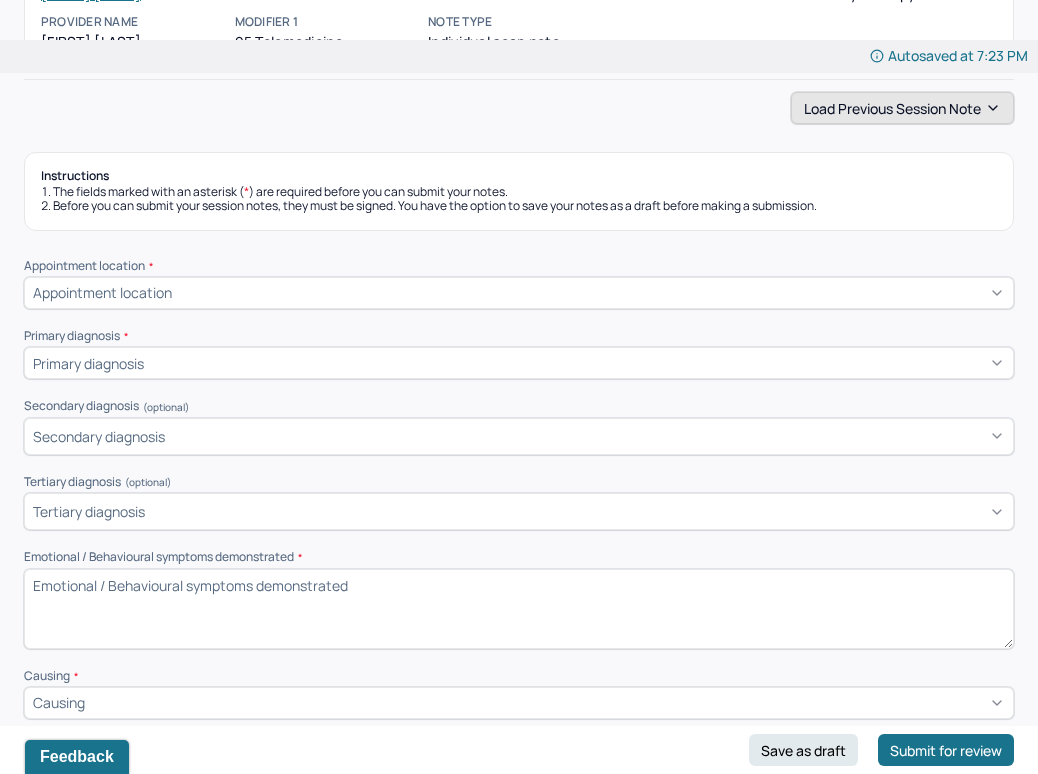 click on "Load previous session note" at bounding box center (902, 108) 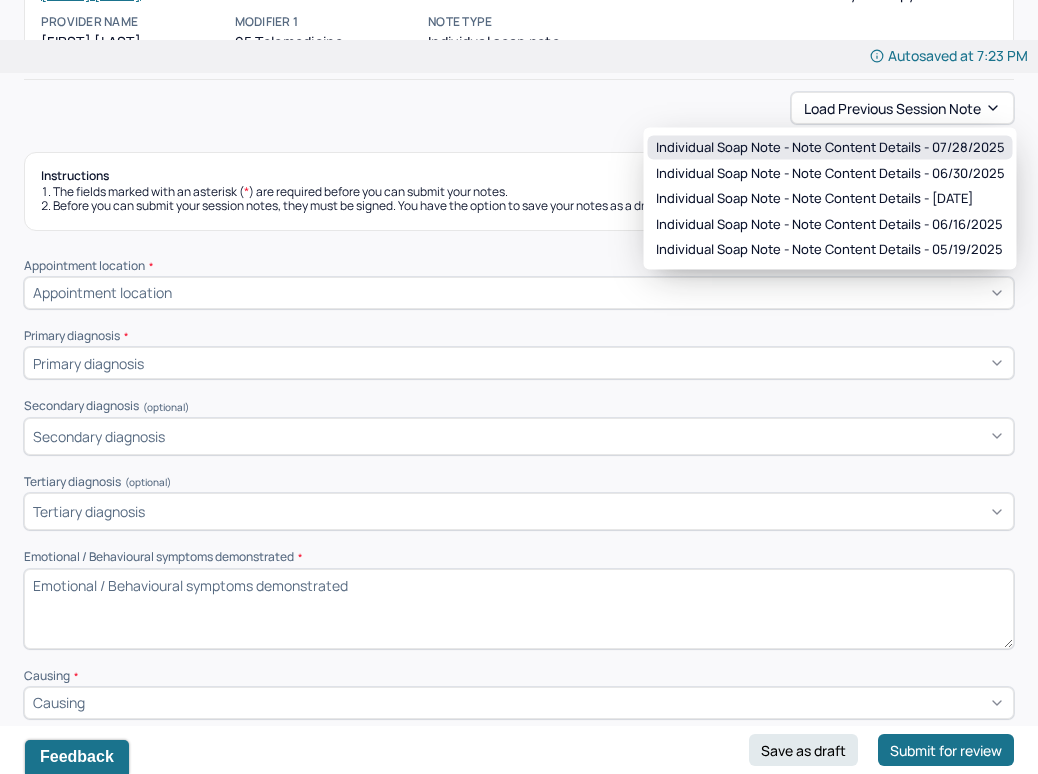 click on "Individual soap note   - Note content Details -   07/28/2025" at bounding box center (830, 148) 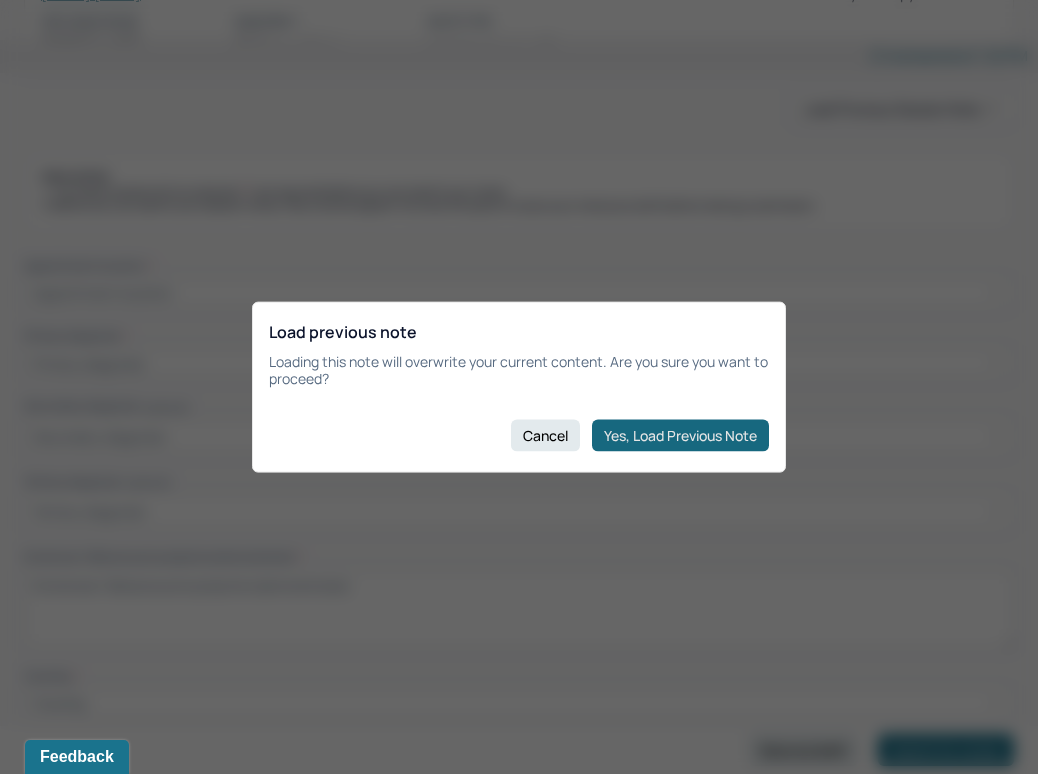 click on "Yes, Load Previous Note" at bounding box center [680, 435] 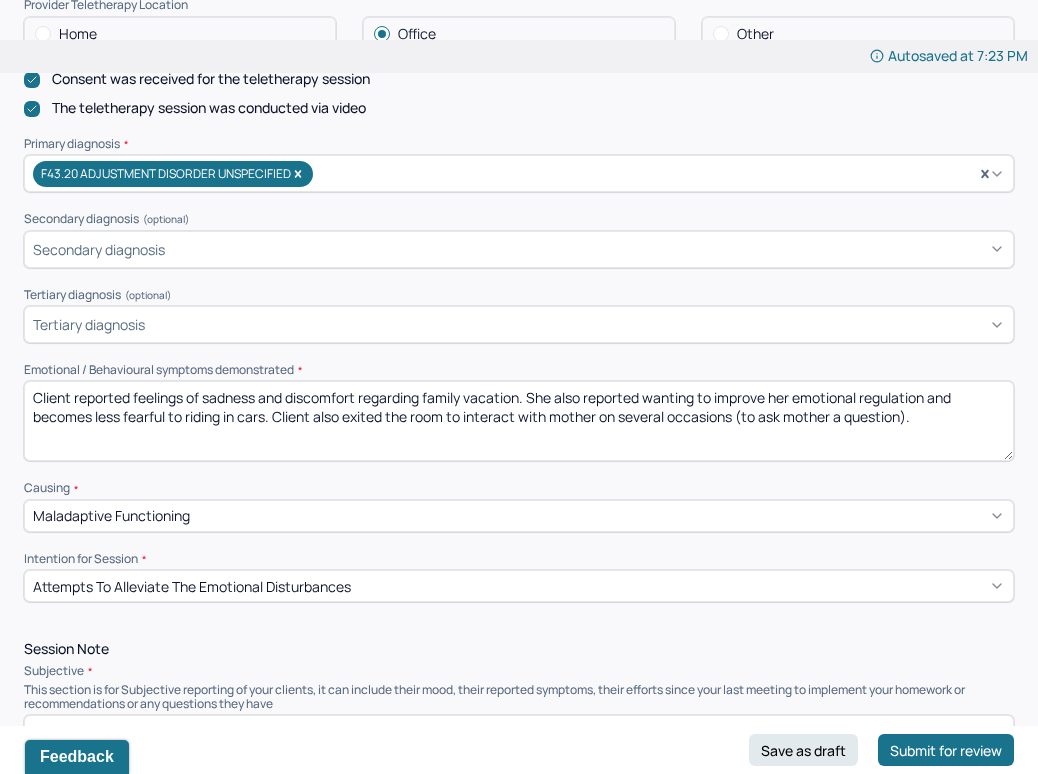 scroll, scrollTop: 582, scrollLeft: 0, axis: vertical 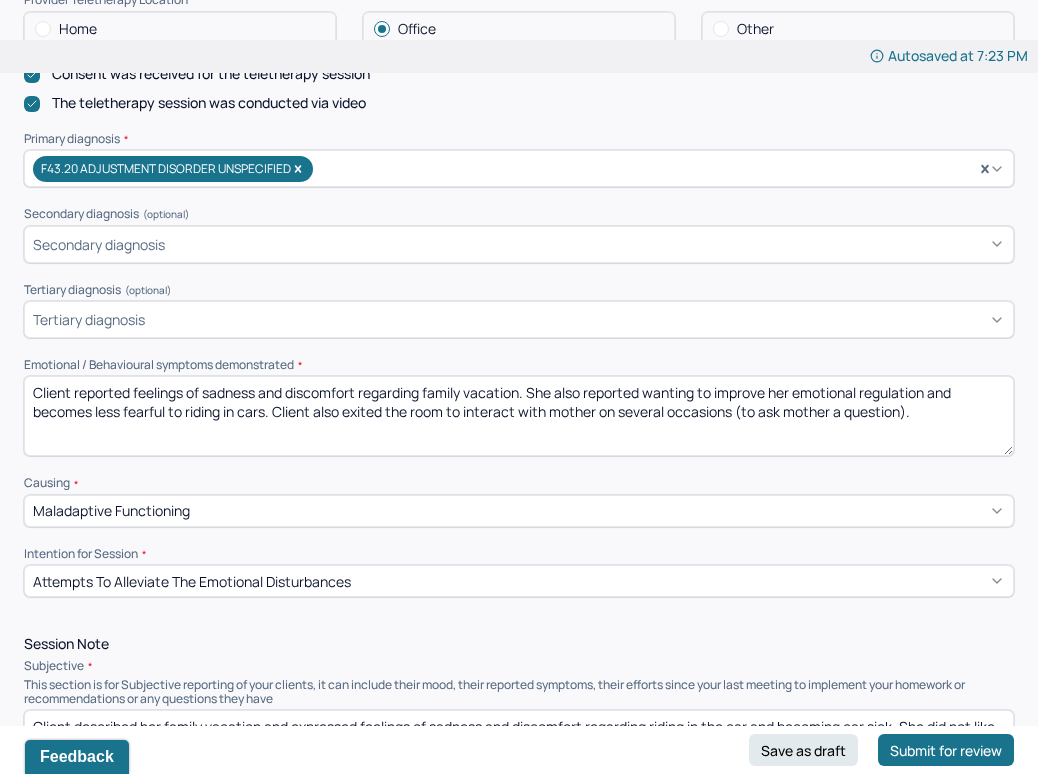 click on "Client reported feelings of sadness and discomfort regarding family vacation. She also reported wanting to improve her emotional regulation and becomes less fearful to riding in cars. Client also exited the room to interact with mother on several occasions (to ask mother a question)." at bounding box center [519, 416] 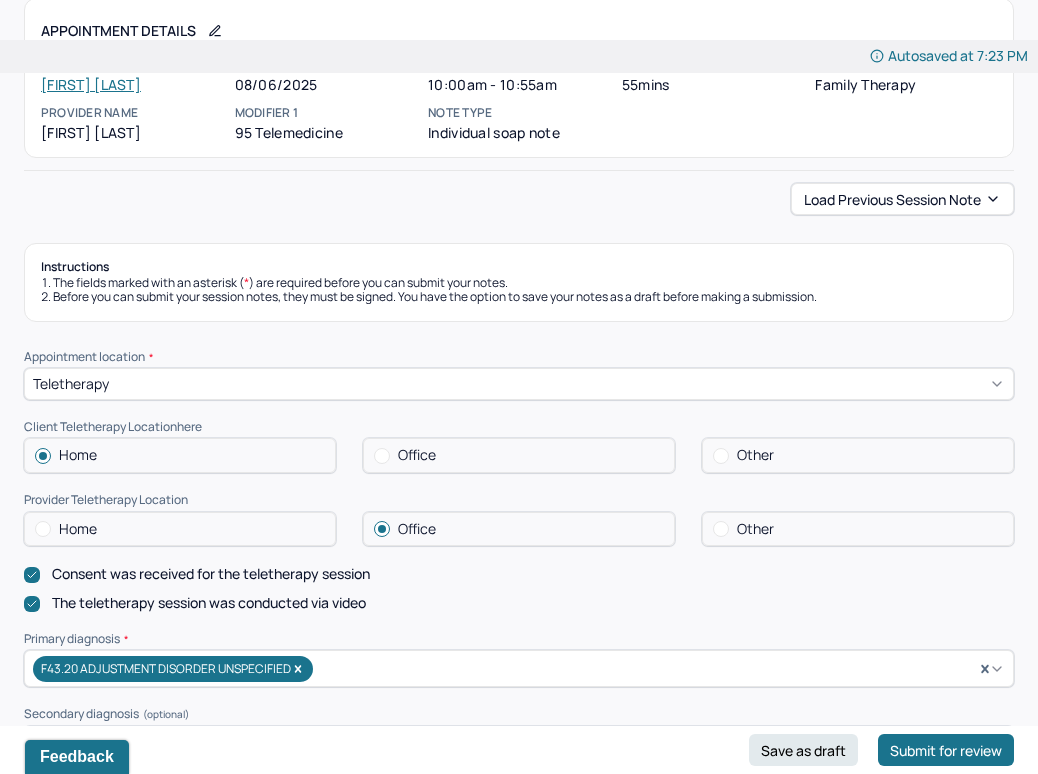 scroll, scrollTop: 0, scrollLeft: 0, axis: both 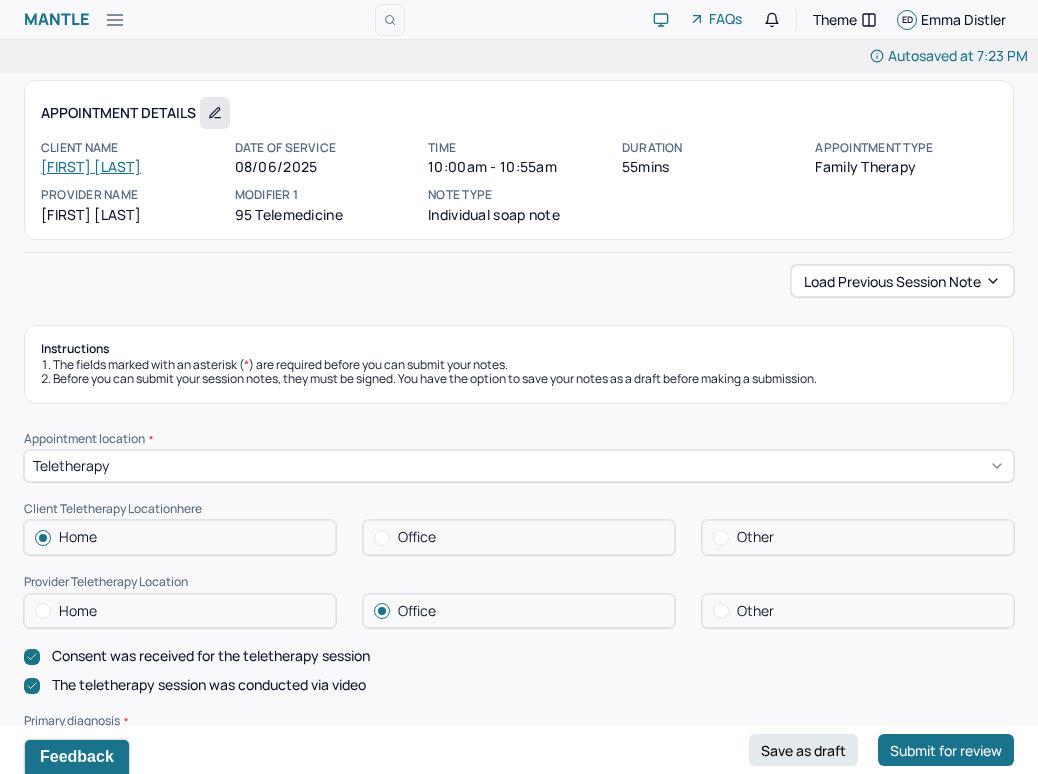 type on "Client attended virtual therapy session with maternal grandmother." 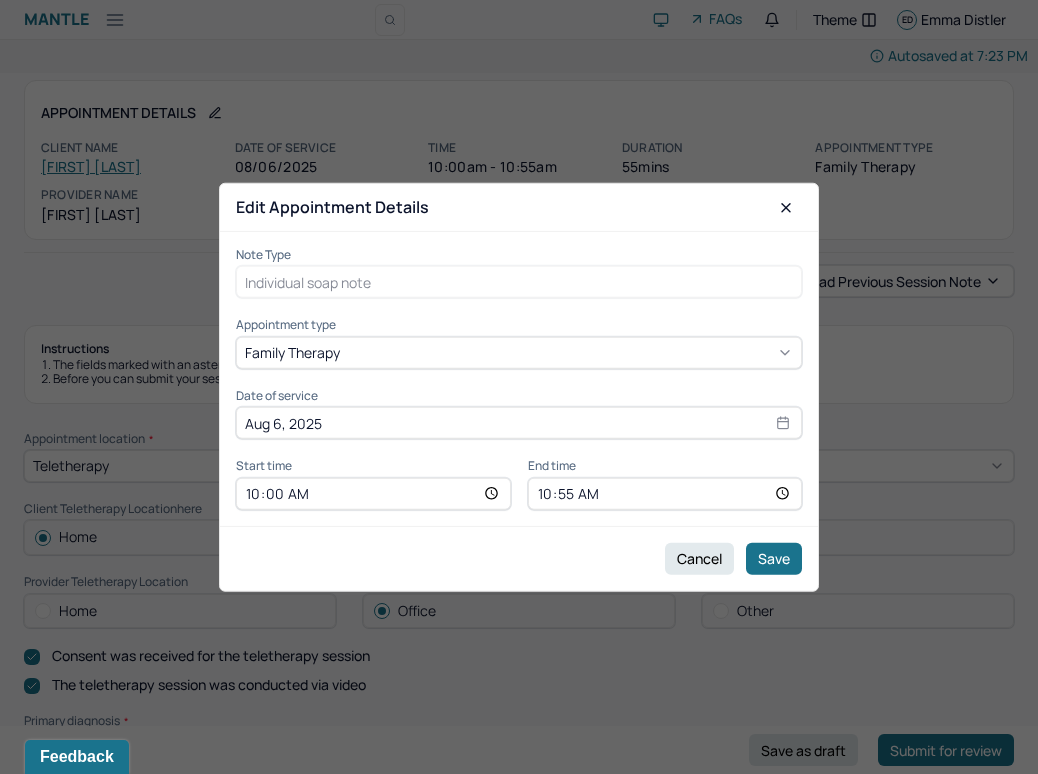 click on "family therapy" at bounding box center [292, 352] 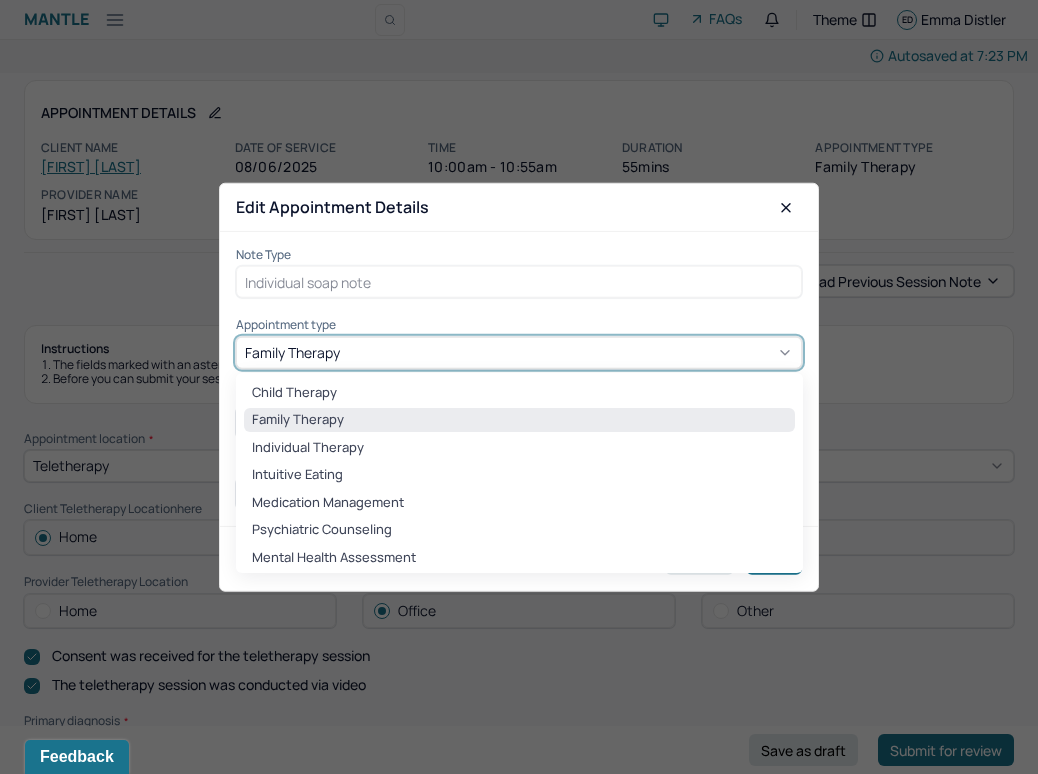 click on "family therapy" at bounding box center (298, 419) 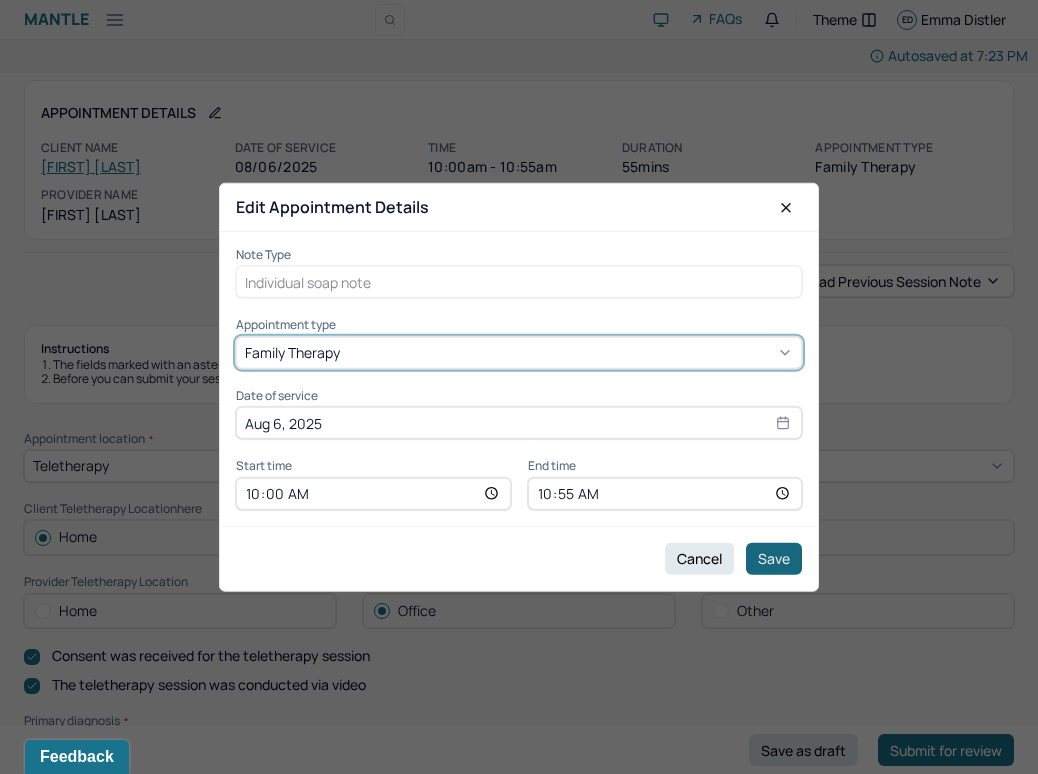 click on "Save" at bounding box center [774, 558] 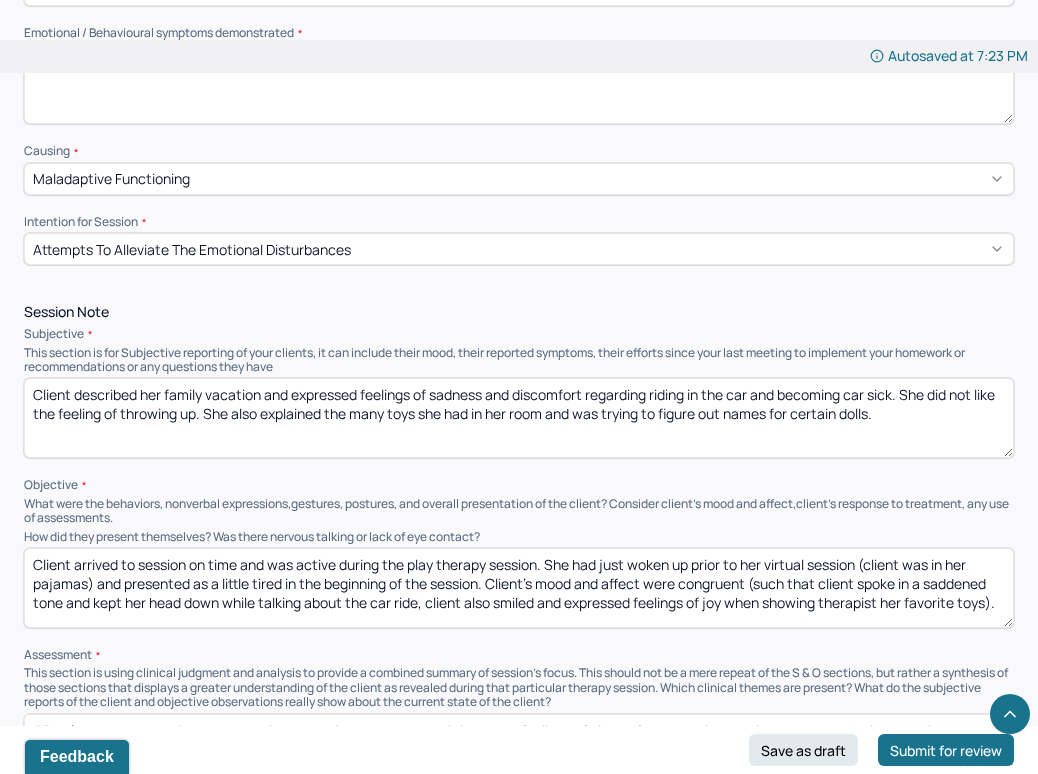 scroll, scrollTop: 926, scrollLeft: 0, axis: vertical 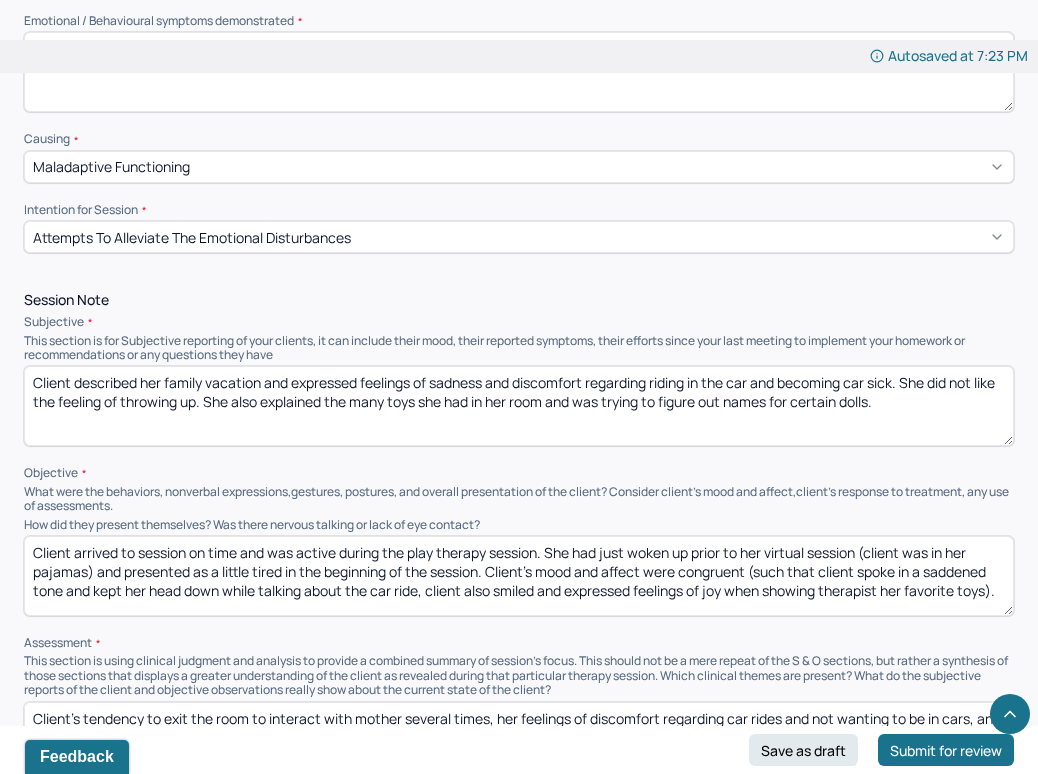 click on "Client described her family vacation and expressed feelings of sadness and discomfort regarding riding in the car and becoming car sick. She did not like the feeling of throwing up. She also explained the many toys she had in her room and was trying to figure out names for certain dolls." at bounding box center (519, 406) 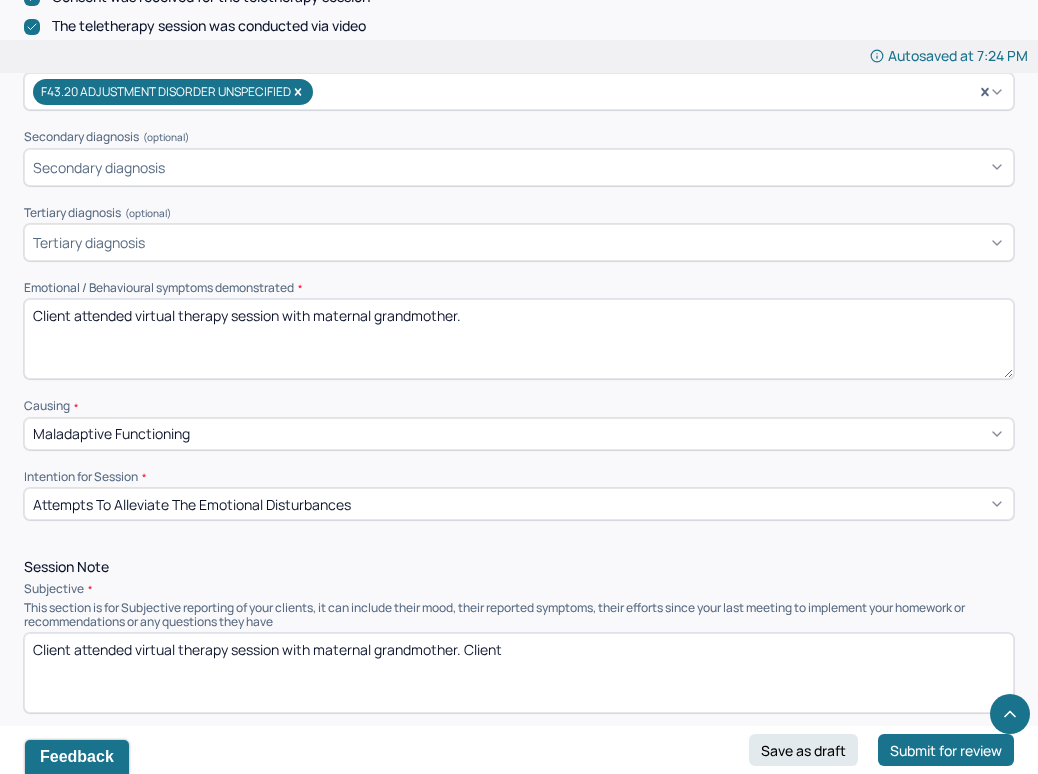 scroll, scrollTop: 656, scrollLeft: 0, axis: vertical 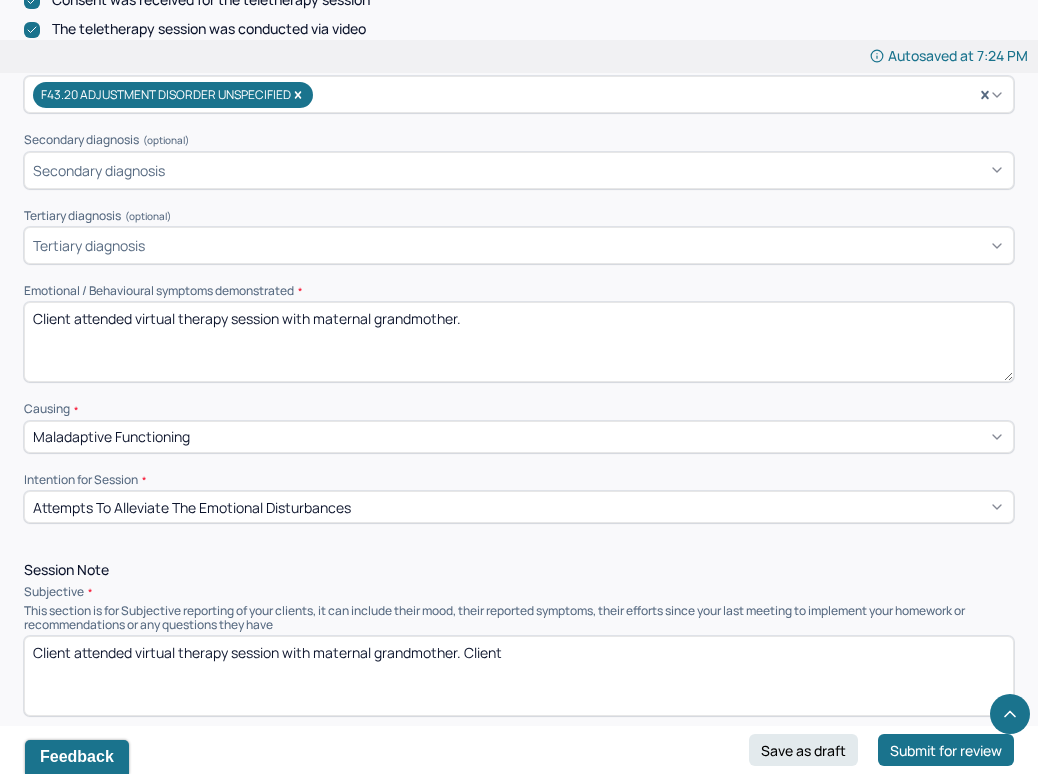 type on "Client attended virtual therapy session with maternal grandmother. Client" 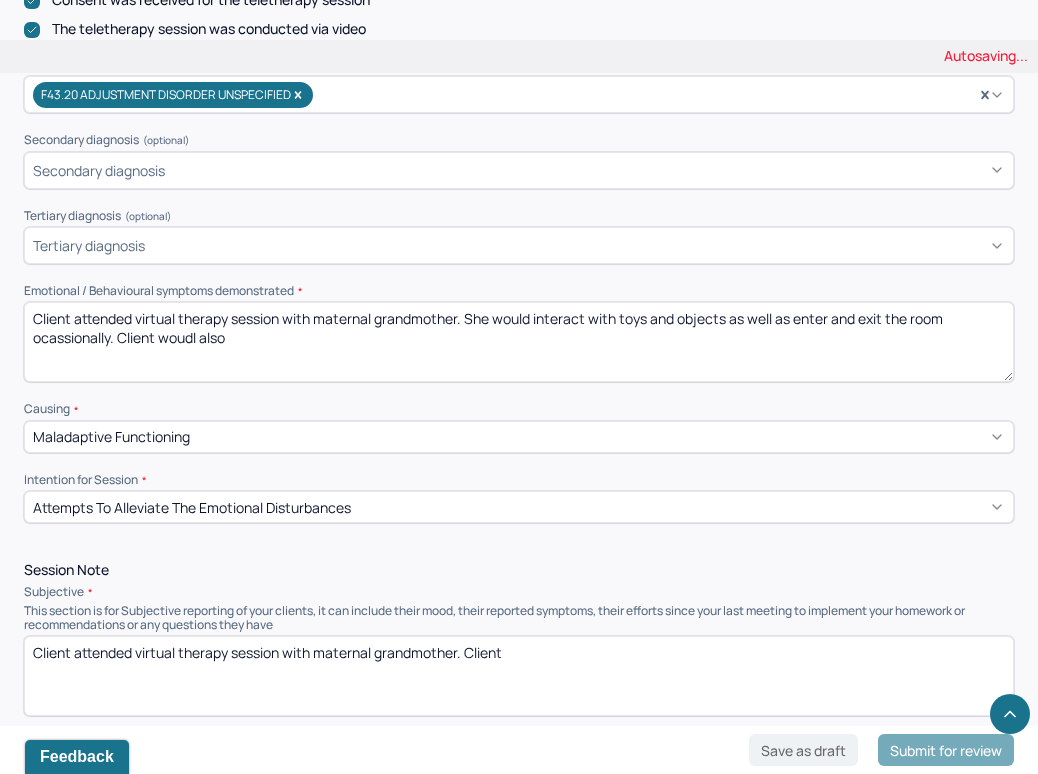 click on "Client attended virtual therapy session with maternal grandmother. She would interact with" at bounding box center [519, 342] 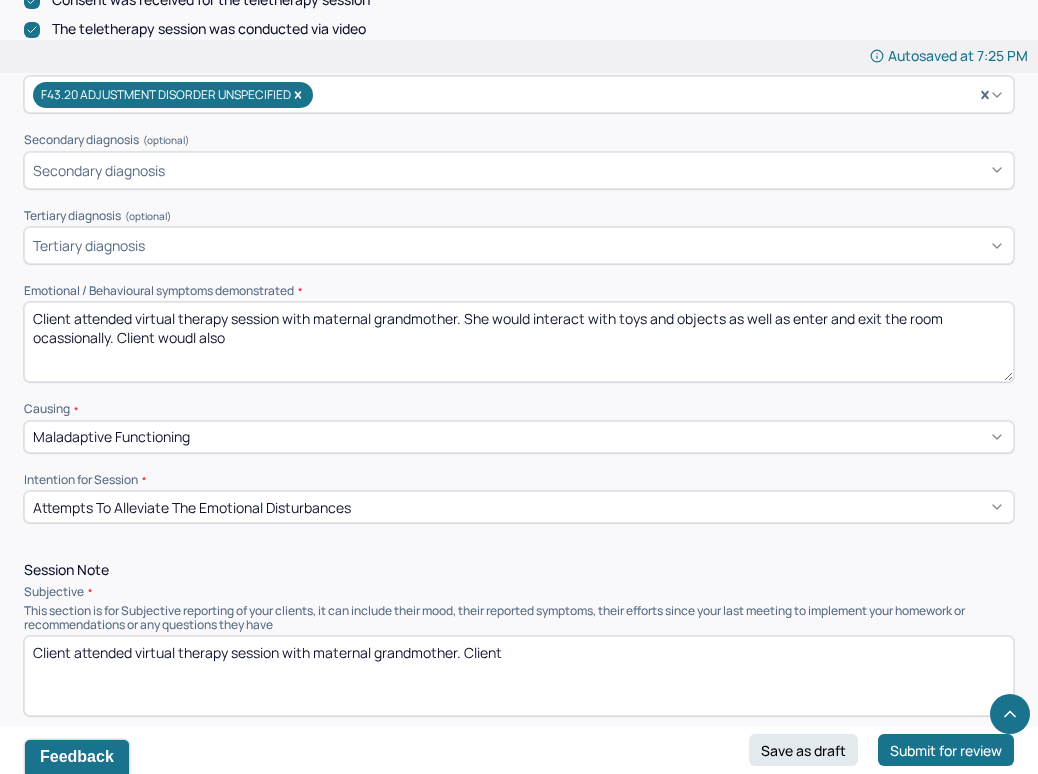 click on "Client attended virtual therapy session with maternal grandmother. She would interact with toys and objects as well as enter and exit the room ocassionally. Client woudl also" at bounding box center (519, 342) 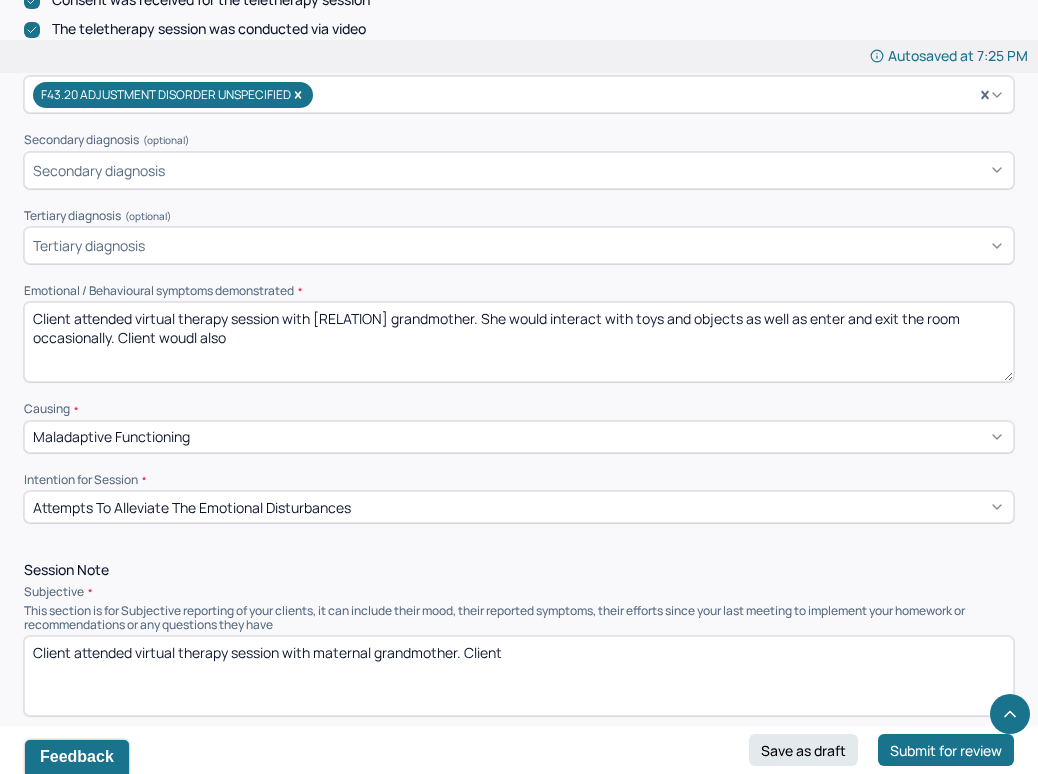 click on "Client attended virtual therapy session with maternal grandmother. She would interact with toys and objects as well as enter and exit the room ocassionally. Client woudl also" at bounding box center [519, 342] 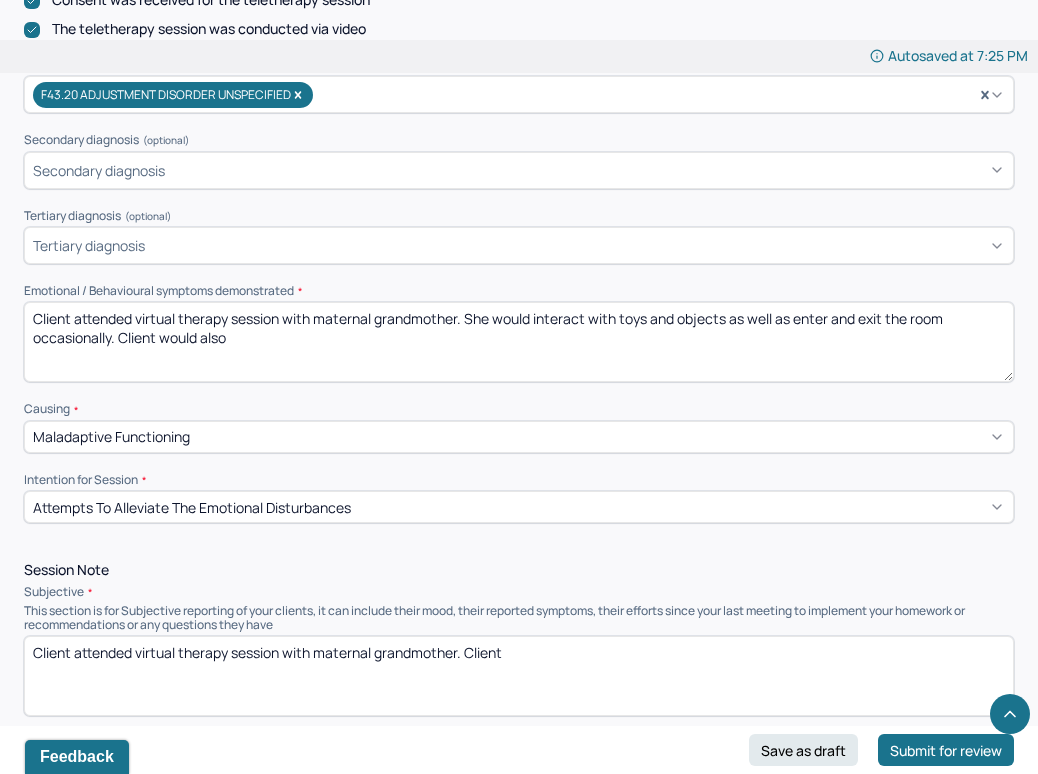 click on "Client attended virtual therapy session with maternal grandmother. She would interact with toys and objects as well as enter and exit the room ocassionally. Client woudl also" at bounding box center [519, 342] 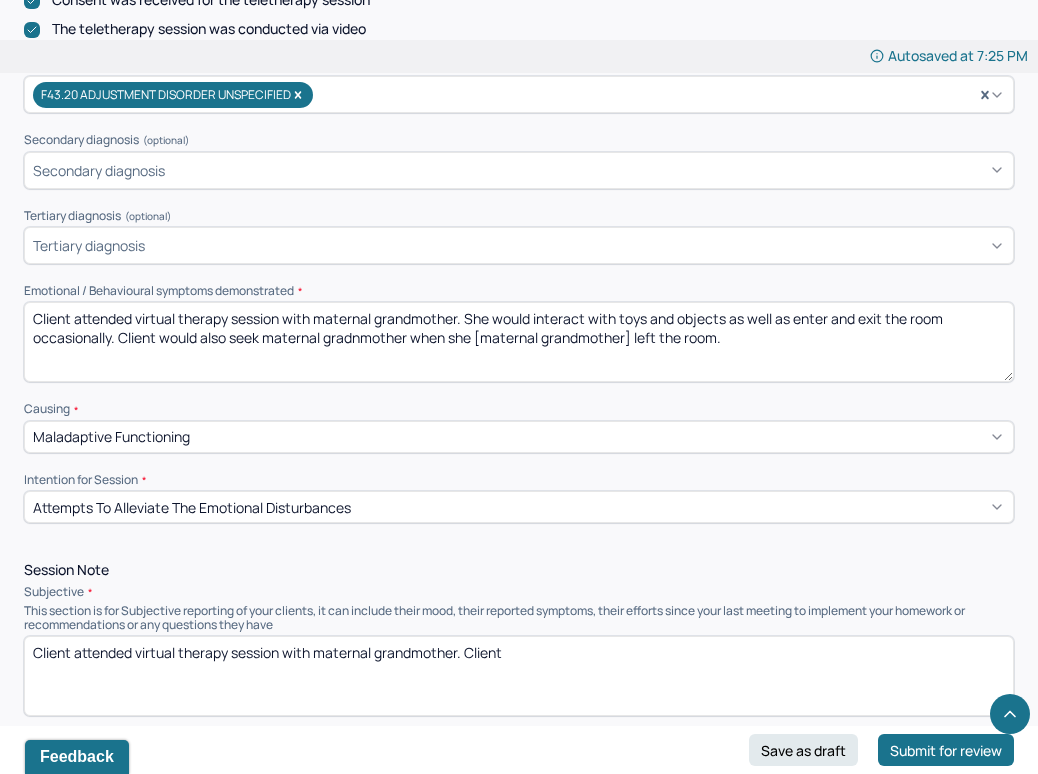 click on "Client attended virtual therapy session with maternal [RELATION] . She would interact with toys and objects as well as enter and exit the room occasionally. Client would also seek maternal [RELATION] when she [maternal [RELATION]]" at bounding box center (519, 342) 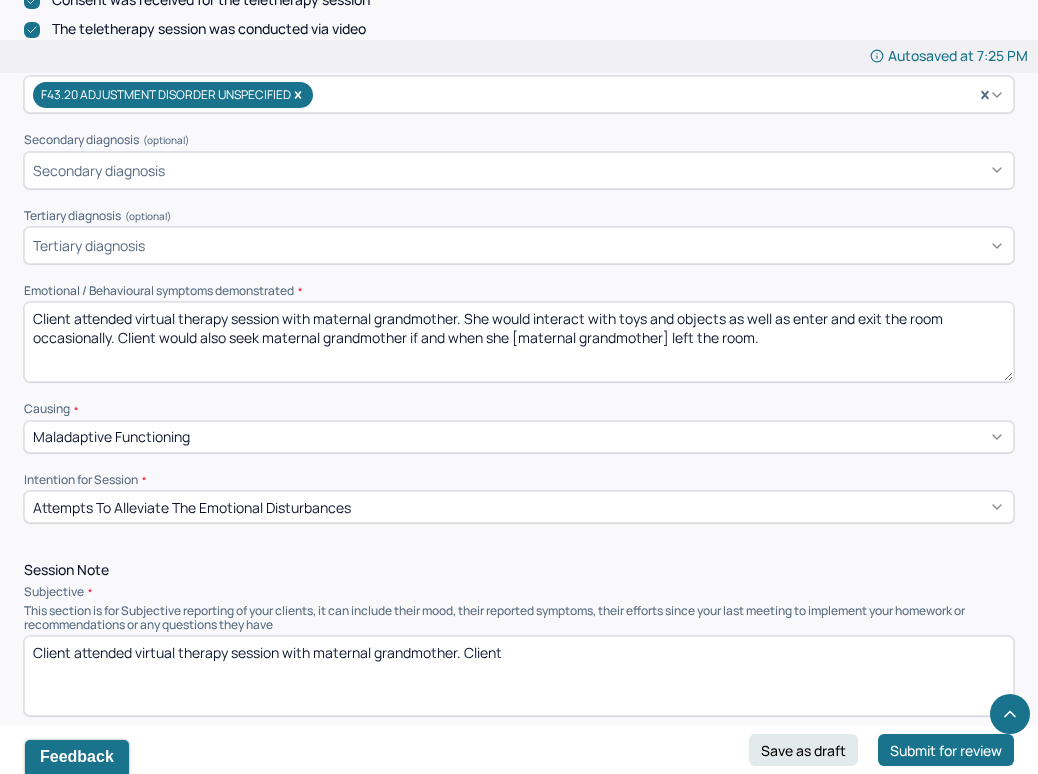 click on "Client attended virtual therapy session with maternal grandmother. She would interact with toys and objects as well as enter and exit the room occasionally. Client would also seek maternal grandmother if and when she [maternal grandmother] left the room." at bounding box center (519, 342) 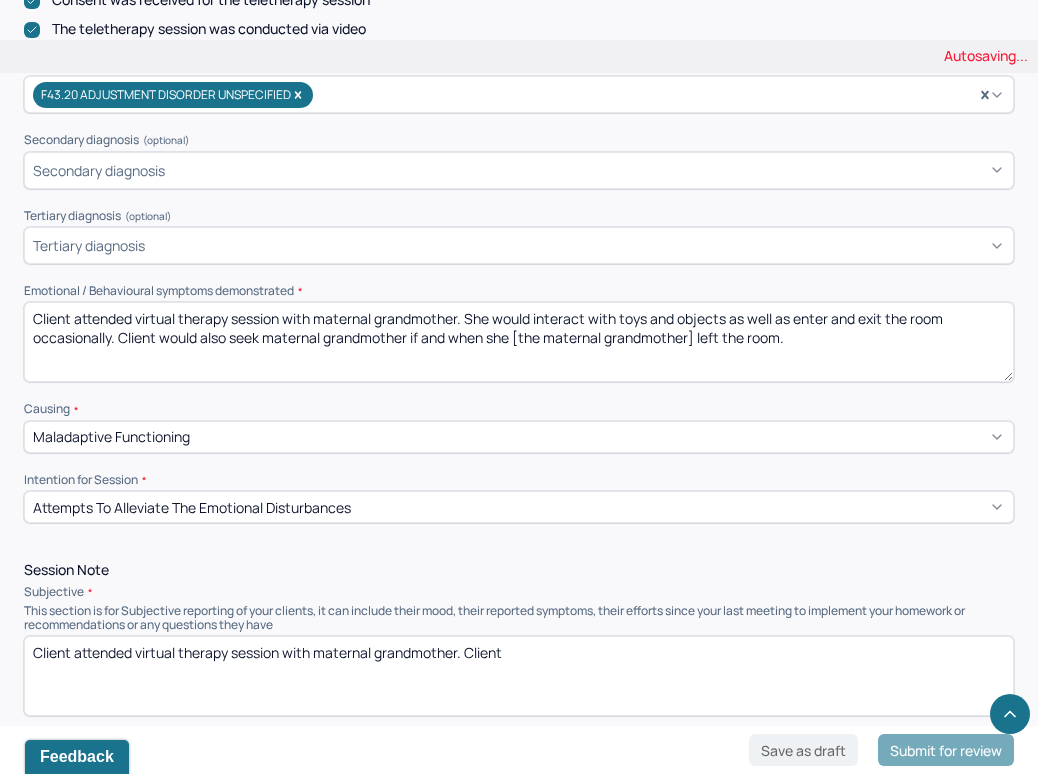 click on "Client attended virtual therapy session with maternal grandmother. She would interact with toys and objects as well as enter and exit the room occasionally. Client would also seek maternal grandmother if and when she maternal grandmother] left the room." at bounding box center (519, 342) 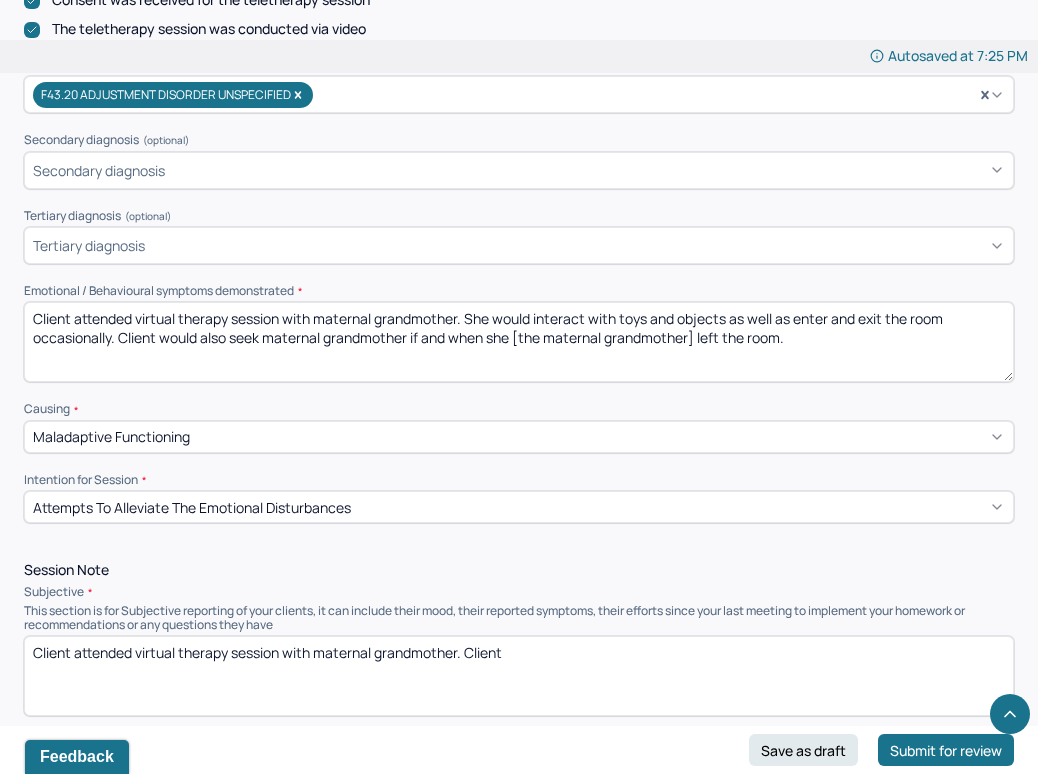 click on "Client attended virtual therapy session with maternal grandmother. She would interact with toys and objects as well as enter and exit the room occasionally. Client would also seek maternal grandmother if and when she [the maternal grandmother] left the room." at bounding box center (519, 342) 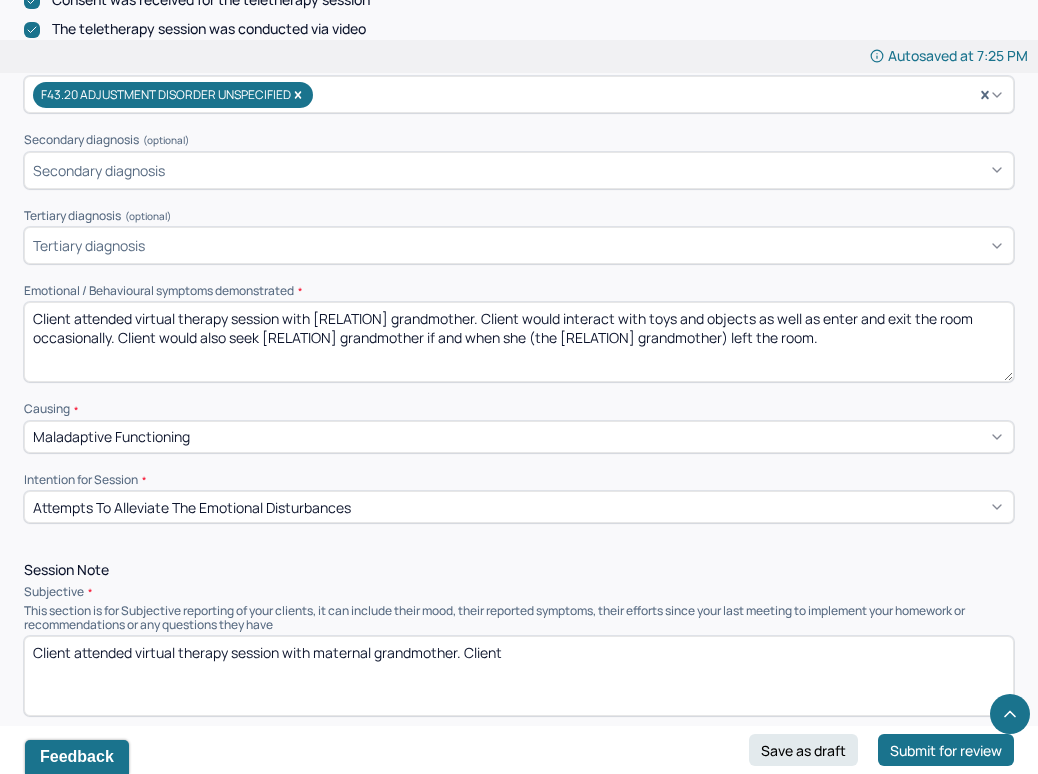 click on "Client attended virtual therapy session with [RELATION] grandmother. Client would interact with toys and objects as well as enter and exit the room occasionally. Client would also seek [RELATION] grandmother if and when she (the [RELATION] grandmother) left the room." at bounding box center (519, 342) 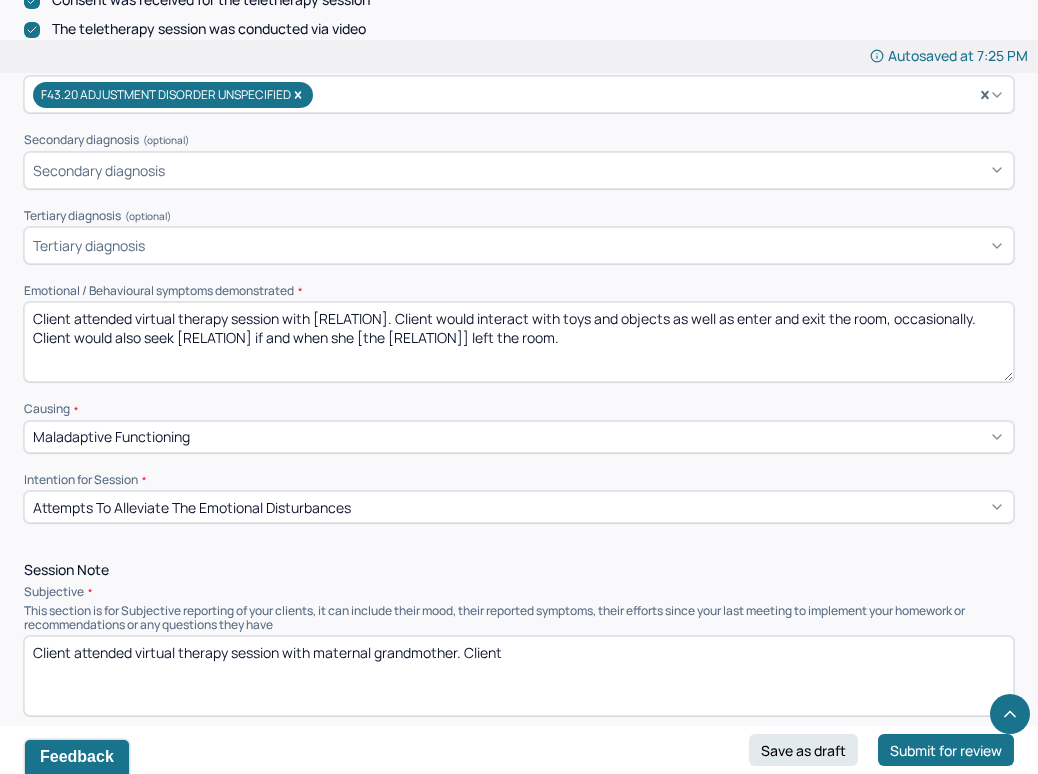 click on "Client attended virtual therapy session with [RELATION]. Client would interact with toys and objects as well as enter and exit the room, occasionally. Client would also seek [RELATION] if and when she [the [RELATION]] left the room." at bounding box center (519, 342) 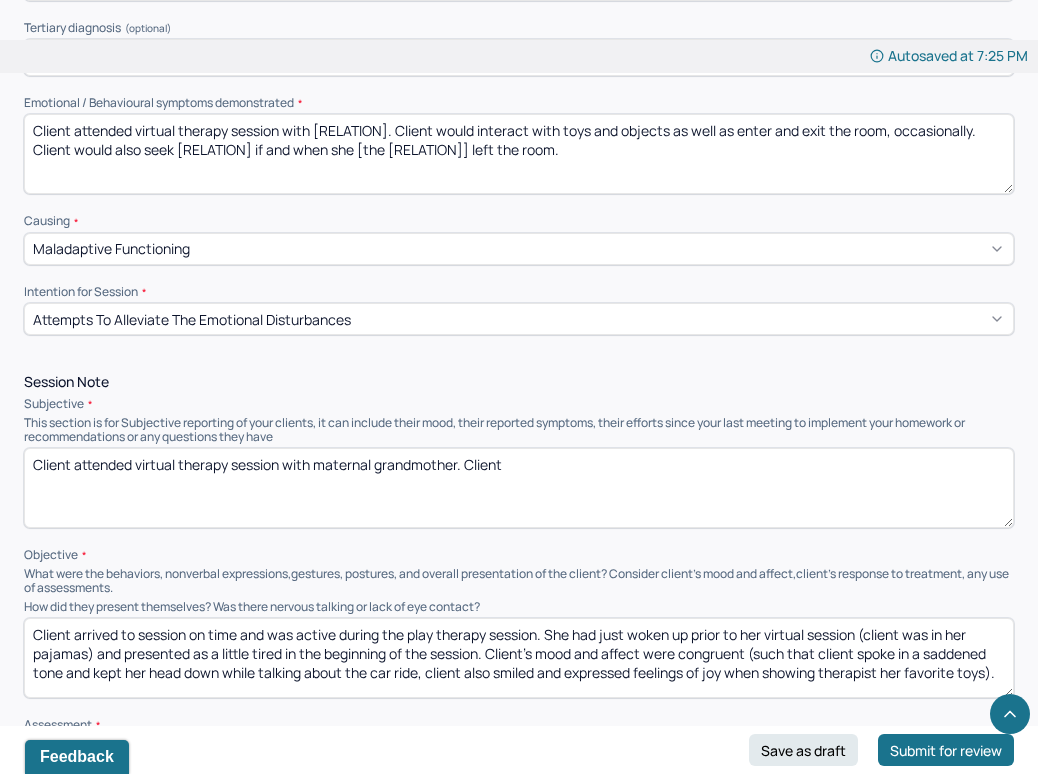 scroll, scrollTop: 848, scrollLeft: 0, axis: vertical 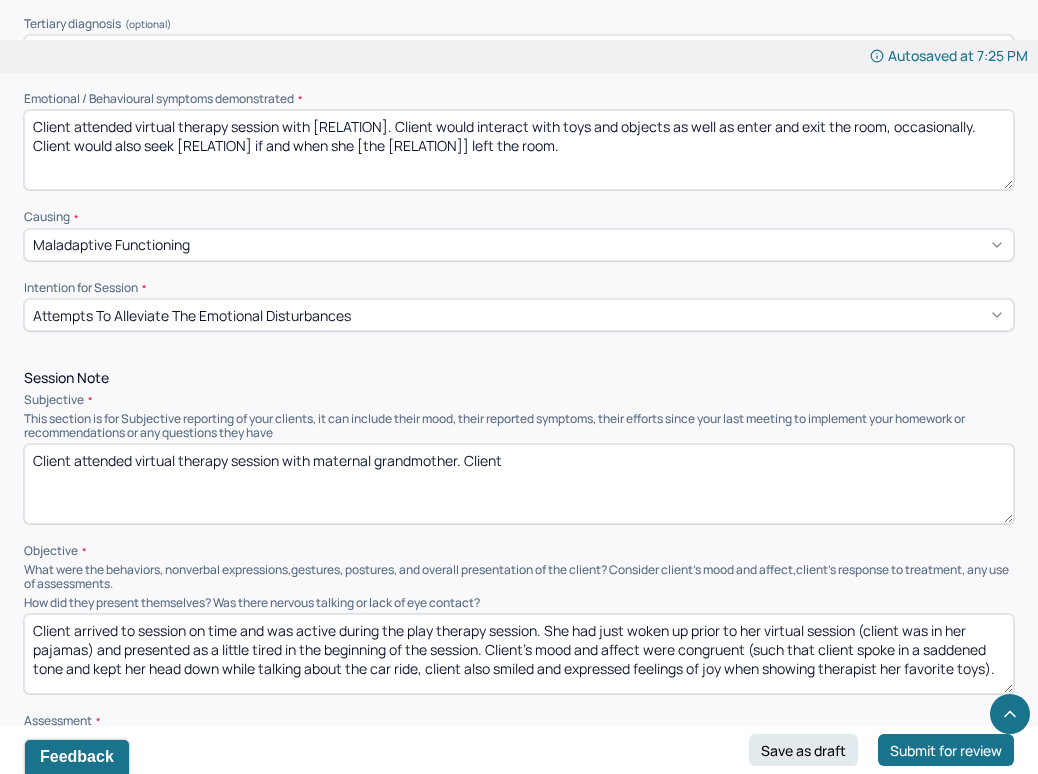 type on "Client attended virtual therapy session with [RELATION]. Client would interact with toys and objects as well as enter and exit the room, occasionally. Client would also seek [RELATION] if and when she [the [RELATION]] left the room." 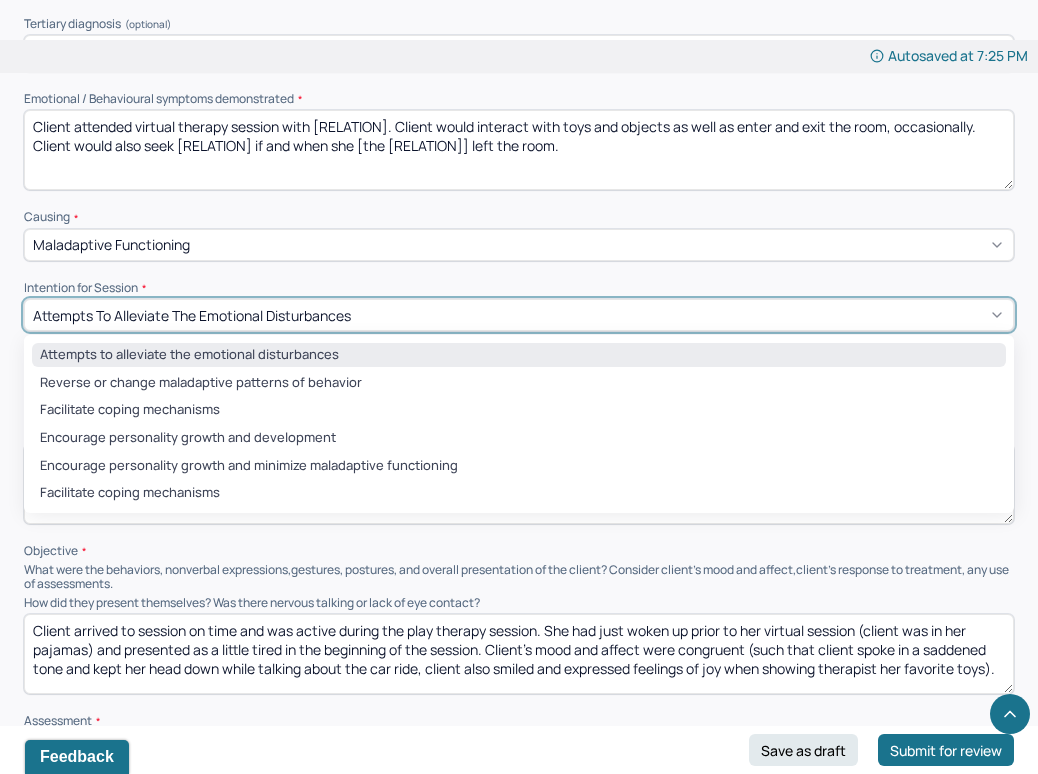 click on "Attempts to alleviate the emotional disturbances" at bounding box center [519, 355] 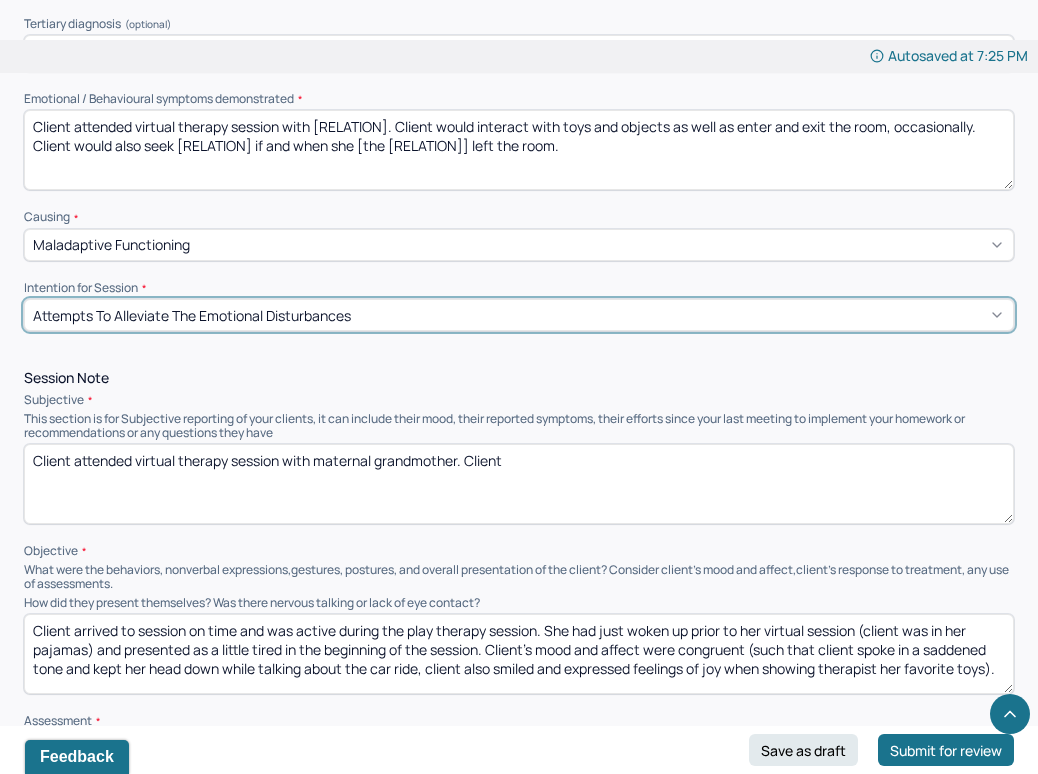 click on "Client attended virtual therapy session with maternal grandmother. Client" at bounding box center [519, 484] 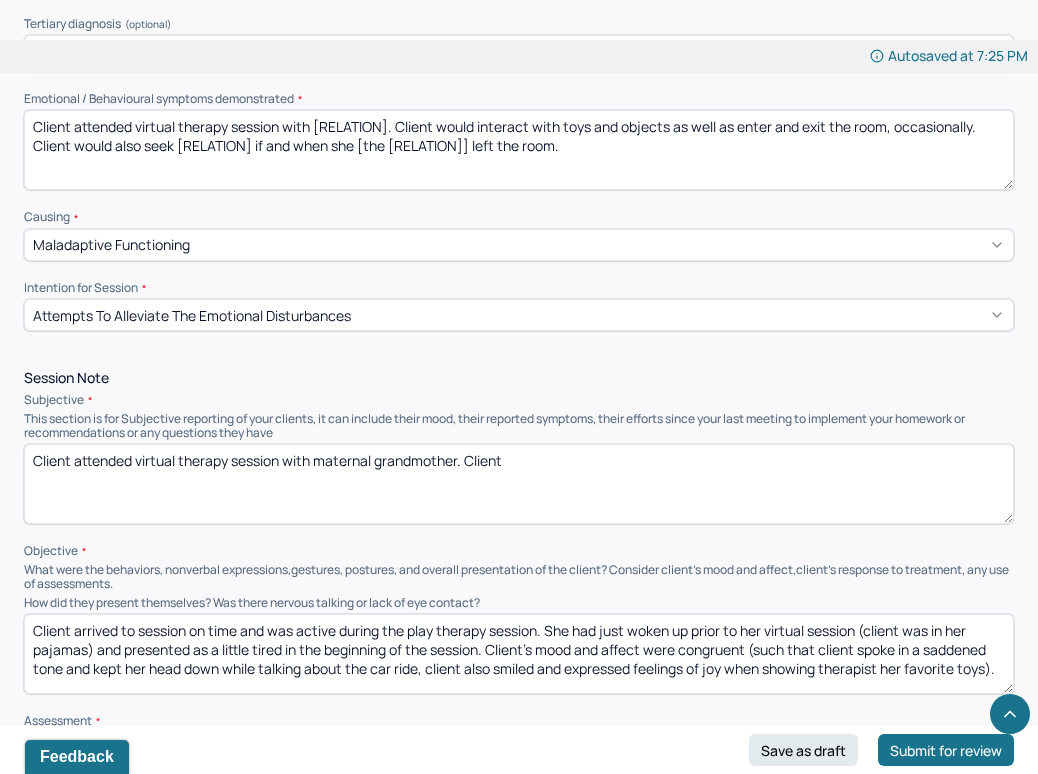 drag, startPoint x: 524, startPoint y: 454, endPoint x: -132, endPoint y: 448, distance: 656.02747 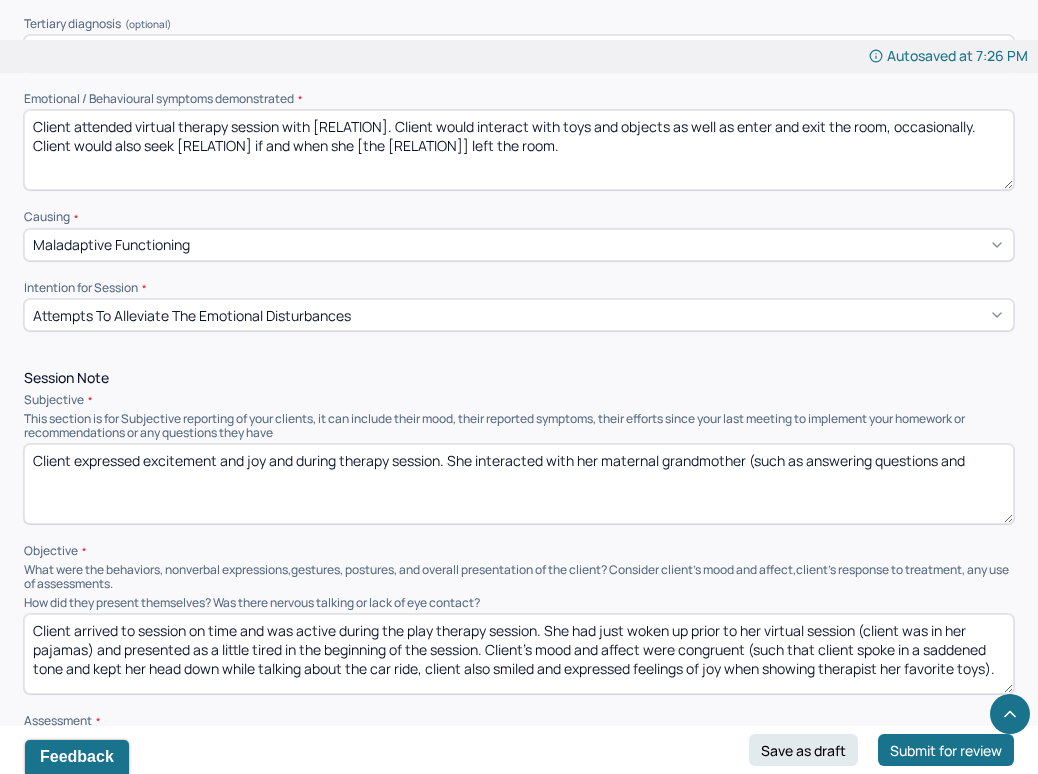 click on "Client expressed excitement and joy and during therapy session. She interacted with her maternal grandmother (such as answering questions and" at bounding box center (519, 484) 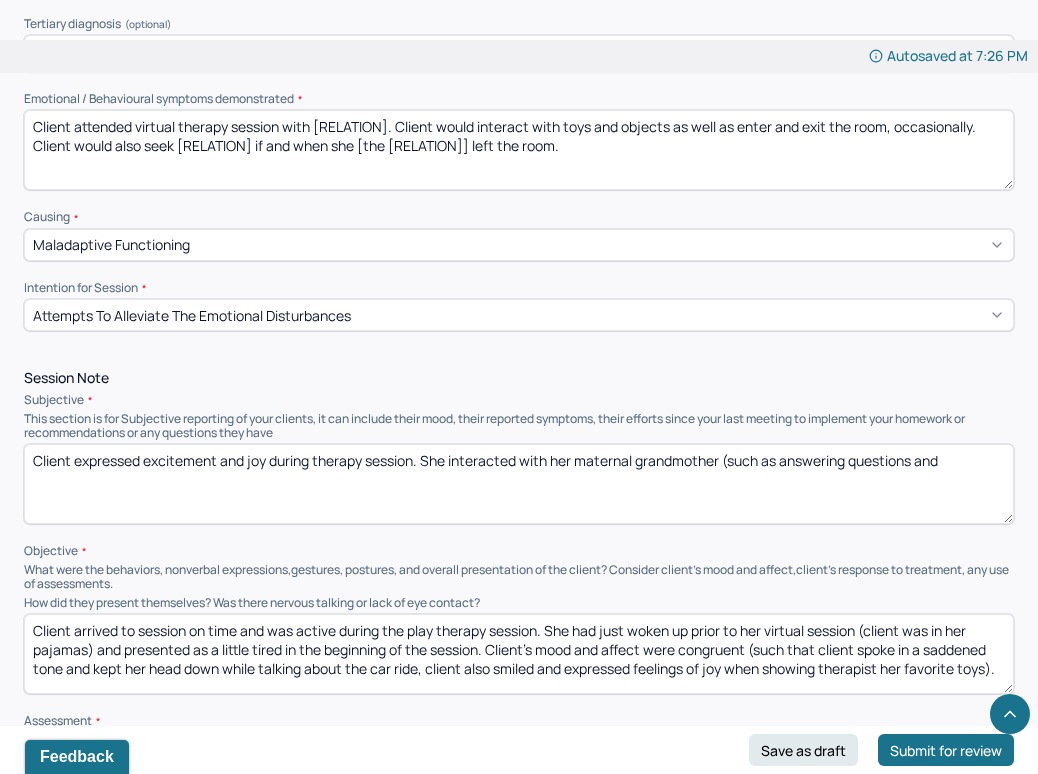click on "Client expressed excitement and joy and during therapy session. She interacted with her maternal grandmother (such as answering questions and" at bounding box center [519, 484] 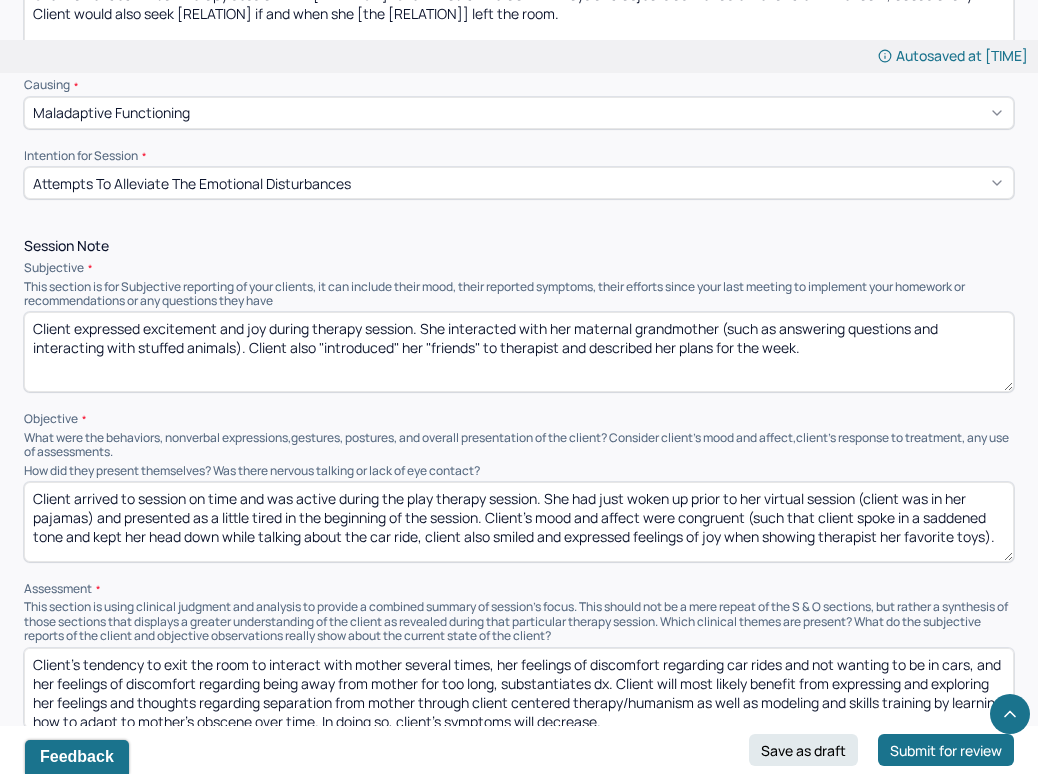 scroll, scrollTop: 1017, scrollLeft: 0, axis: vertical 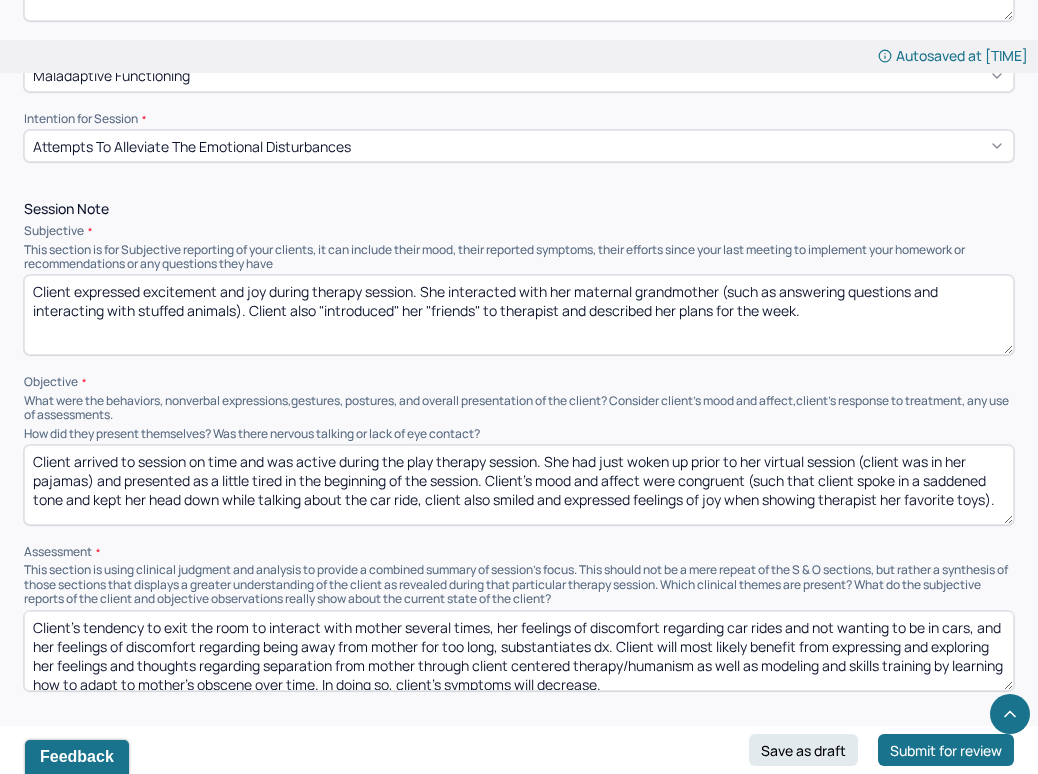 type on "Client expressed excitement and joy during therapy session. She interacted with her maternal grandmother (such as answering questions and interacting with stuffed animals). Client also "introduced" her "friends" to therapist and described her plans for the week." 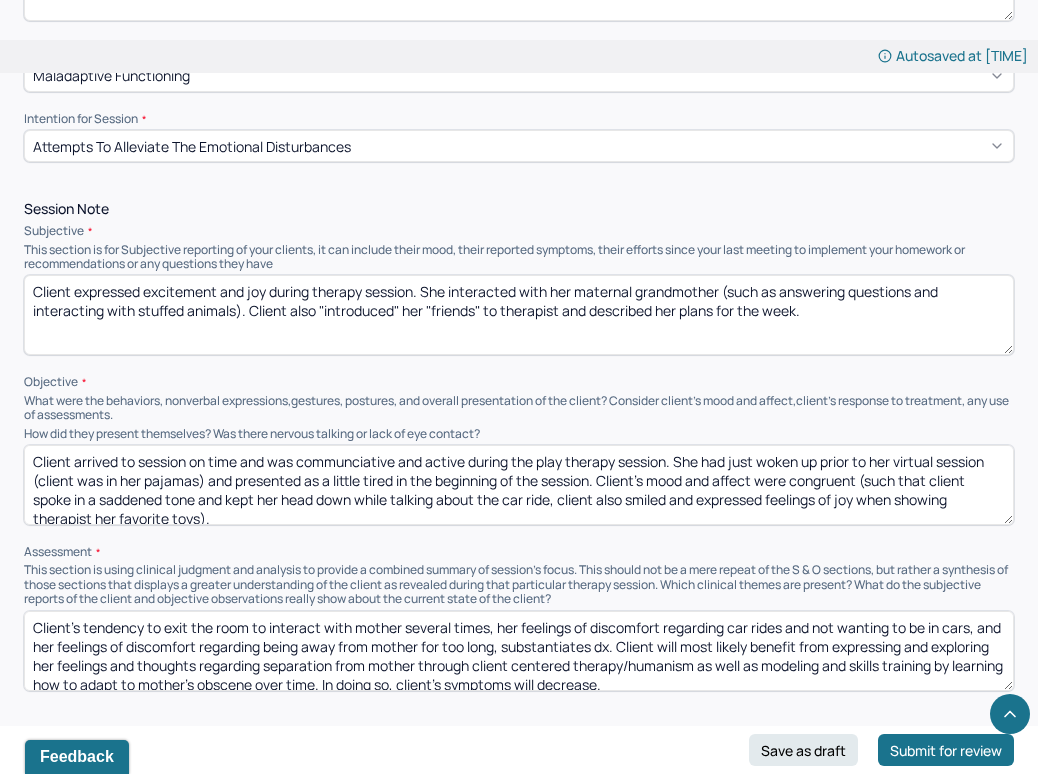 click on "Client arrived to session on time and was active during the play therapy session. She had just woken up prior to her virtual session (client was in her pajamas) and presented as a little tired in the beginning of the session. Client's mood and affect were congruent (such that client spoke in a saddened tone and kept her head down while talking about the car ride, client also smiled and expressed feelings of joy when showing therapist her favorite toys)." at bounding box center [519, 485] 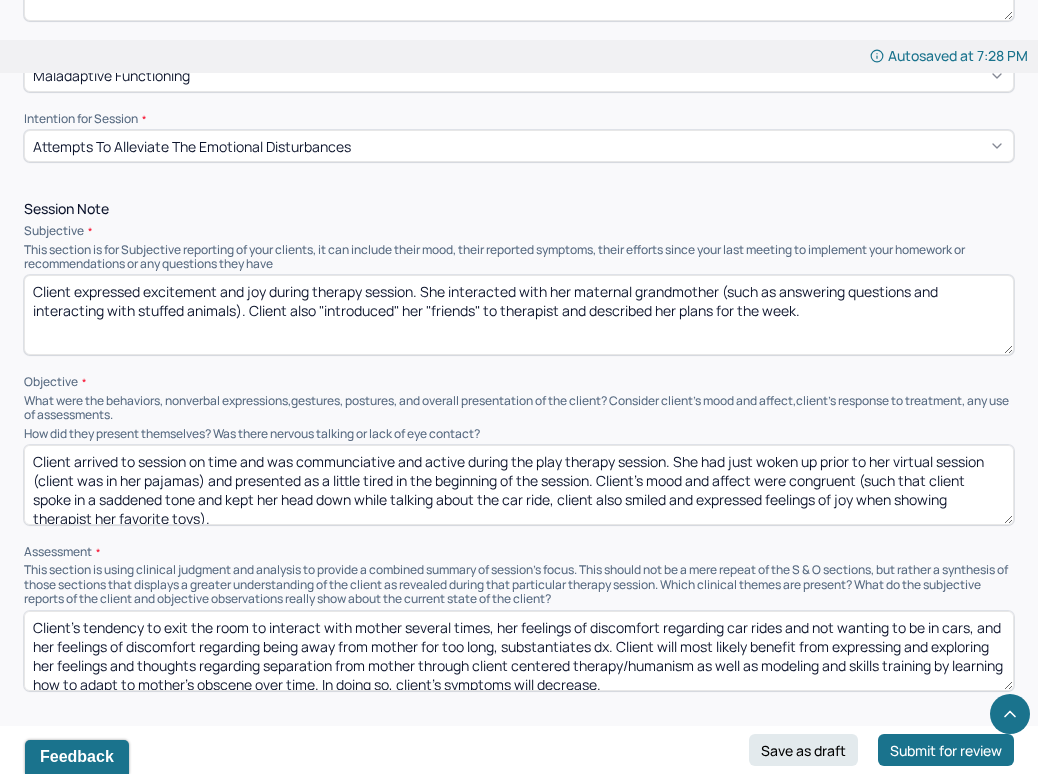 drag, startPoint x: 677, startPoint y: 451, endPoint x: 706, endPoint y: 458, distance: 29.832869 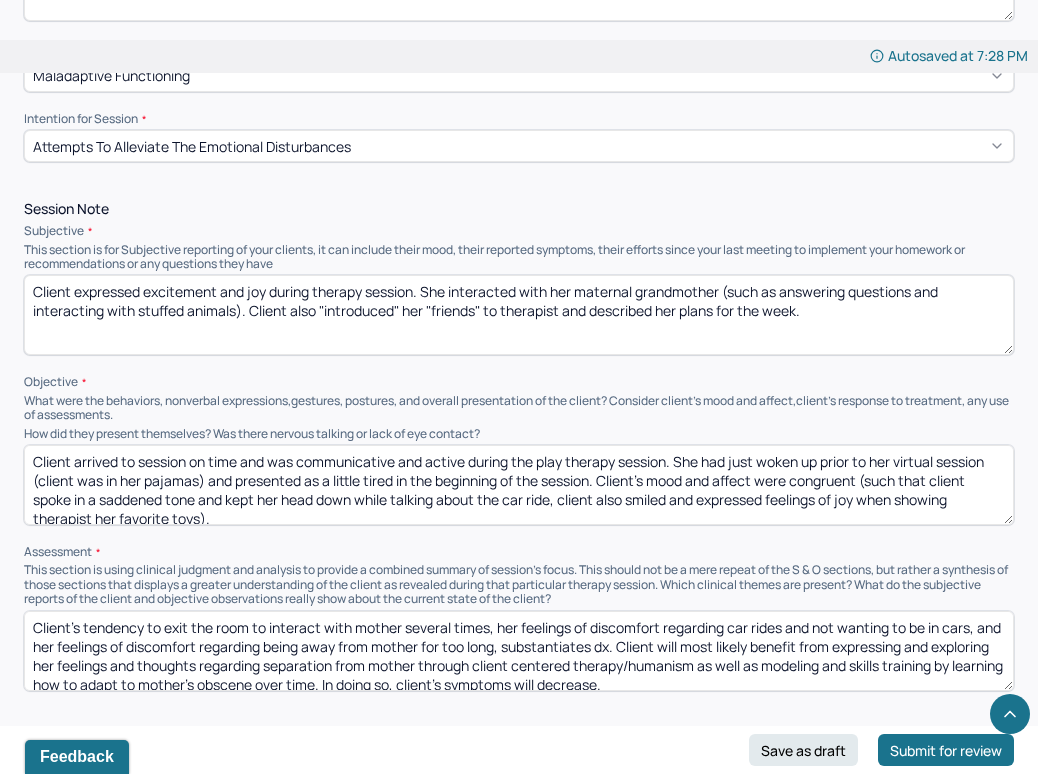 drag, startPoint x: 599, startPoint y: 468, endPoint x: 678, endPoint y: 450, distance: 81.02469 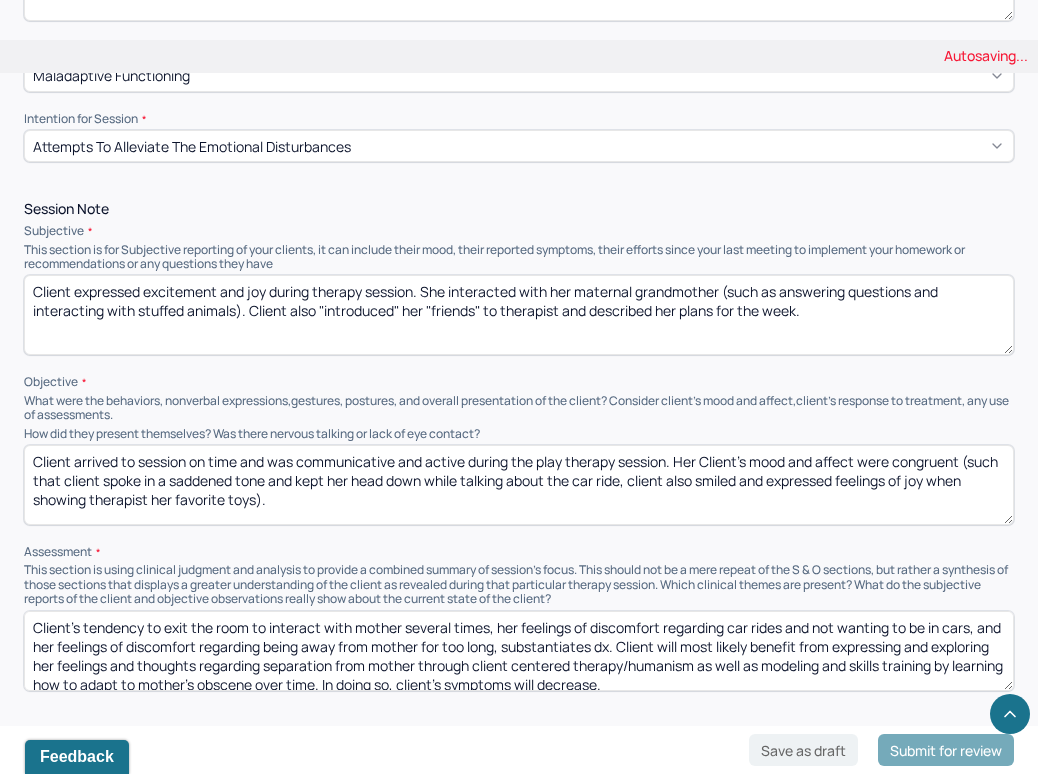 click on "Client arrived to session on time and was communicative and active during the play therapy session. She had just woken up prior to her virtual session (client was in her pajamas) and presented as a little tired in the beginning of the session. Client's mood and affect were congruent (such that client spoke in a saddened tone and kept her head down while talking about the car ride, client also smiled and expressed feelings of joy when showing therapist her favorite toys)." at bounding box center (519, 485) 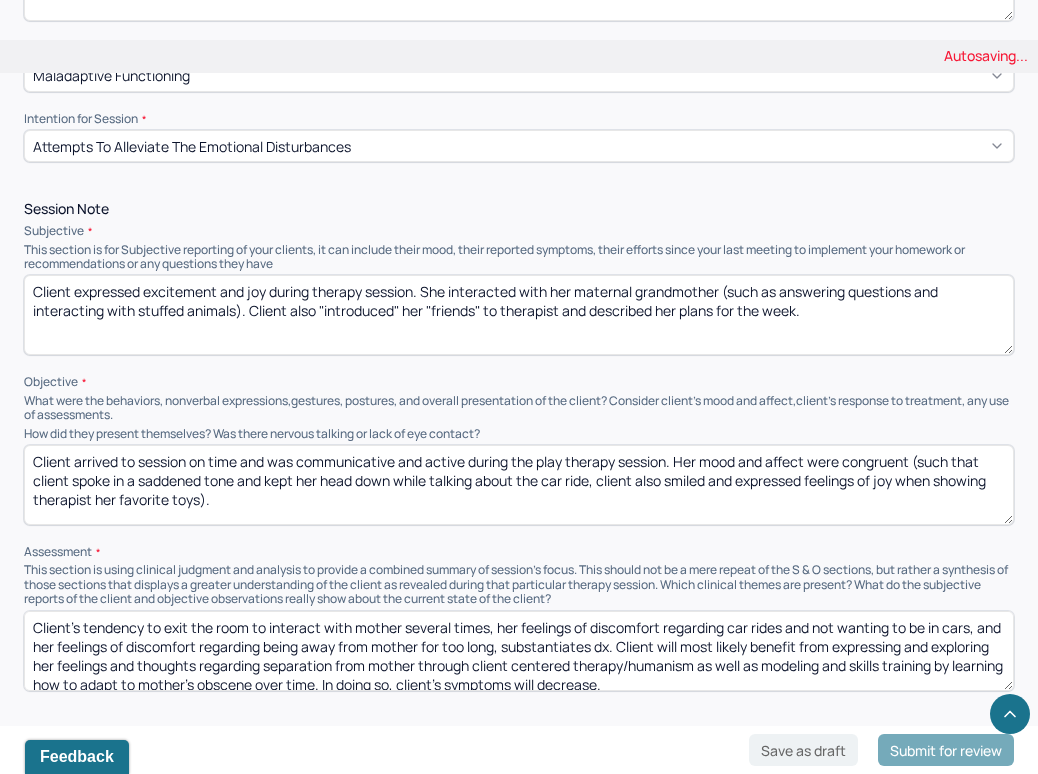 click on "Client arrived to session on time and was communicative and active during the play therapy session. HerClient's mood and affect were congruent (such that client spoke in a saddened tone and kept her head down while talking about the car ride, client also smiled and expressed feelings of joy when showing therapist her favorite toys)." at bounding box center [519, 485] 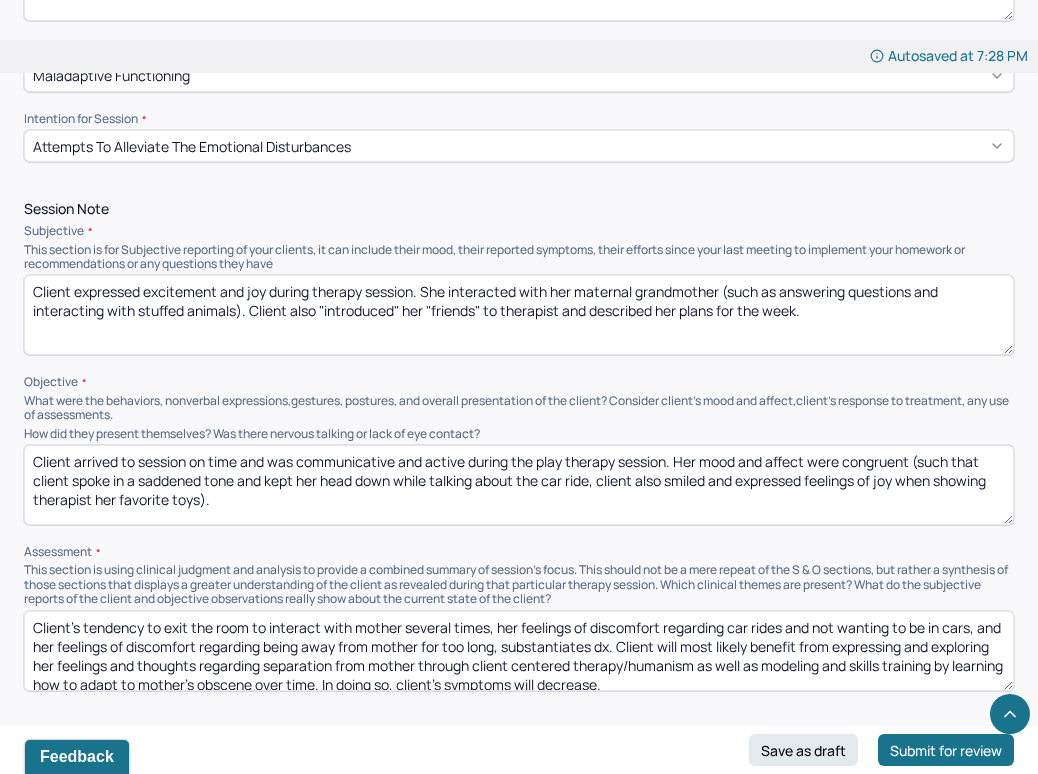 drag, startPoint x: 246, startPoint y: 491, endPoint x: 71, endPoint y: 479, distance: 175.41095 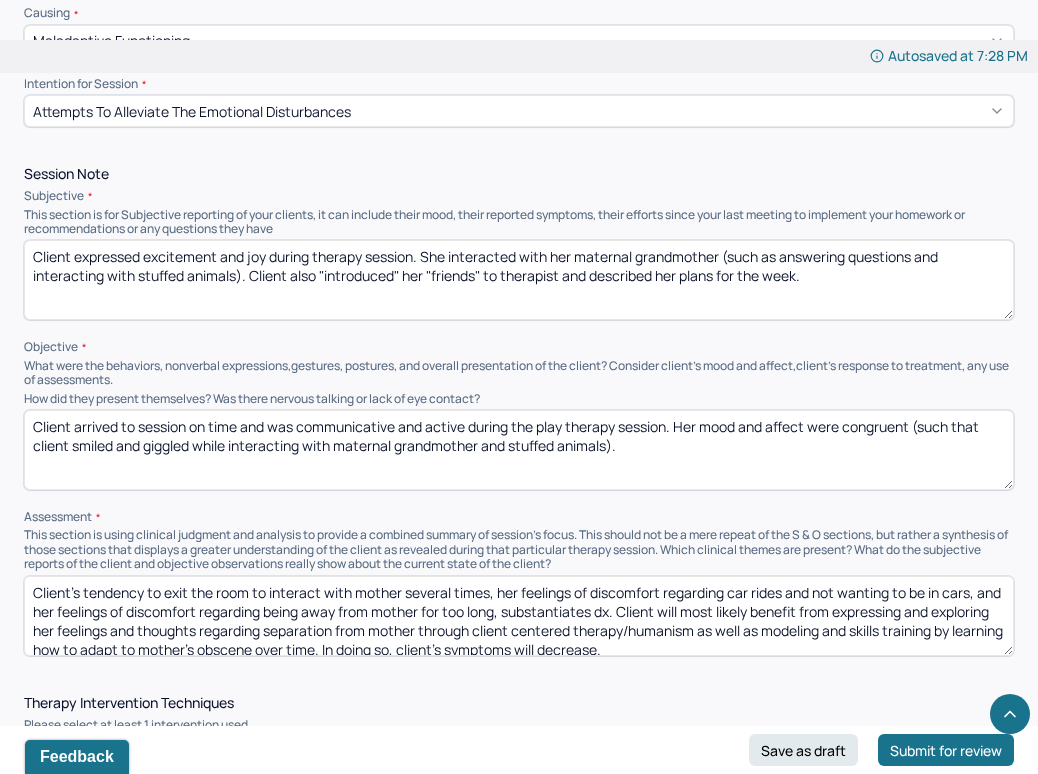 scroll, scrollTop: 1070, scrollLeft: 0, axis: vertical 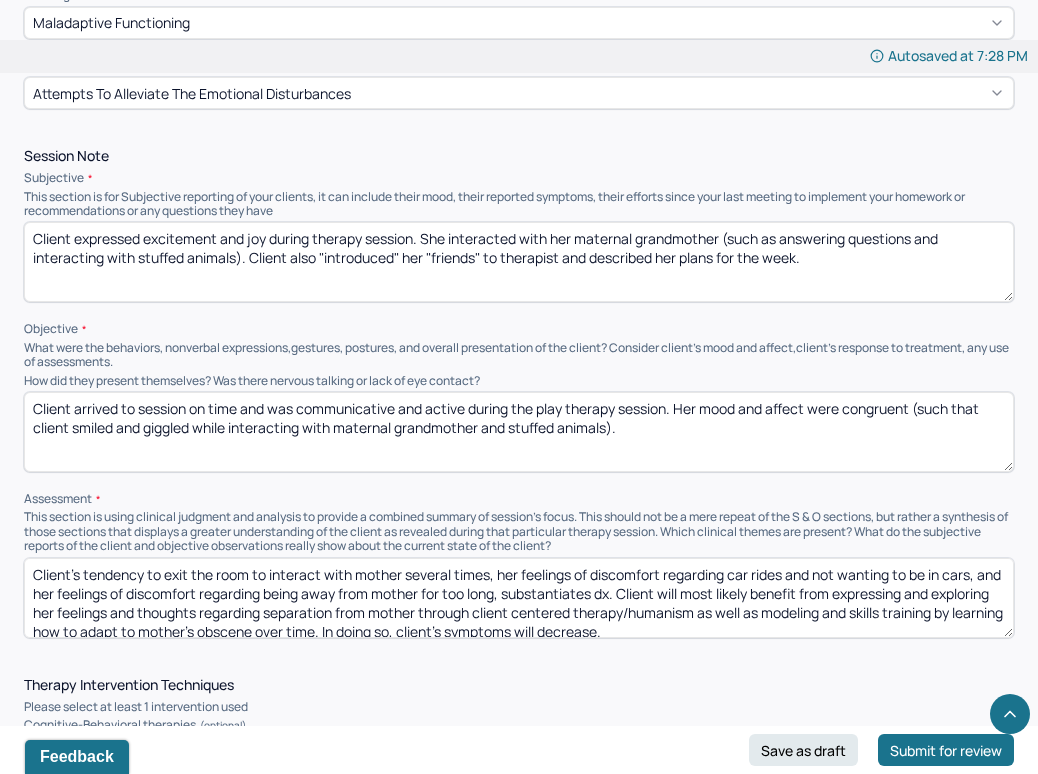 type on "Client arrived to session on time and was communicative and active during the play therapy session. Her mood and affect were congruent (such that client smiled and giggled while interacting with maternal grandmother and stuffed animals)." 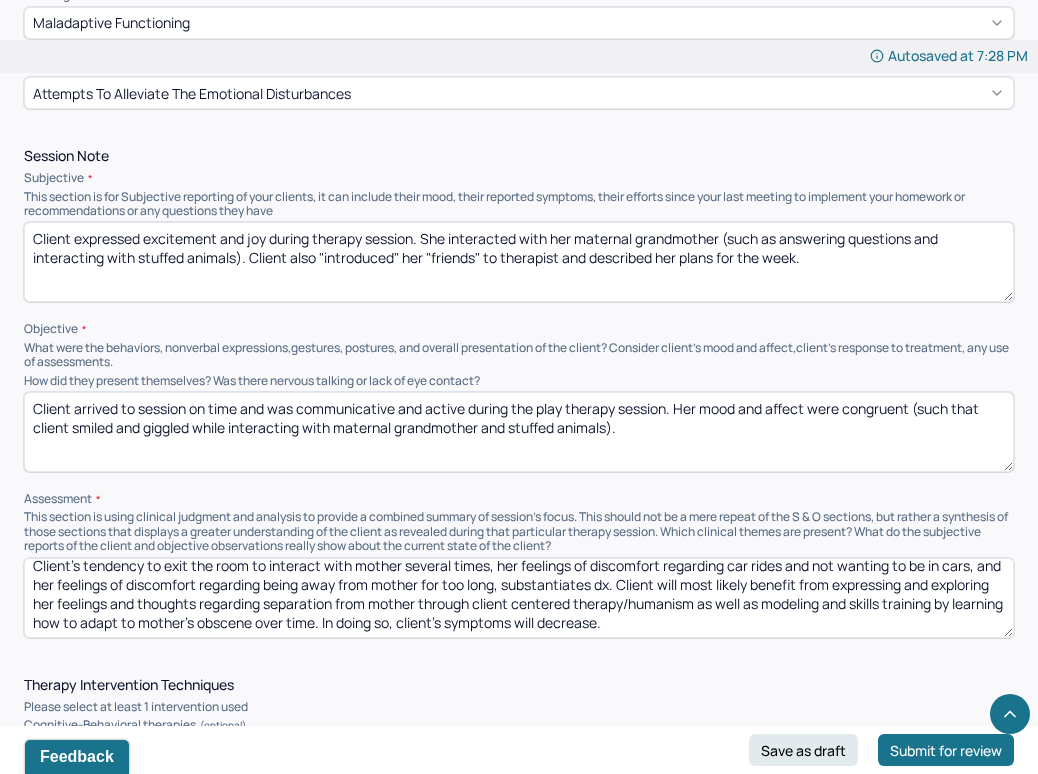 drag, startPoint x: 163, startPoint y: 568, endPoint x: 777, endPoint y: 630, distance: 617.1224 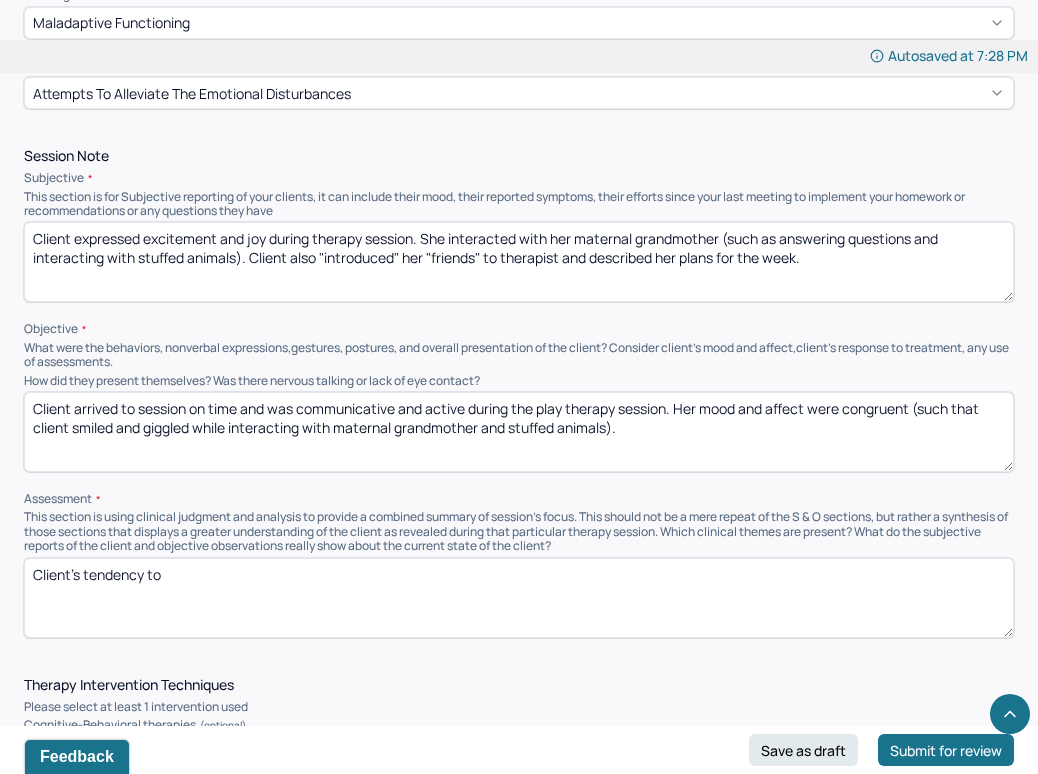 scroll, scrollTop: 0, scrollLeft: 0, axis: both 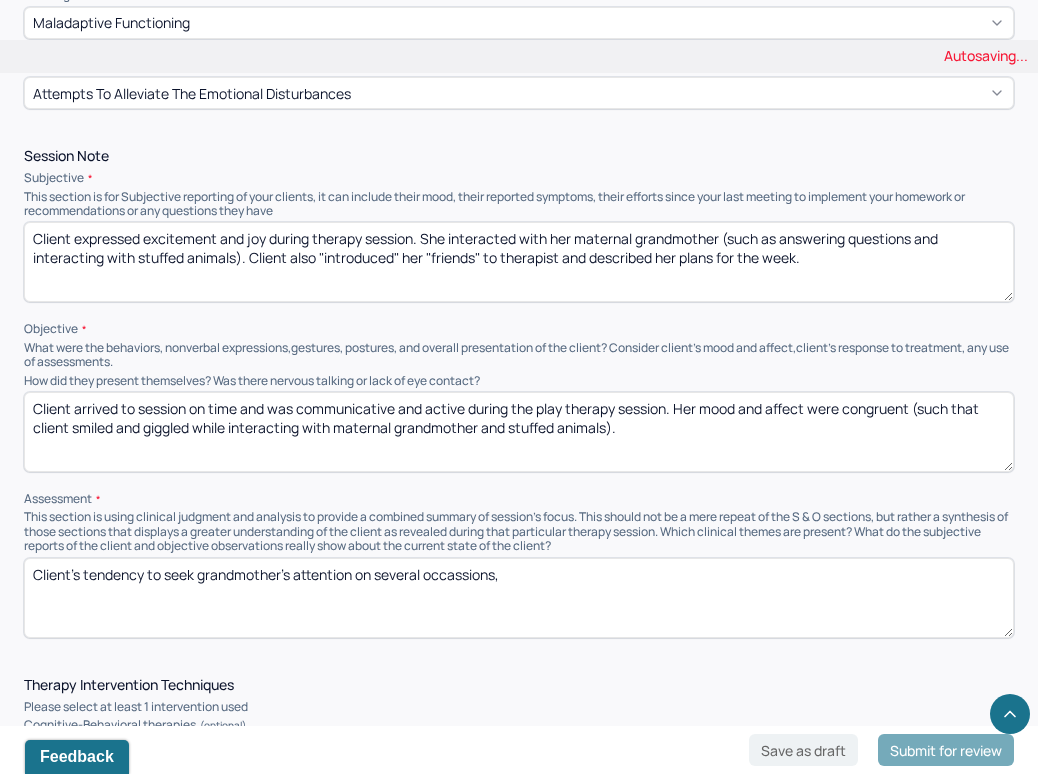click on "Client's tendency to seek grandmother's attention and" at bounding box center (519, 598) 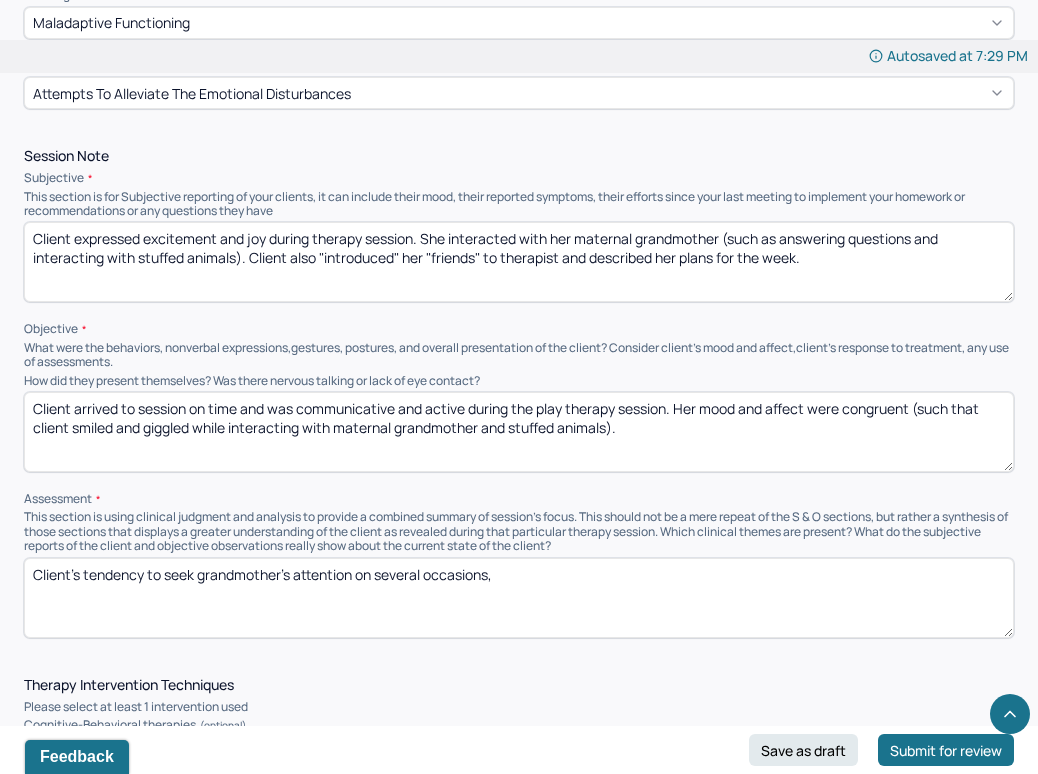 click on "Client's tendency to seek grandmother's attention on several occassions," at bounding box center [519, 598] 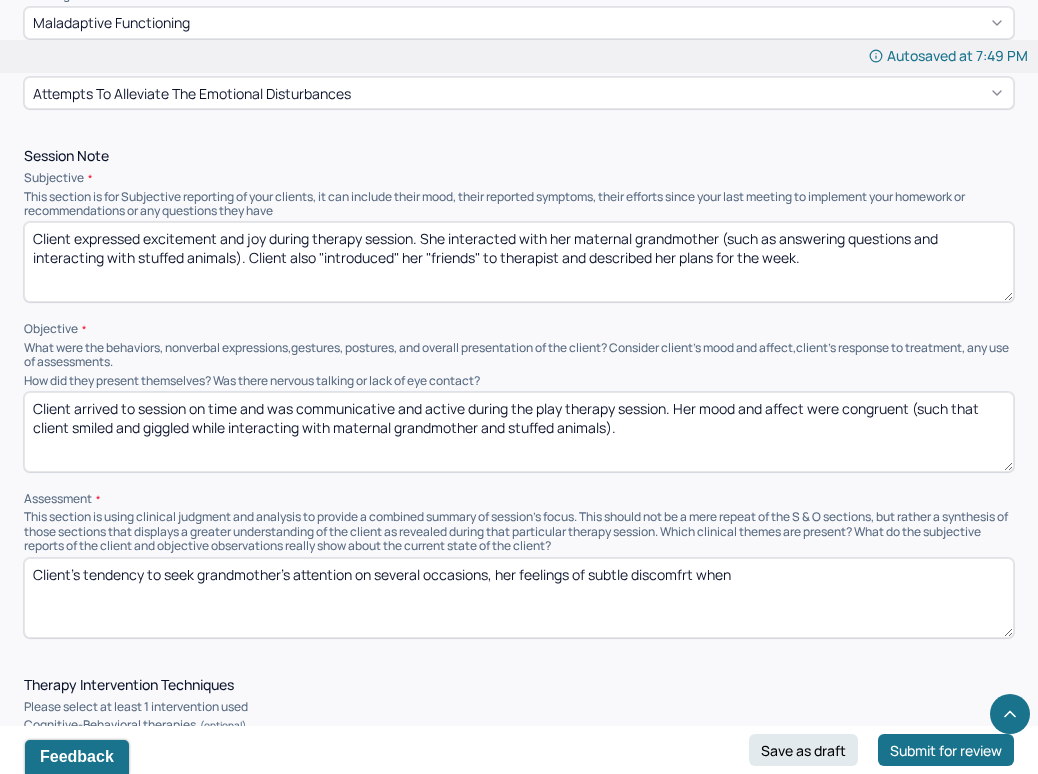 click on "Client's tendency to seek [RELATION] 's attention on several occasions, her" at bounding box center [519, 598] 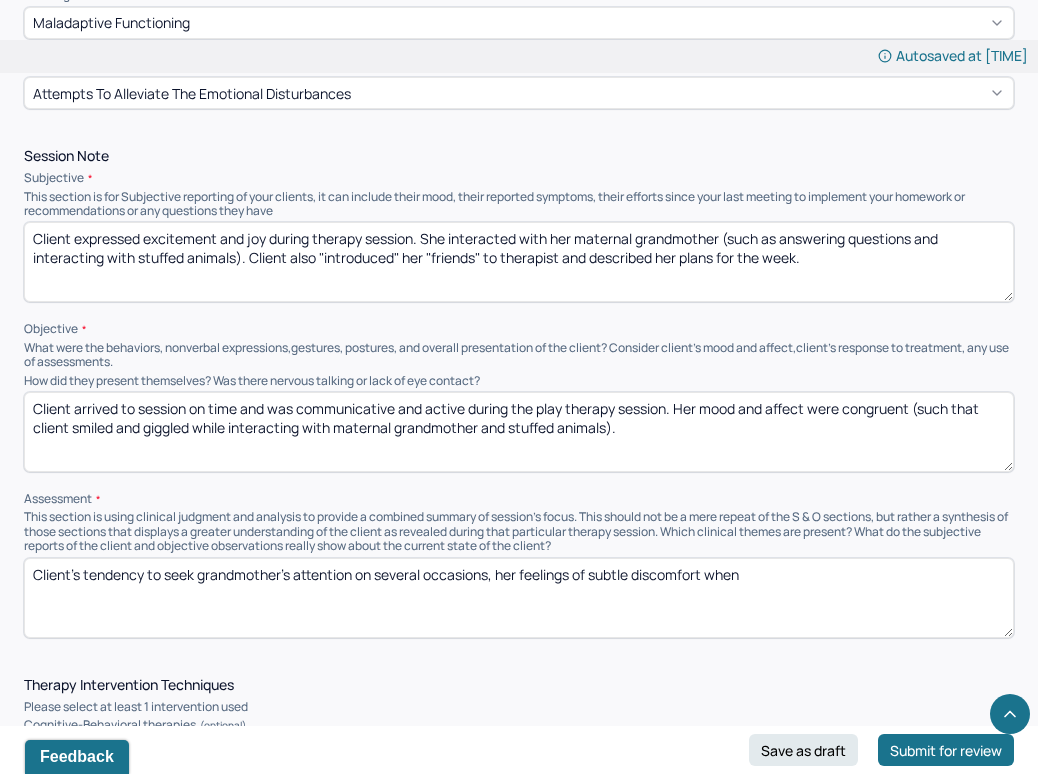 click on "Client's tendency to seek grandmother's attention on several occasions, her feelings of subtle discomfrt when" at bounding box center (519, 598) 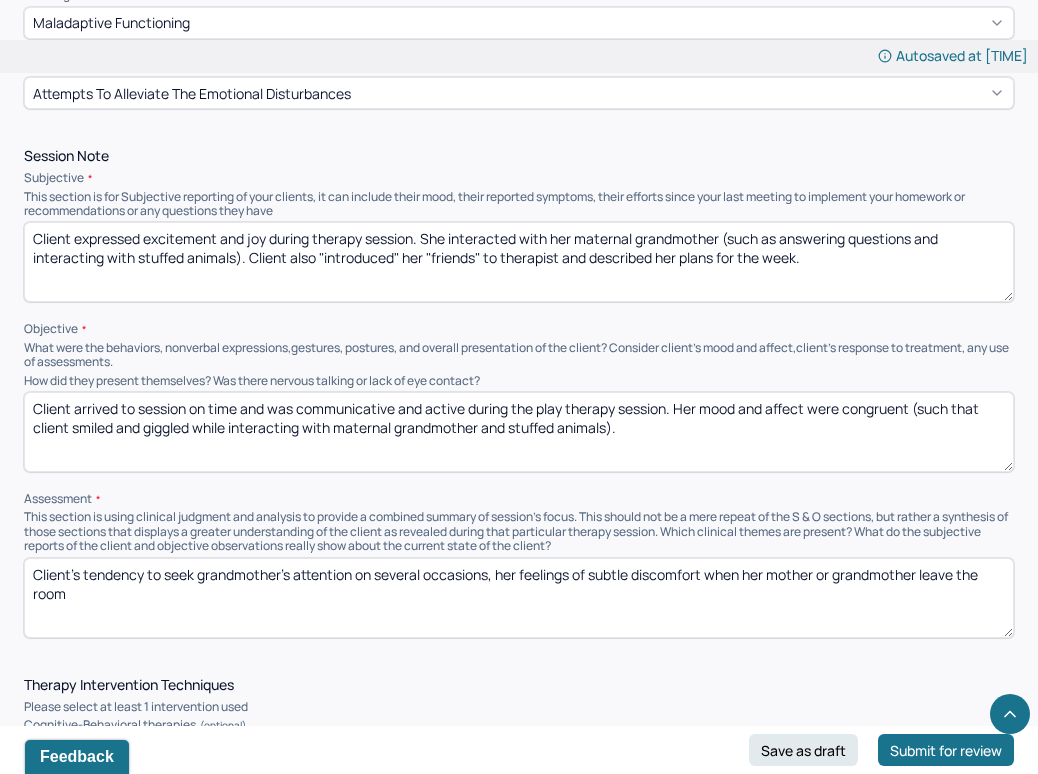 click on "Client's tendency to seek grandmother's attention on several occasions, her feelings of subtle discomfort when her mother or grandmother leave the room" at bounding box center [519, 598] 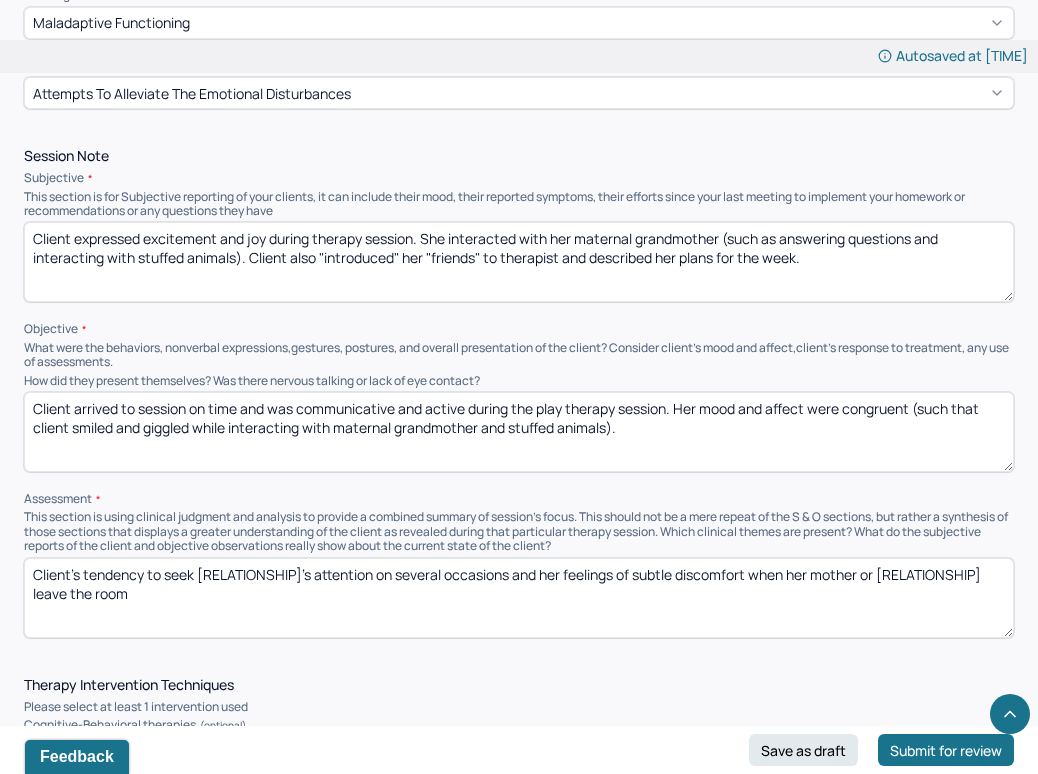 click on "Client's tendency to seek grandmother's attention on several occasions, her feelings of subtle discomfort when her mother or grandmother leave the room" at bounding box center (519, 598) 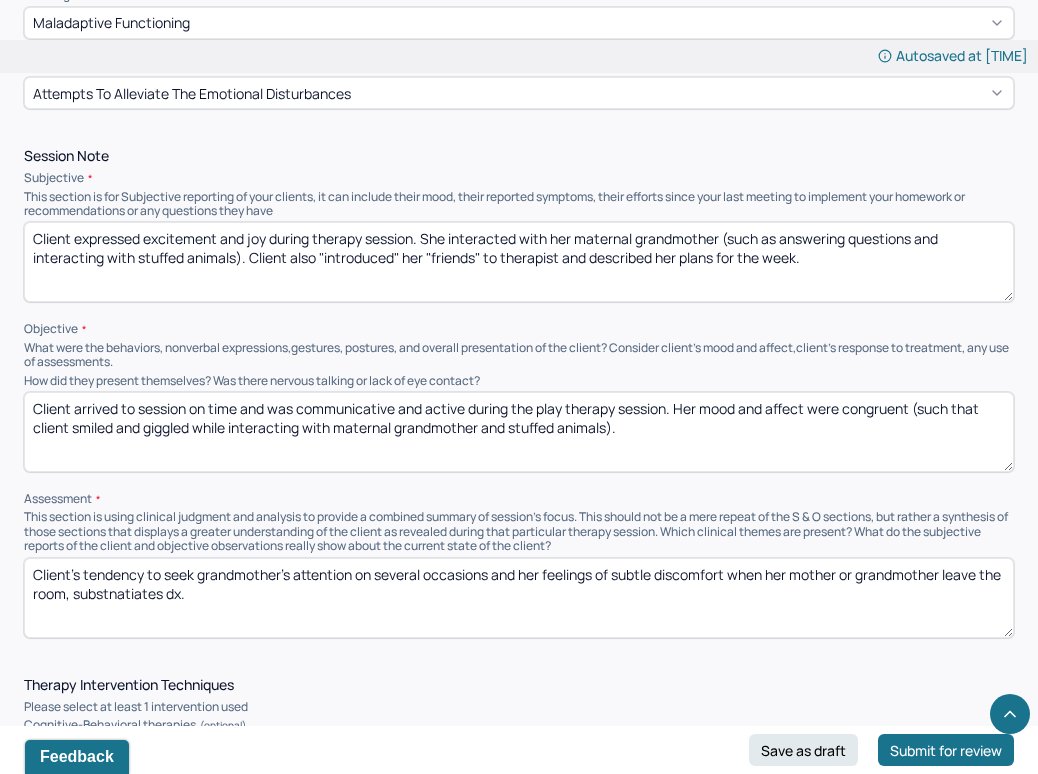 click on "Client's tendency to seek [RELATIONSHIP]'s attention on several occasions and her feelings of subtle discomfort when her mother or [RELATIONSHIP] leave the room" at bounding box center [519, 598] 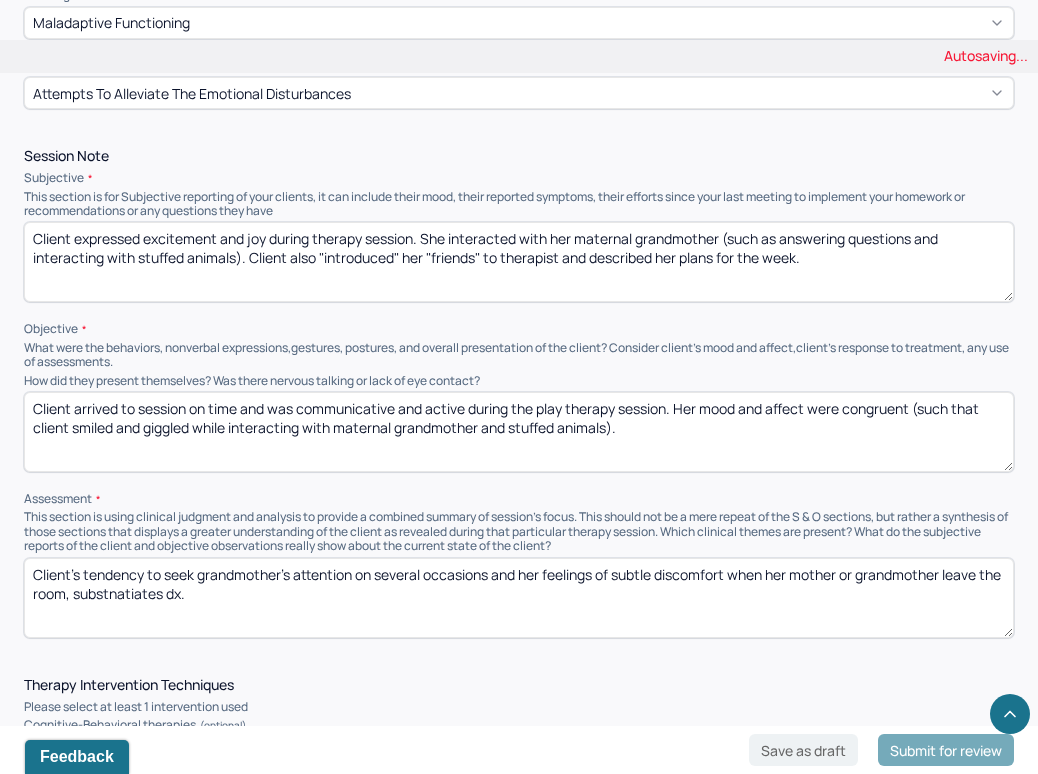 click on "Client's tendency to seek [RELATIONSHIP]'s attention on several occasions and her feelings of subtle discomfort when her mother or [RELATIONSHIP] leave the room" at bounding box center [519, 598] 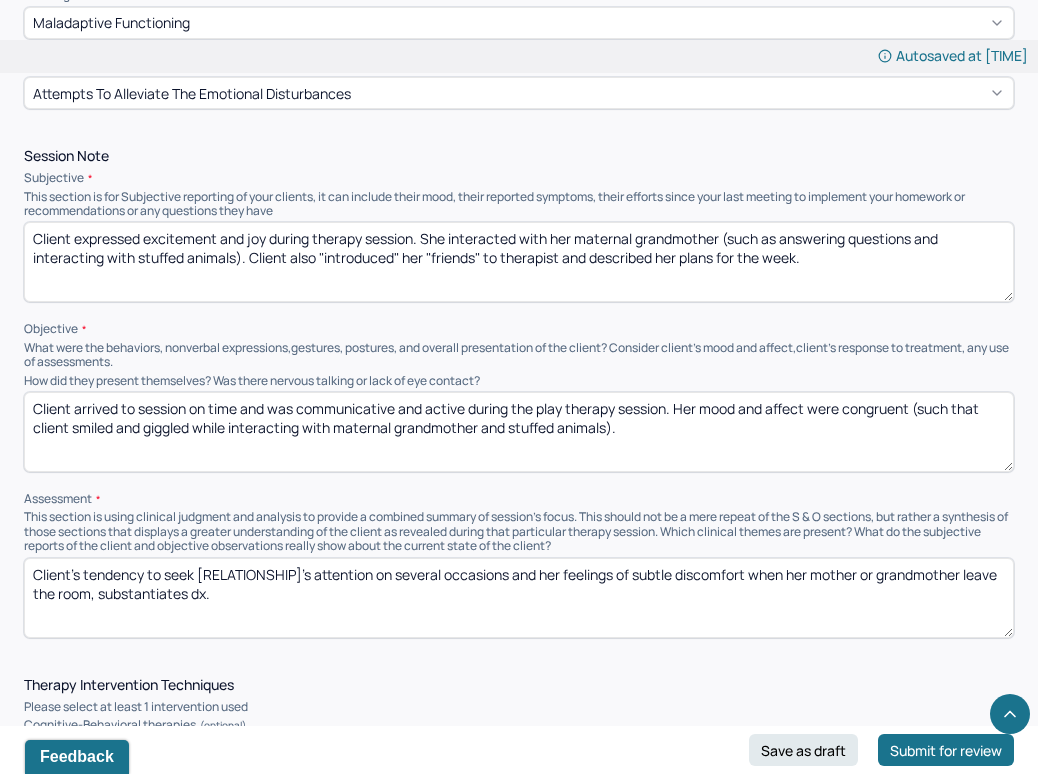 click on "Client's tendency to seek grandmother's attention on several occasions and her feelings of subtle discomfort when her mother or grandmother leave the room, subst dx." at bounding box center (519, 598) 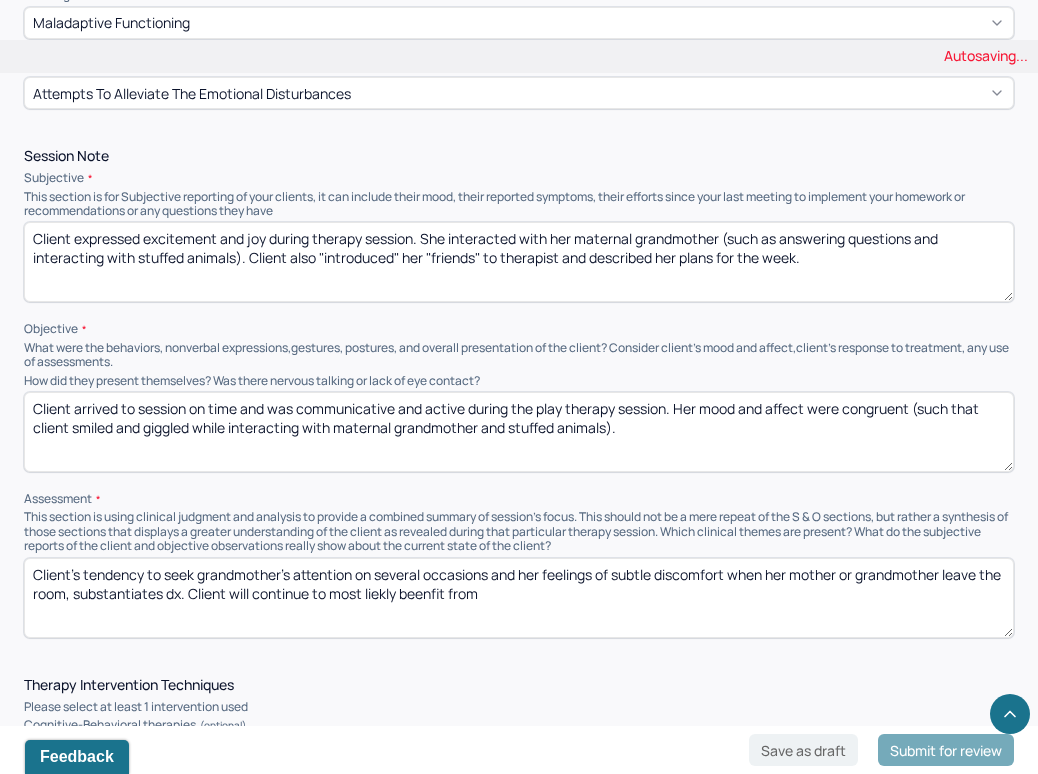 click on "Client's tendency to seek [RELATIONSHIP]'s attention on several occasions and her feelings of subtle discomfort when her mother or grandmother leave the room, substantiates dx." at bounding box center [519, 598] 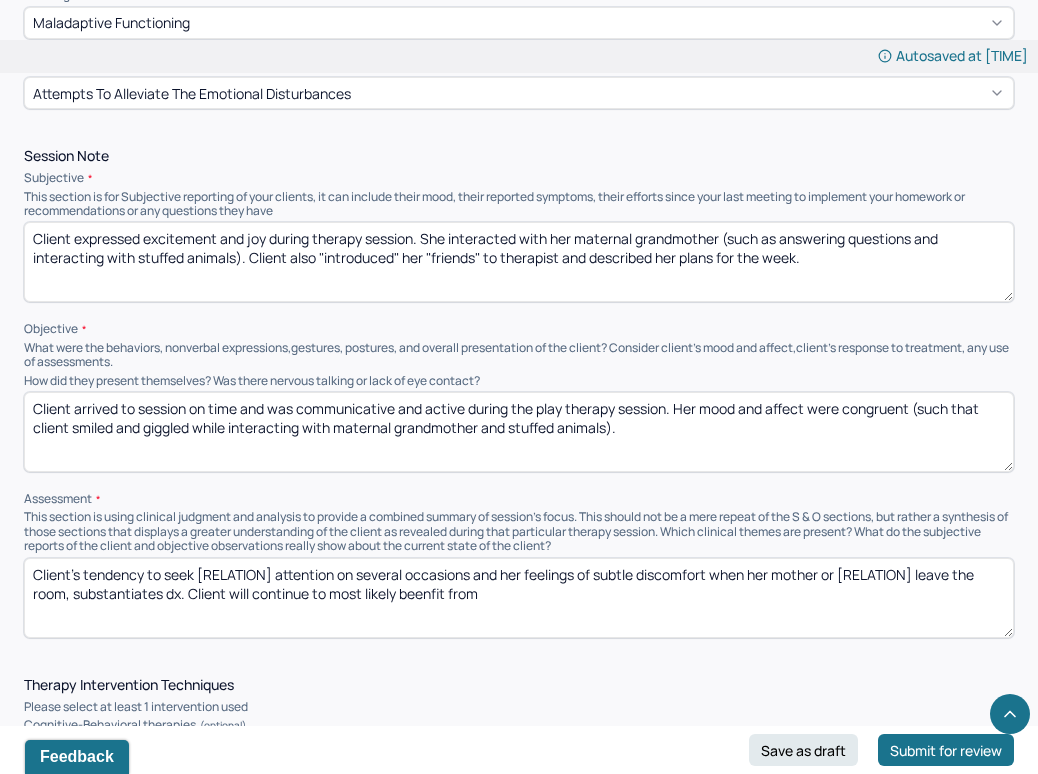 click on "Client's tendency to seek grandmother's attention on several occasions and her feelings of subtle discomfort when her mother or grandmother leave the room, substantiates dx. Client will continue to most liekly beenfit from" at bounding box center (519, 598) 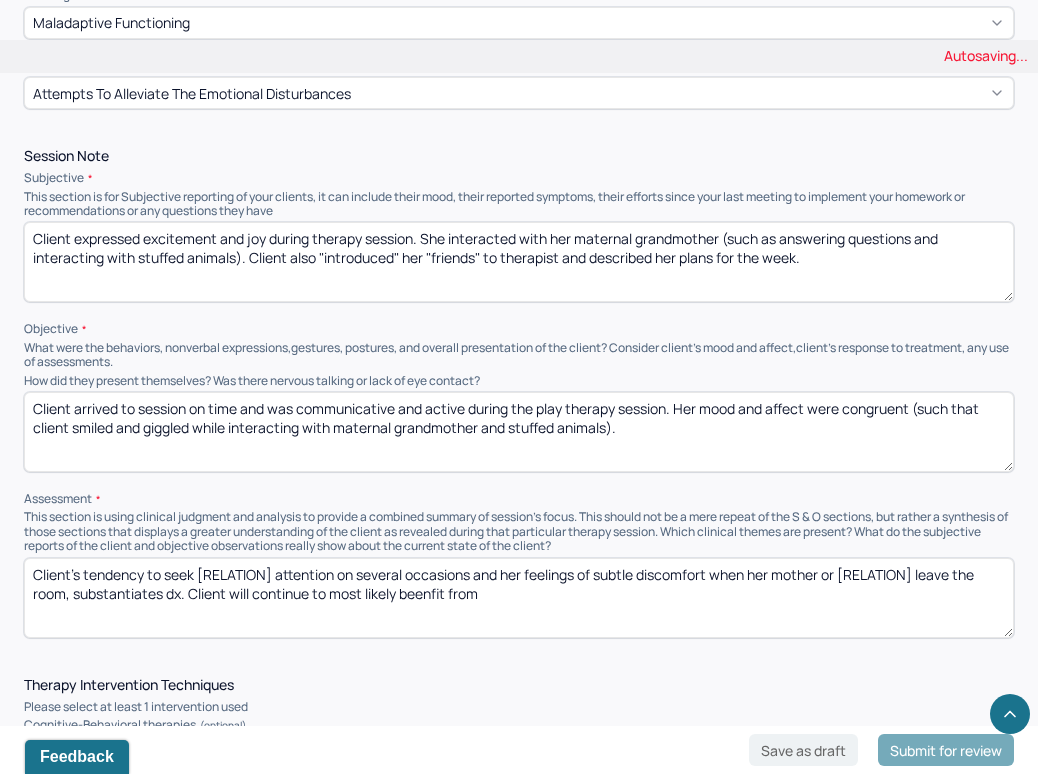 click on "Client's tendency to seek grandmother's attention on several occasions and her feelings of subtle discomfort when her mother or grandmother leave the room, substantiates dx. Client will continue to most liekly beenfit from" at bounding box center [519, 598] 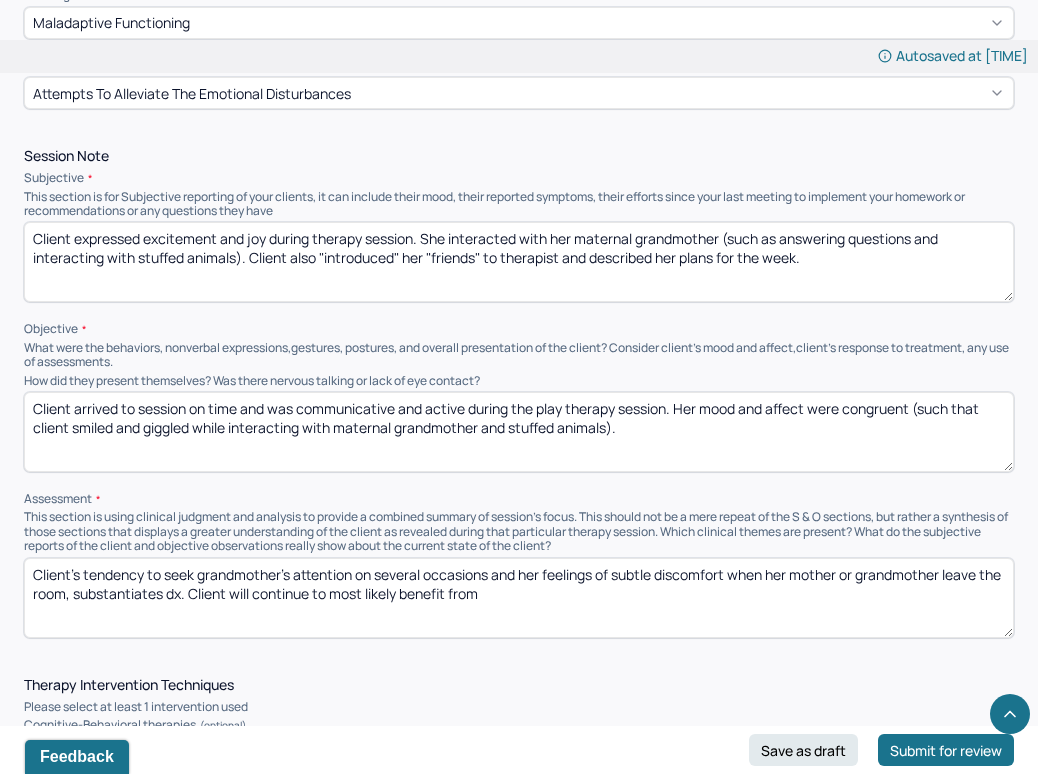 click on "Client's tendency to seek [RELATION] attention on several occasions and her feelings of subtle discomfort when her mother or [RELATION] leave the room, substantiates dx. Client will continue to most likely beenfit from" at bounding box center [519, 598] 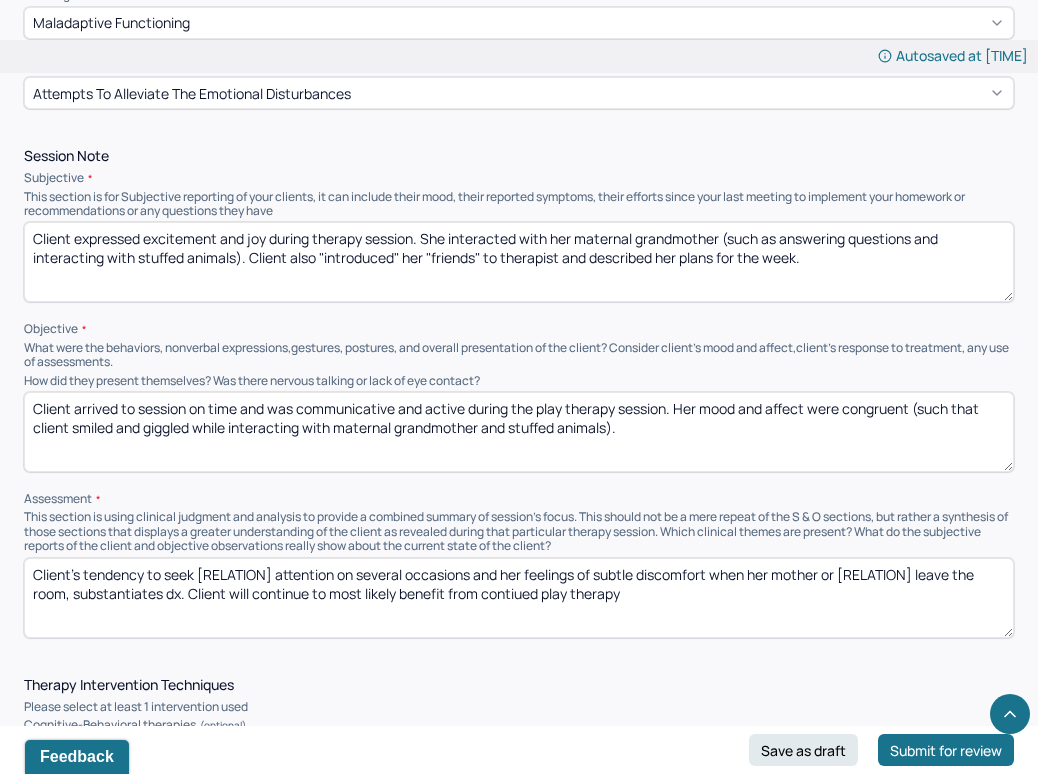 click on "Client's tendency to seek grandmother's attention on several occasions and her feelings of subtle discomfort when her mother or grandmother leave the room, substantiates dx. Client will continue to most likely benefit from" at bounding box center (519, 598) 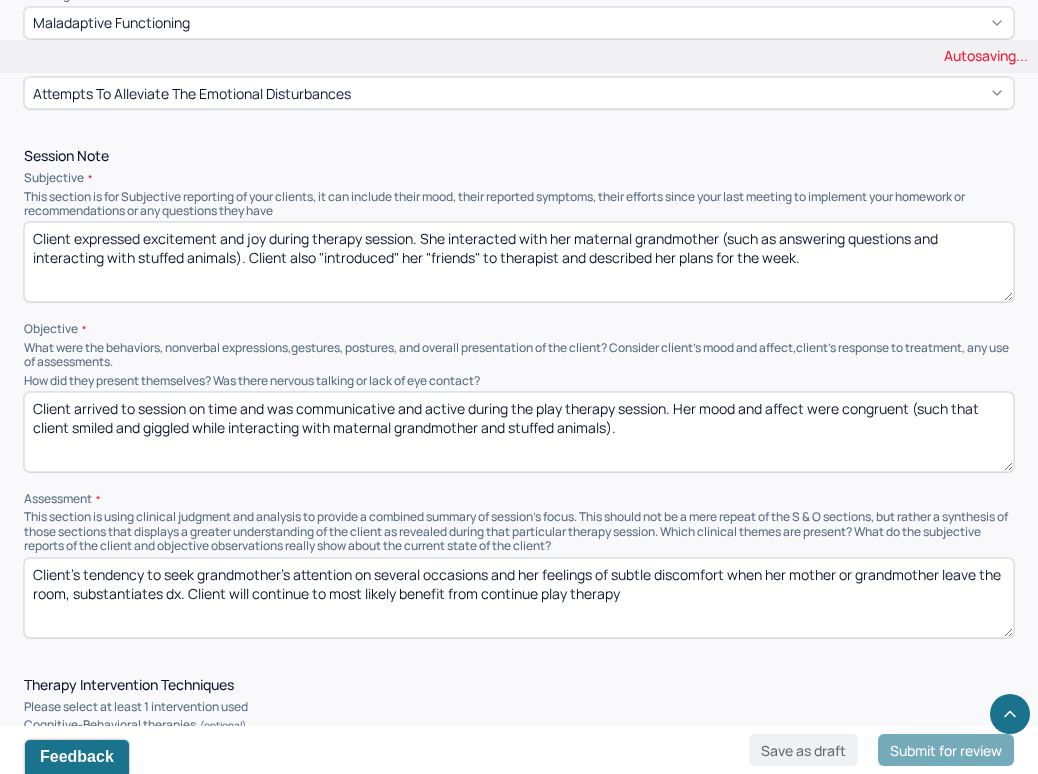 click on "Client's tendency to seek [RELATION] attention on several occasions and her feelings of subtle discomfort when her mother or [RELATION] leave the room, substantiates dx. Client will continue to most likely benefit from contiued play therapy" at bounding box center (519, 598) 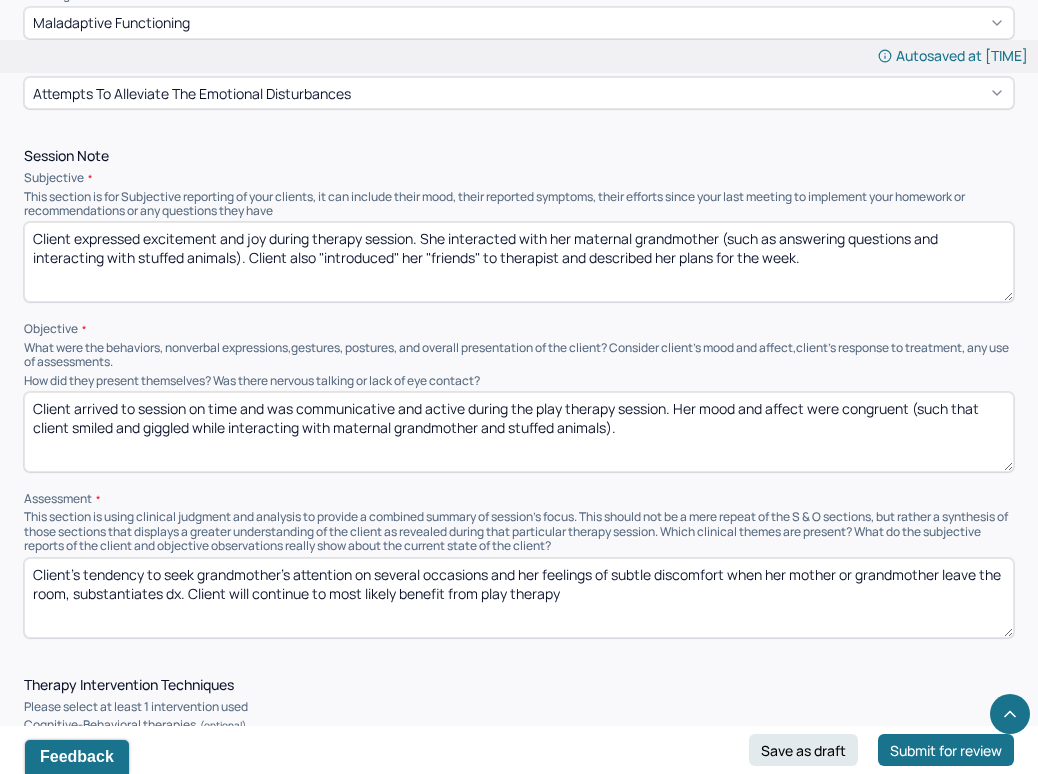 click on "Client's tendency to seek grandmother's attention on several occasions and her feelings of subtle discomfort when her mother or grandmother leave the room, substantiates dx. Client will continue to most likely benefit from continue play therapy" at bounding box center (519, 598) 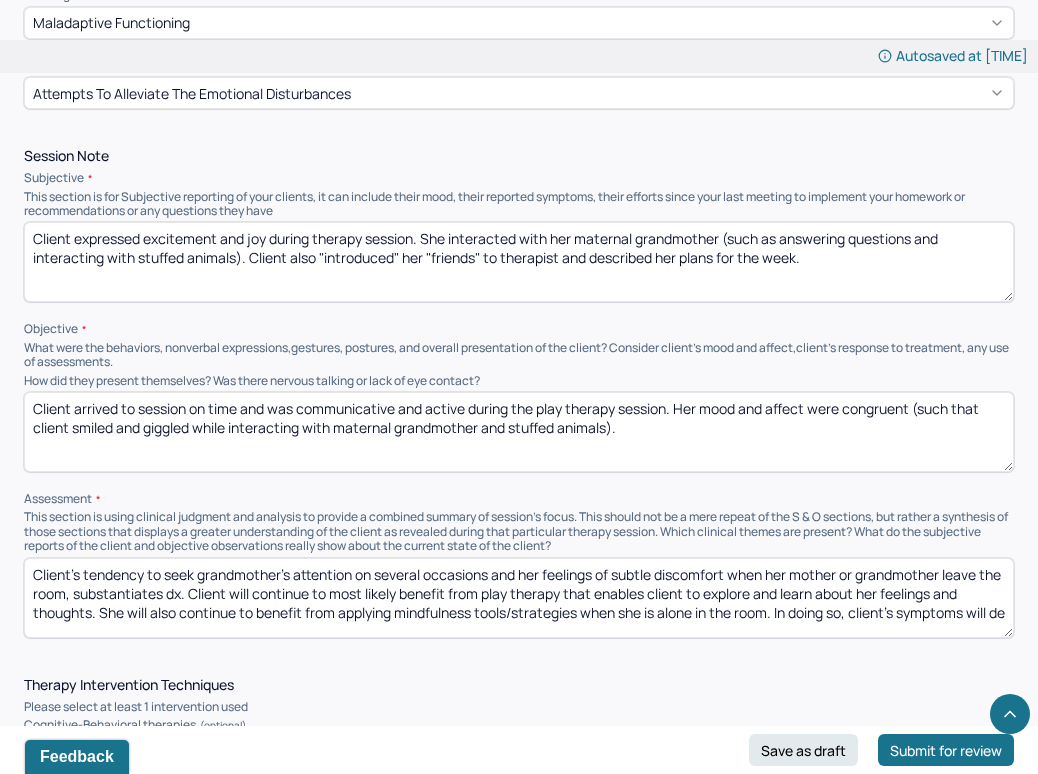 scroll, scrollTop: 3, scrollLeft: 0, axis: vertical 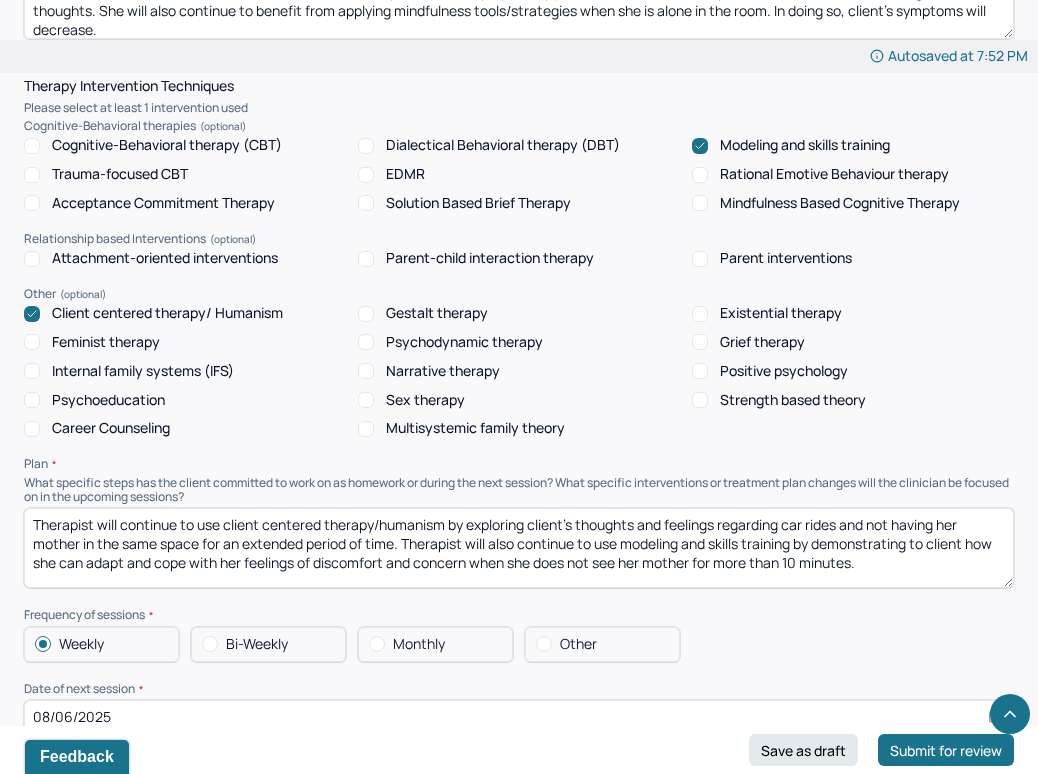 type on "Client's tendency to seek grandmother's attention on several occasions and her feelings of subtle discomfort when her mother or grandmother leave the room, substantiates dx. Client will continue to most likely benefit from play therapy that enables client to explore and learn about her feelings and thoughts. She will also continue to benefit from applying mindfulness tools/strategies when she is alone in the room. In doing so, client's symptoms will decrease." 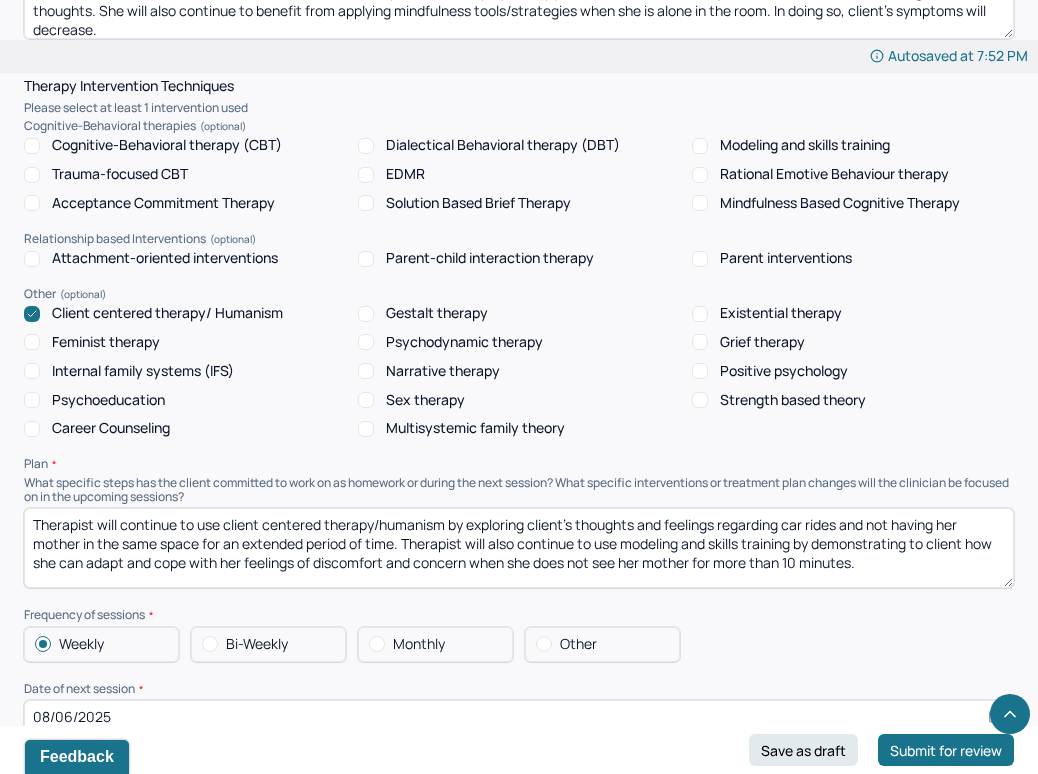 click on "Therapist will continue to use client centered therapy/humanism by exploring client's thoughts and feelings regarding car rides and not having her mother in the same space for an extended period of time. Therapist will also continue to use modeling and skills training by demonstrating to client how she can adapt and cope with her feelings of discomfort and concern when she does not see her mother for more than 10 minutes." at bounding box center [519, 548] 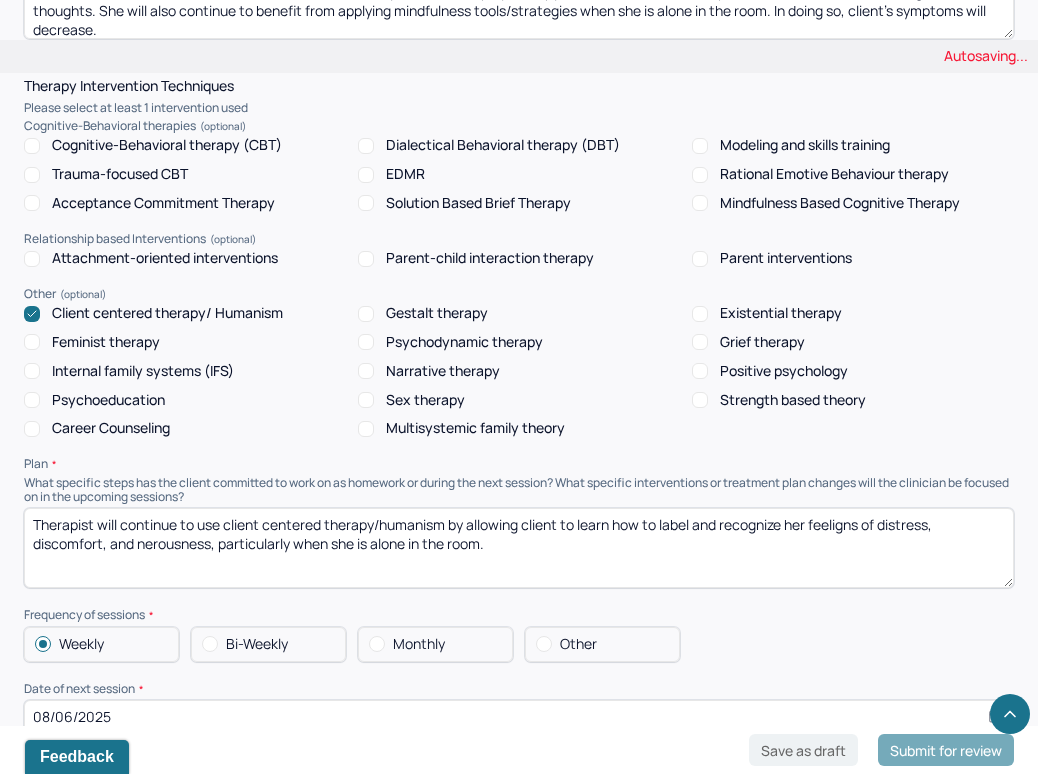 click on "Therapist will continue to use client centered therapy/humanism by allowing client to" at bounding box center [519, 548] 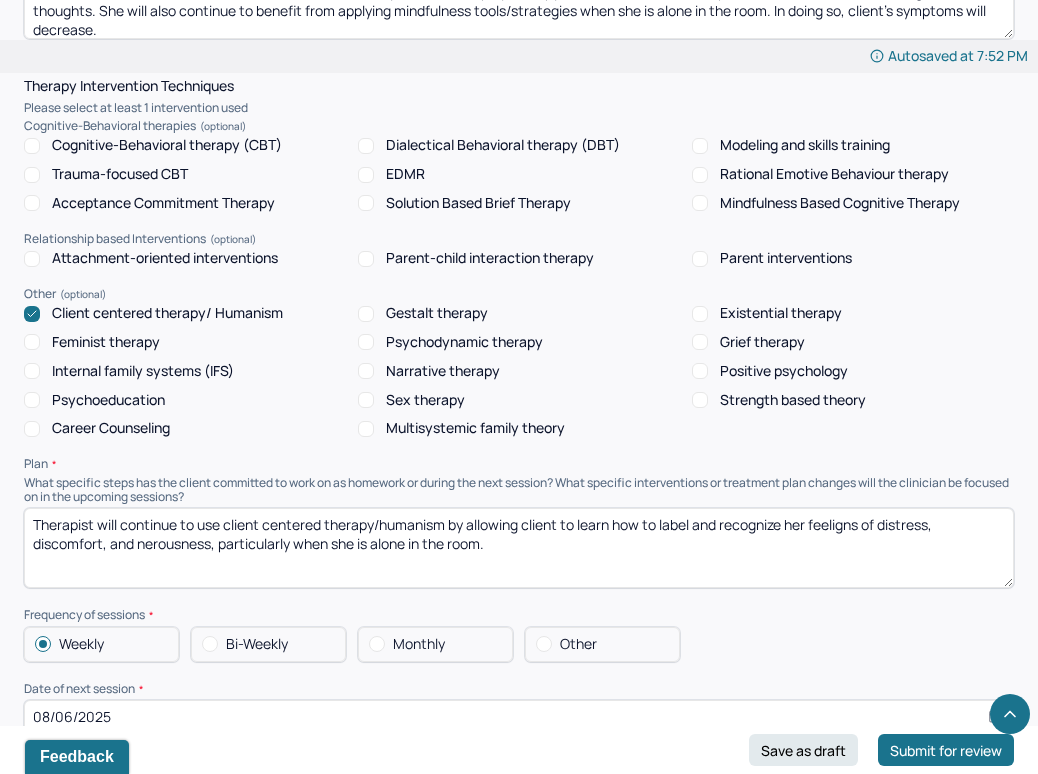 click on "Therapist will continue to use client centered therapy/humanism by allowing client to learn how to label and recognize her feeligns of distress, discomfort, and nerousness, particularly when she is alone in the room." at bounding box center [519, 548] 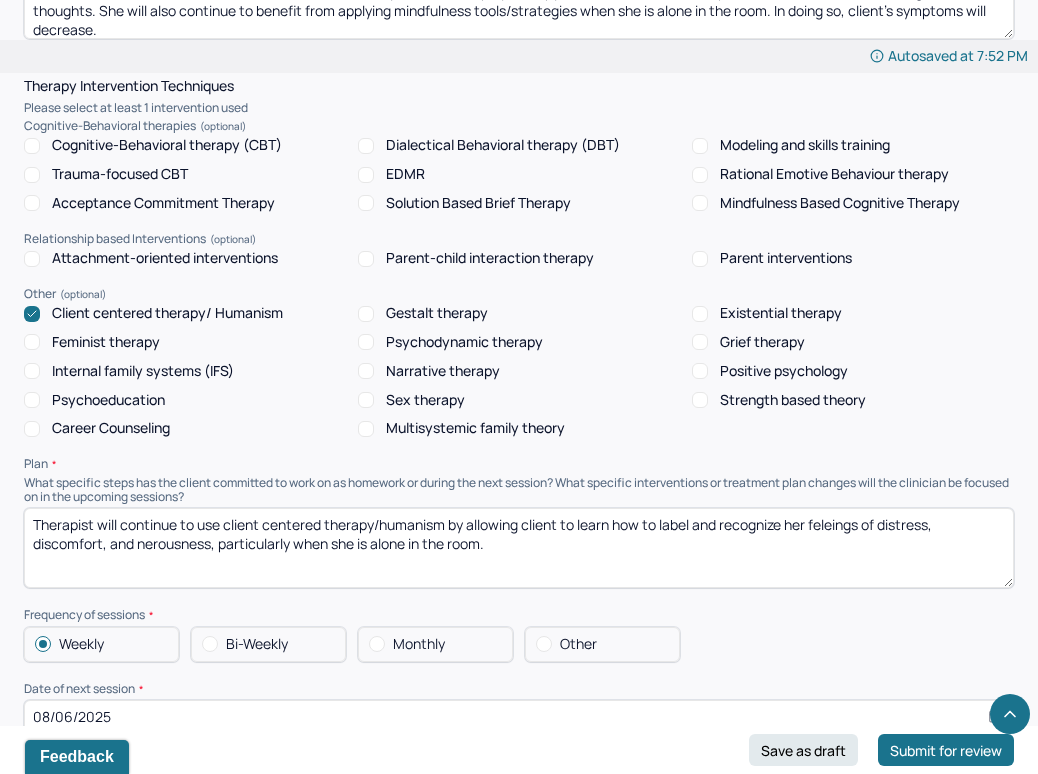 click on "Therapist will continue to use client centered therapy/humanism by allowing client to learn how to label and recognize her feeligns of distress, discomfort, and nerousness, particularly when she is alone in the room." at bounding box center [519, 548] 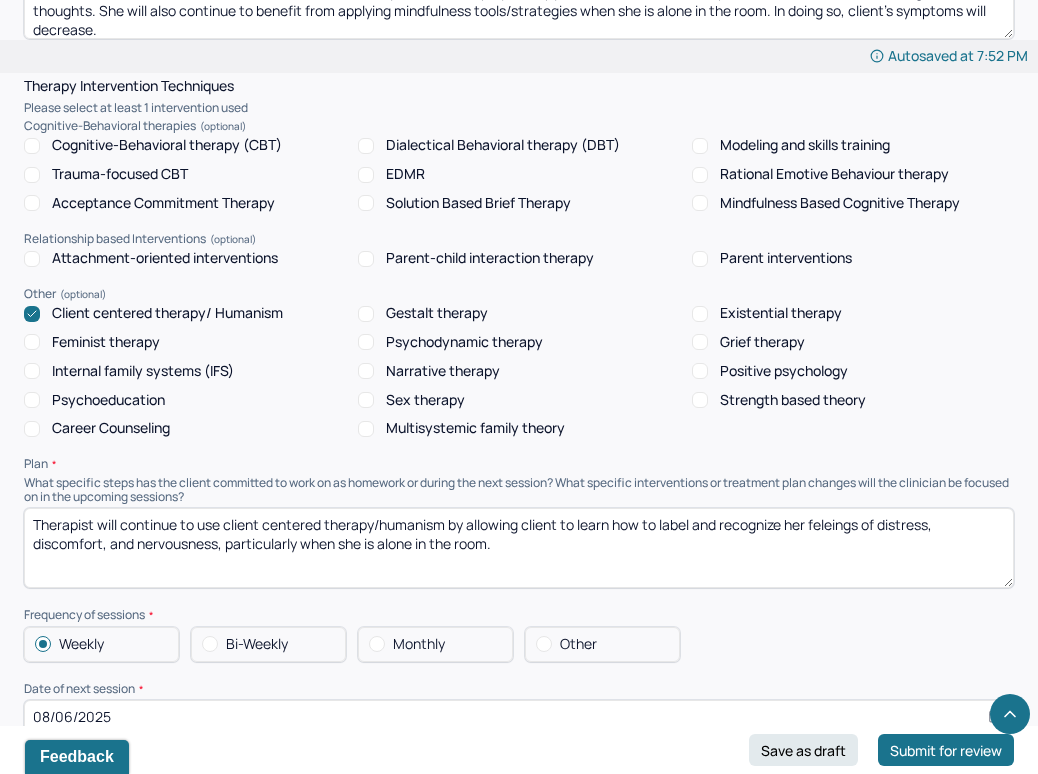 click on "Therapist will continue to use client centered therapy/humanism by allowing client to learn how to label and recognize her feleings of distress, discomfort, and nerousness, particularly when she is alone in the room." at bounding box center (519, 548) 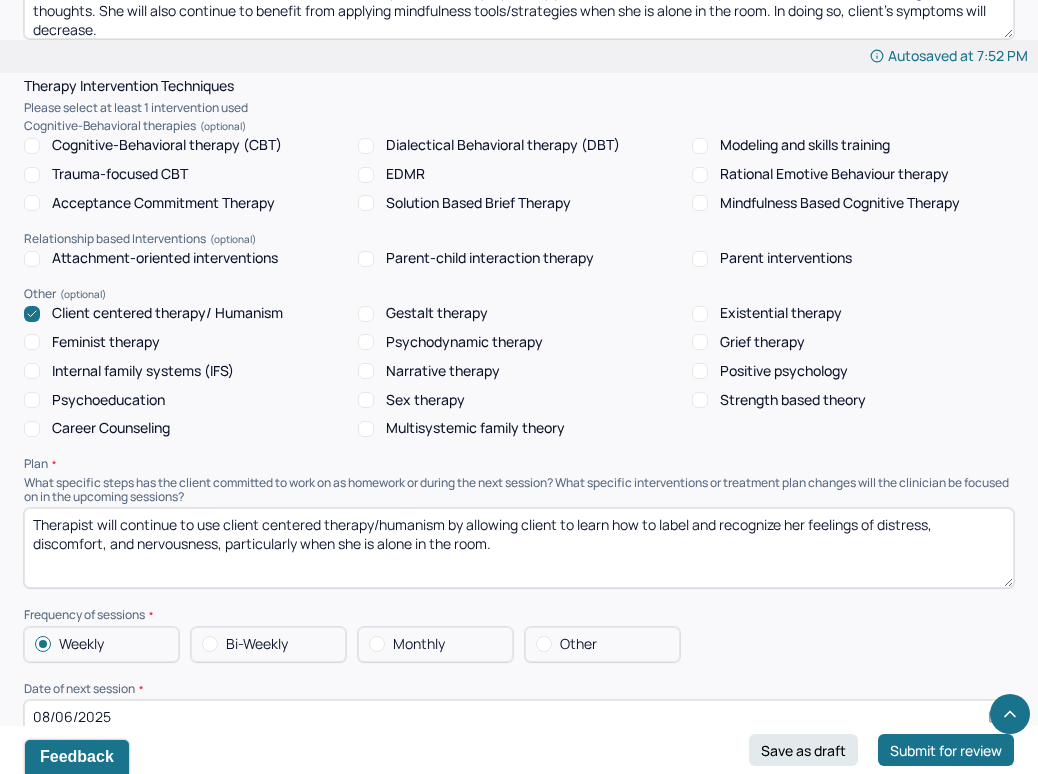 click on "Therapist will continue to use client centered therapy/humanism by allowing client to learn how to label and recognize her feleings of distress, discomfort, and nervousness, particularly when she is alone in the room." at bounding box center (519, 548) 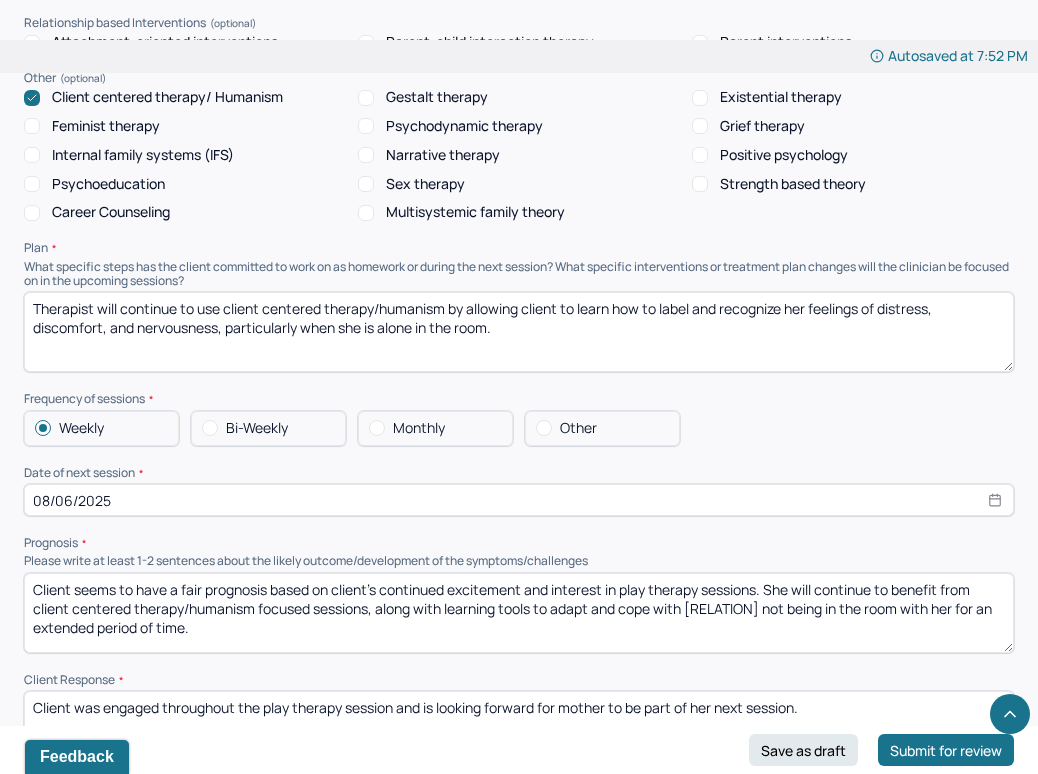 scroll, scrollTop: 1931, scrollLeft: 0, axis: vertical 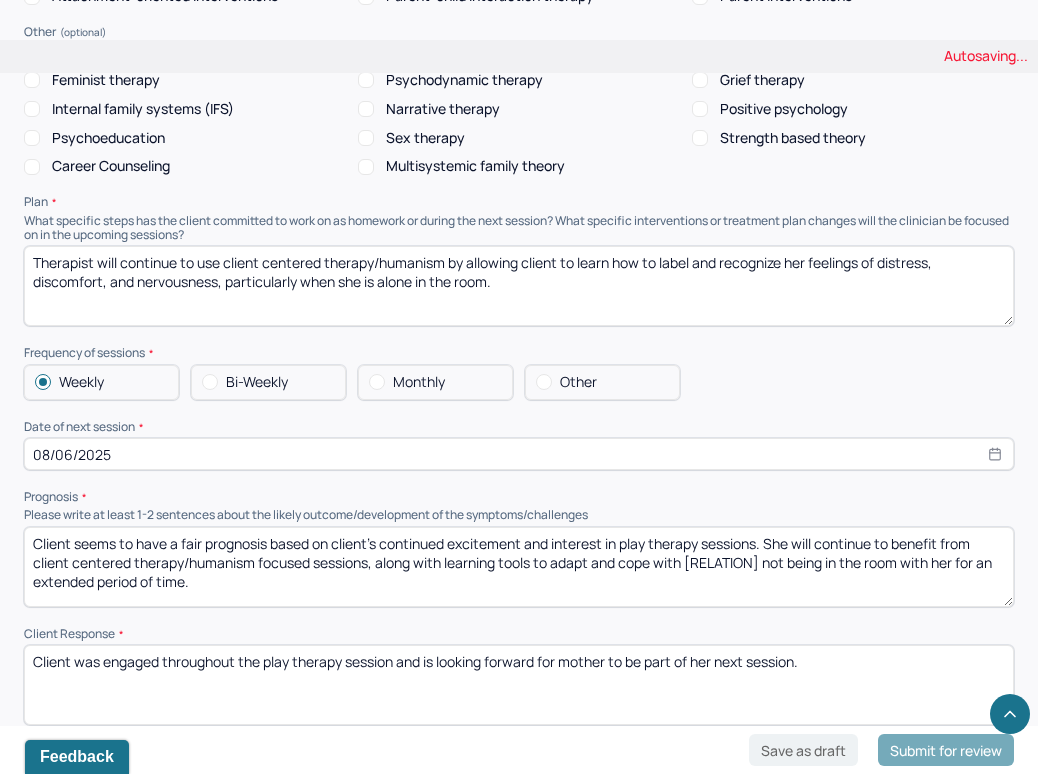 type on "Therapist will continue to use client centered therapy/humanism by allowing client to learn how to label and recognize her feelings of distress, discomfort, and nervousness, particularly when she is alone in the room." 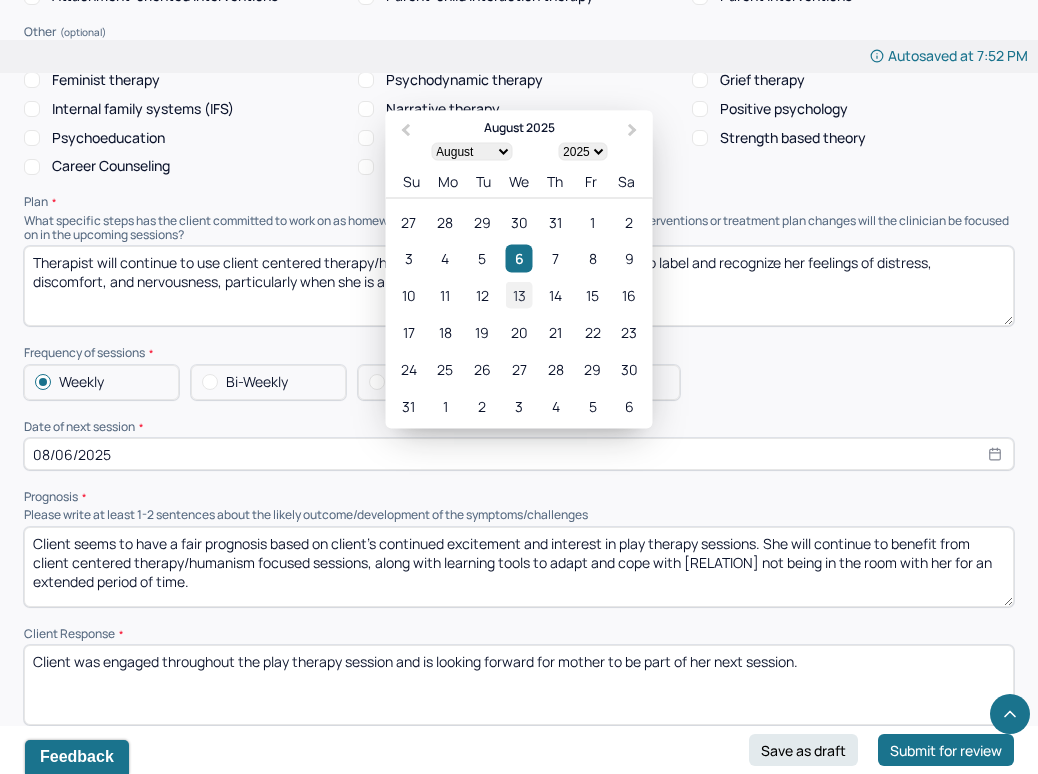 click on "13" at bounding box center [518, 295] 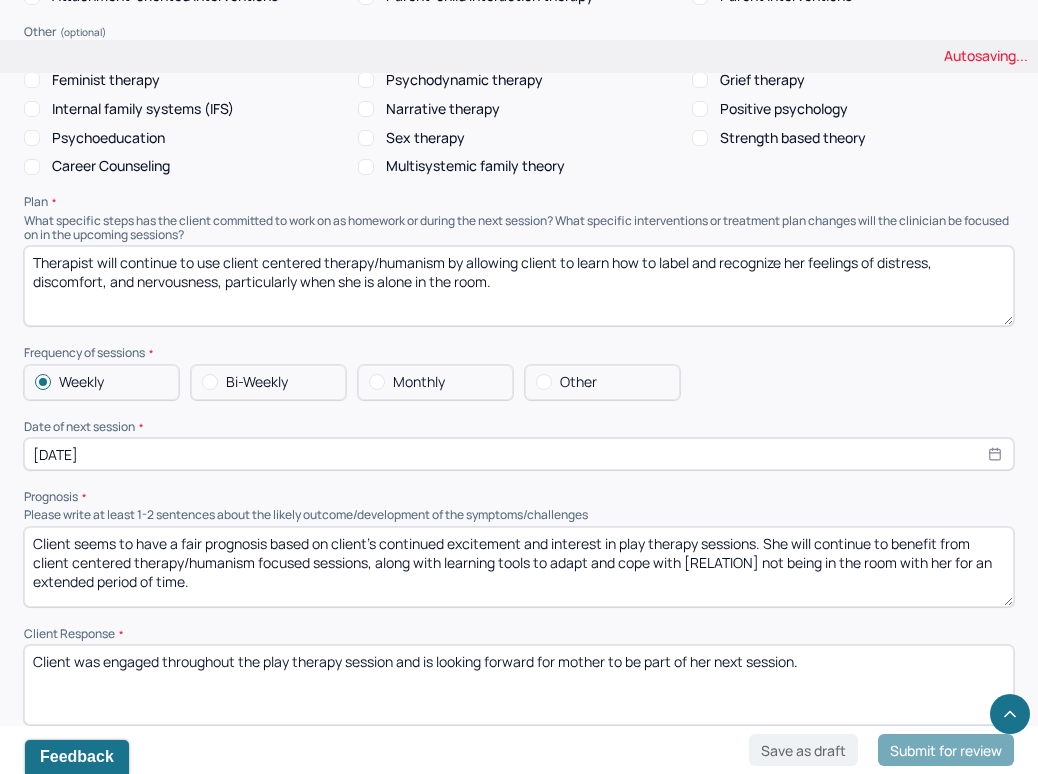 click on "Client seems to have a fair prognosis based on client's continued excitement and interest in play therapy sessions. She will continue to benefit from client centered therapy/humanism focused sessions, along with learning tools to adapt and cope with [RELATION] not being in the room with her for an extended period of time." at bounding box center [519, 567] 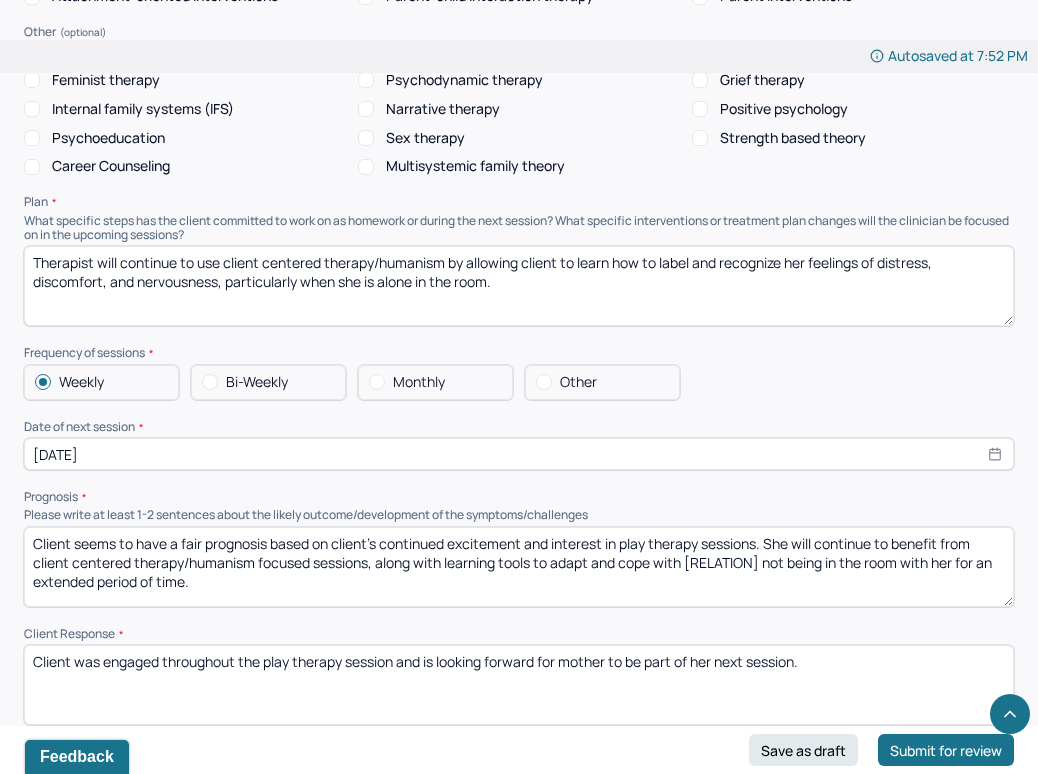 click on "Client seems to have a fair prognosis based on client's continued excitement and interest in play therapy sessions. She will continue to benefit from client centered therapy/humanism focused sessions, along with learning tools to adapt and cope with [RELATION] not being in the room with her for an extended period of time." at bounding box center [519, 567] 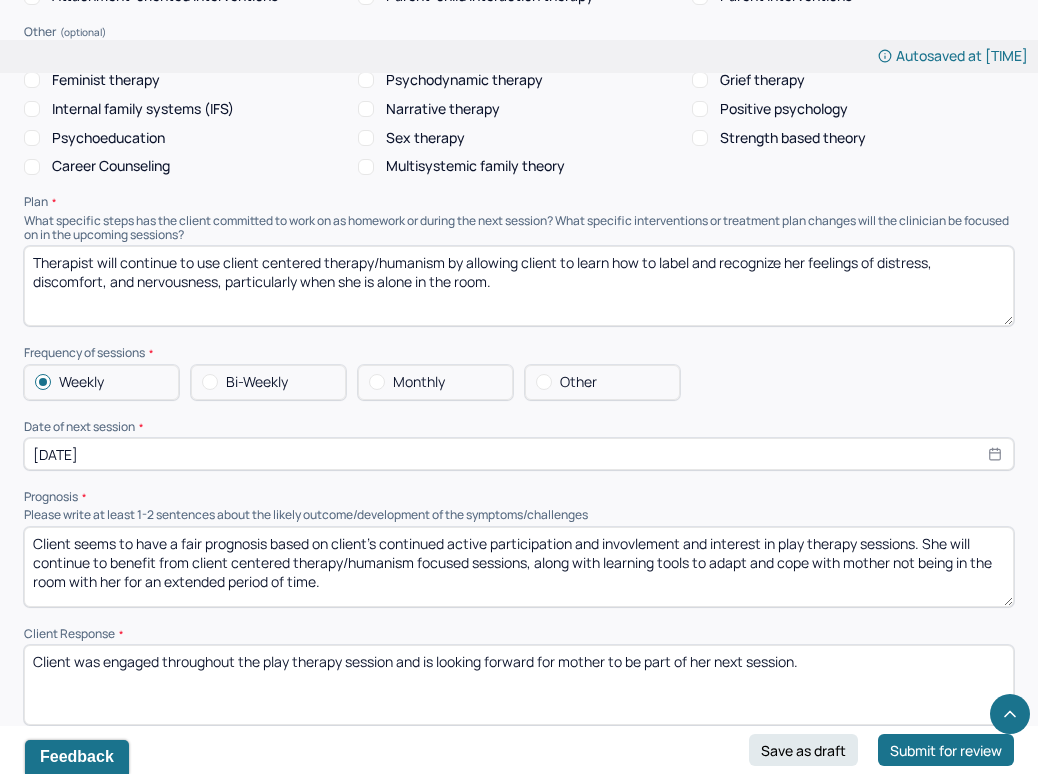 drag, startPoint x: 762, startPoint y: 536, endPoint x: 690, endPoint y: 536, distance: 72 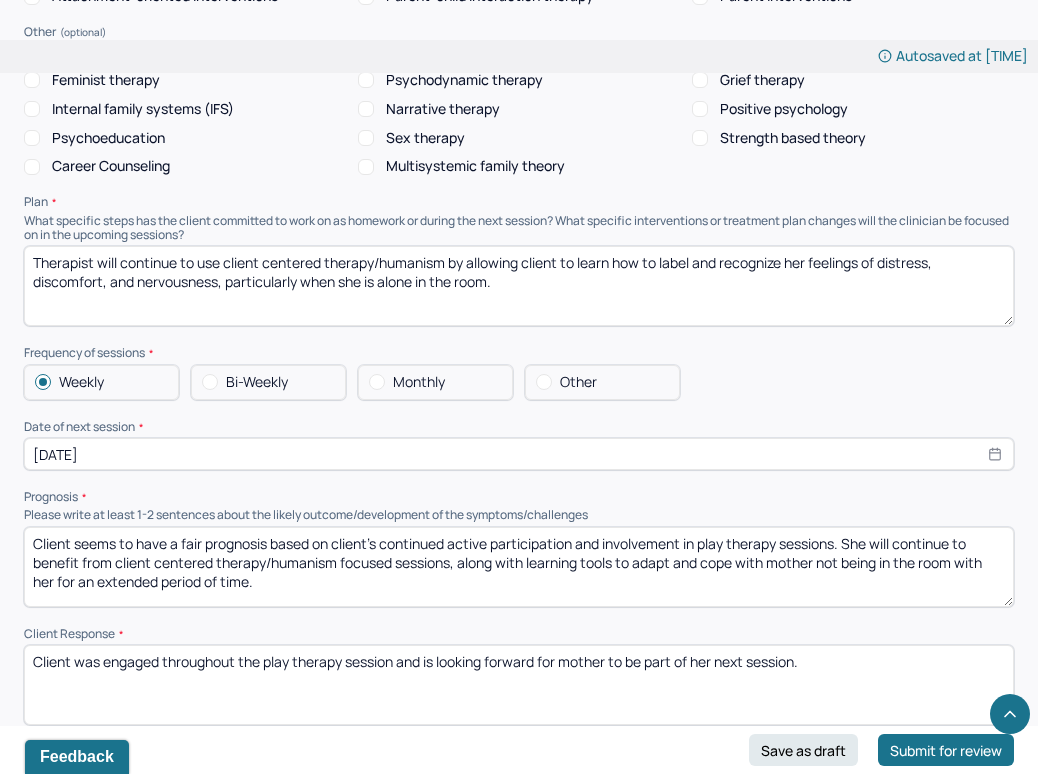 click on "Client seems to have a fair prognosis based on client's continued active participation and invovlement and interest in play therapy sessions. She will continue to benefit from client centered therapy/humanism focused sessions, along with learning tools to adapt and cope with mother not being in the room with her for an extended period of time." at bounding box center (519, 567) 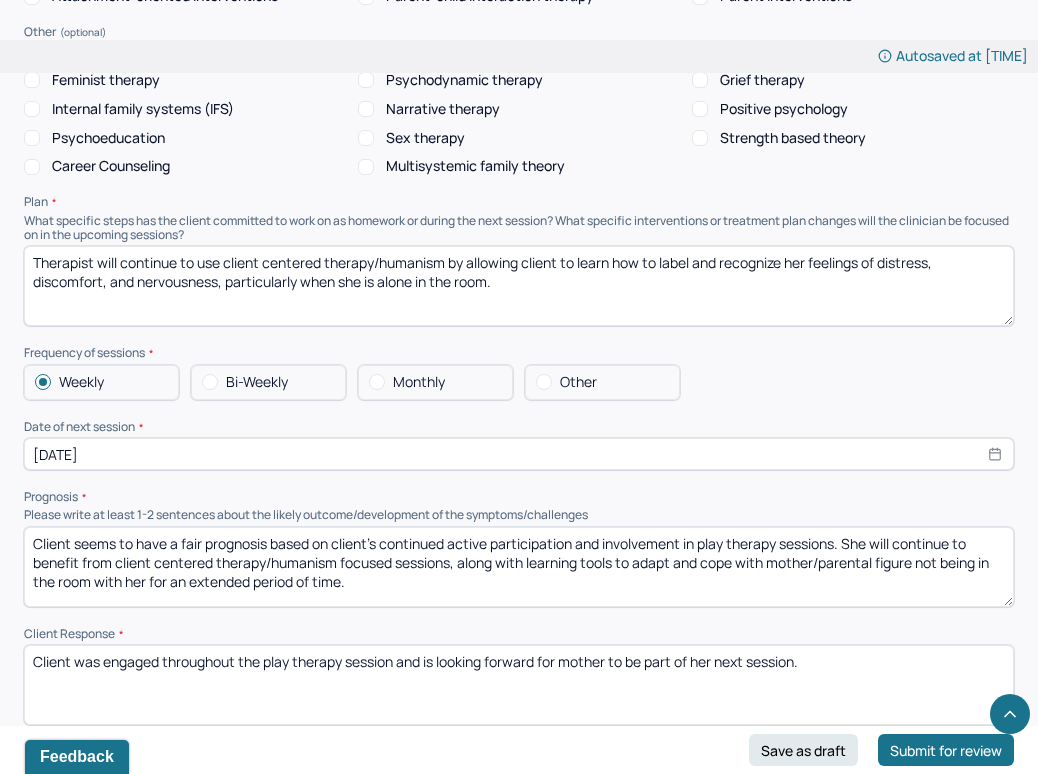 click on "Client seems to have a fair prognosis based on client's continued active participation and involvement in play therapy sessions. She will continue to benefit from client centered therapy/humanism focused sessions, along with learning tools to adapt and cope with mother/parental  not being in the room with her for an extended period of time." at bounding box center (519, 567) 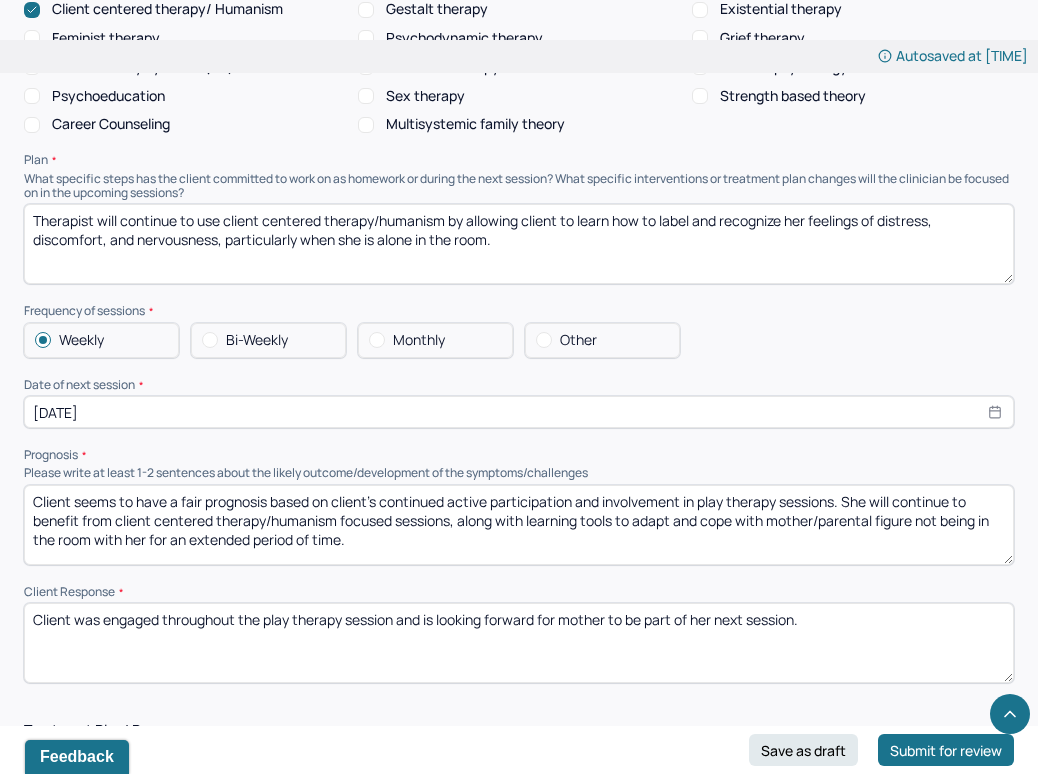 scroll, scrollTop: 2020, scrollLeft: 0, axis: vertical 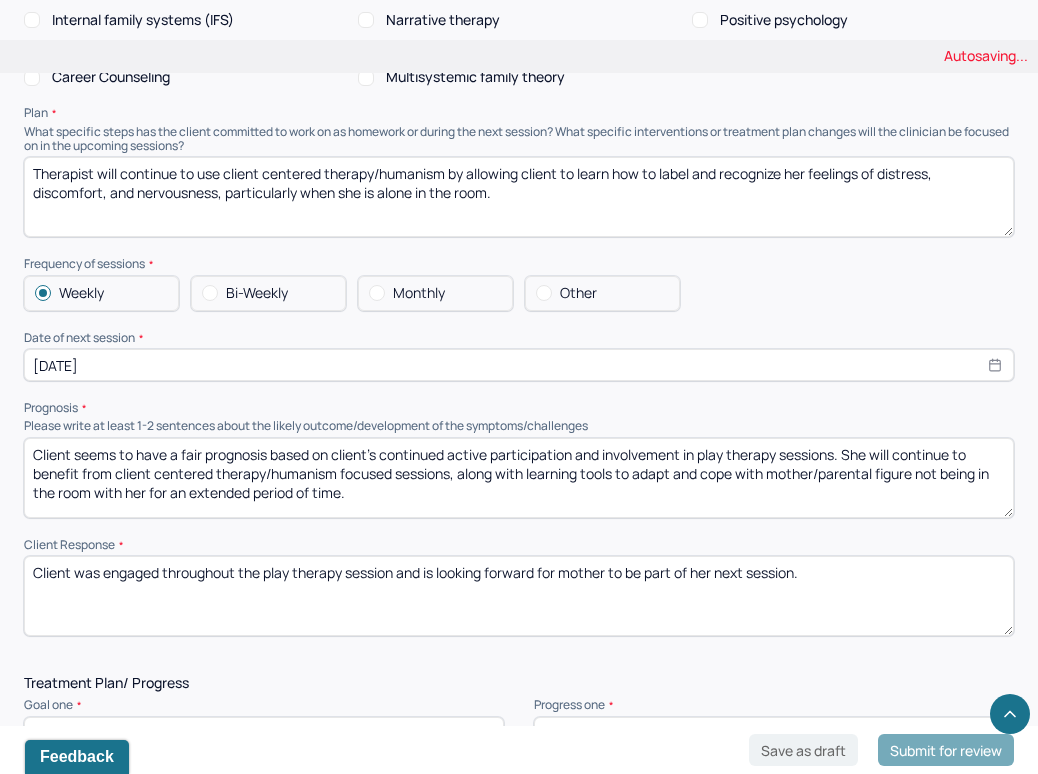 type on "Client seems to have a fair prognosis based on client's continued active participation and involvement in play therapy sessions. She will continue to benefit from client centered therapy/humanism focused sessions, along with learning tools to adapt and cope with mother/parental figure not being in the room with her for an extended period of time." 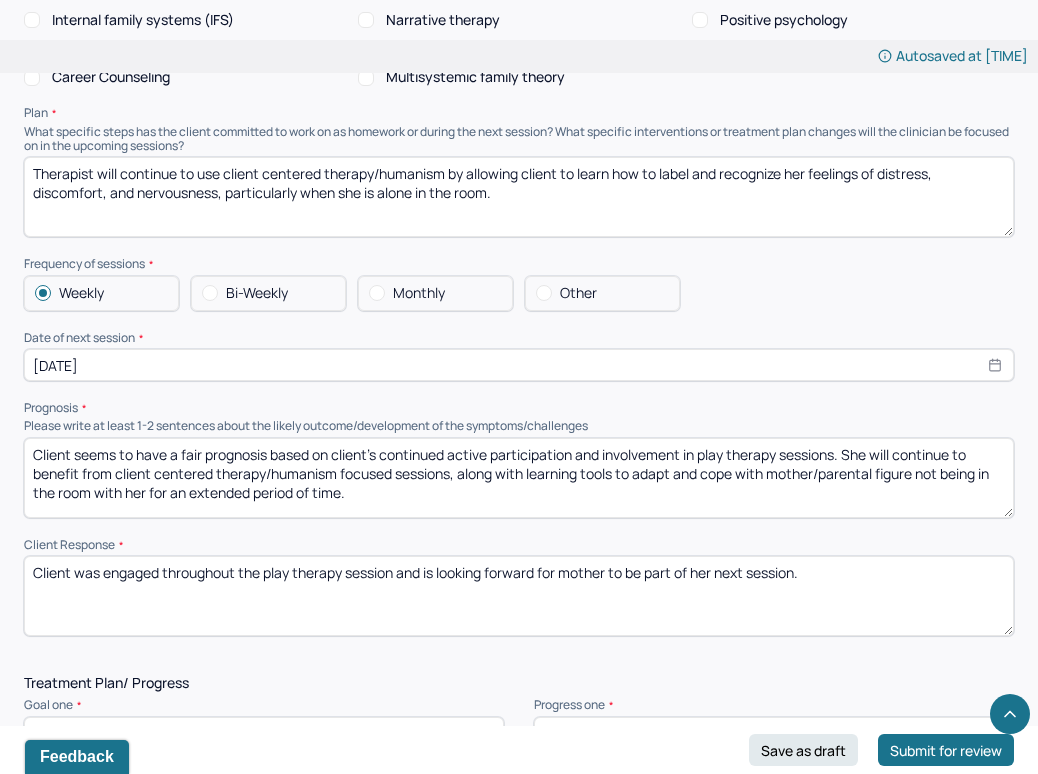 click on "Client was engaged throughout the play therapy session and is looking forward for mother to be part of her next session." at bounding box center (519, 596) 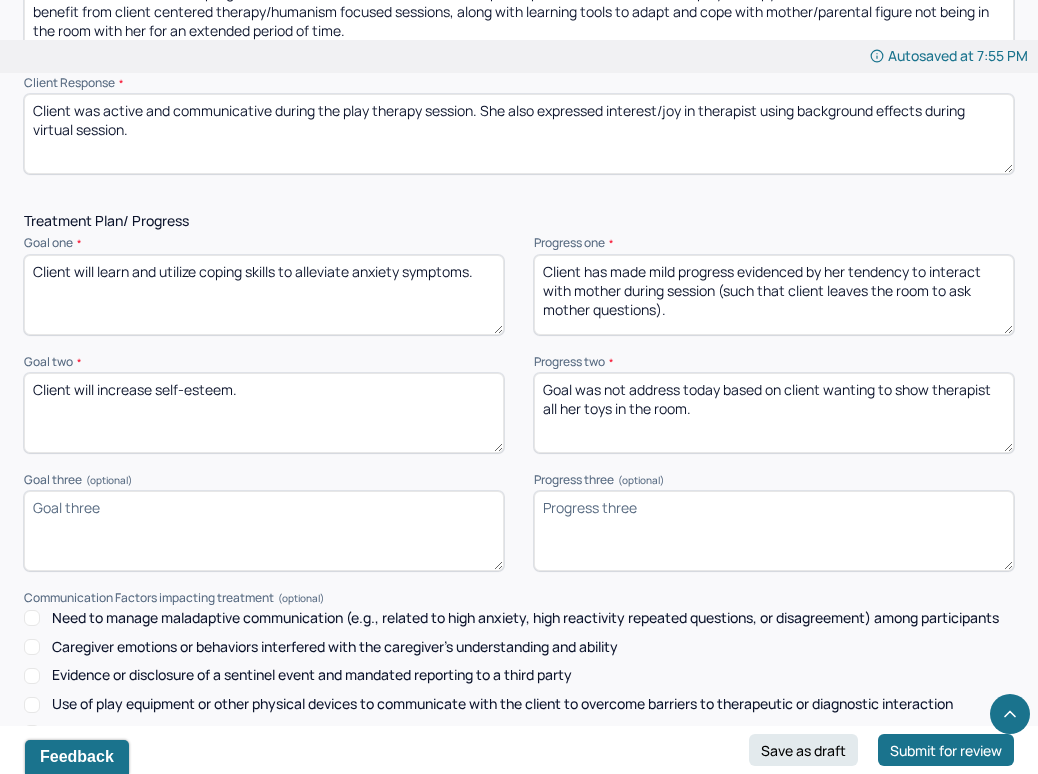 scroll, scrollTop: 2565, scrollLeft: 0, axis: vertical 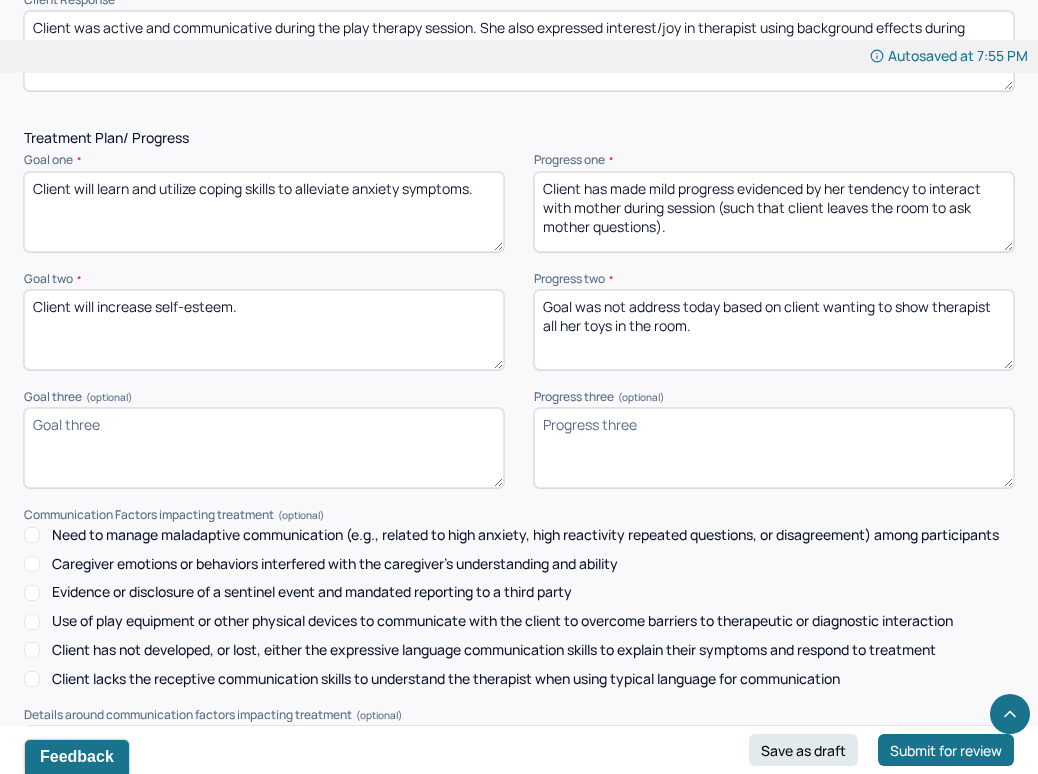 type on "Client was active and communicative during the play therapy session. She also expressed interest/joy in therapist using background effects during virtual session." 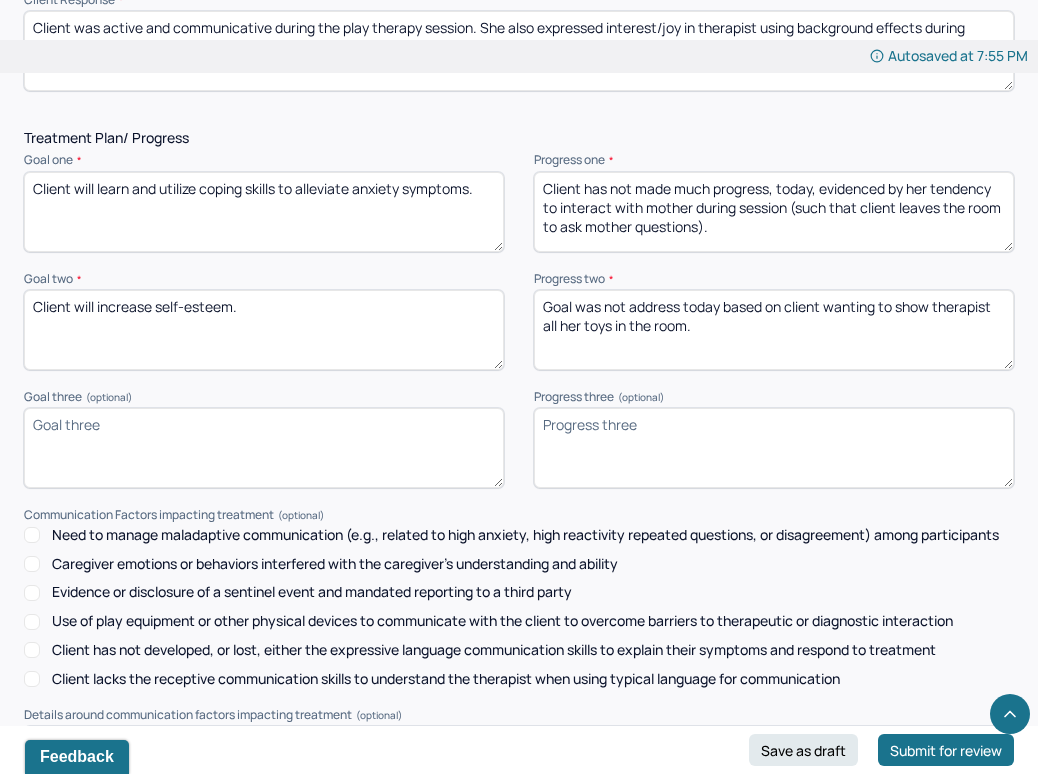 click on "Client has not made much progress, today, evidenced by her tendency to interact with mother during session (such that client leaves the room to ask mother questions)." at bounding box center (774, 212) 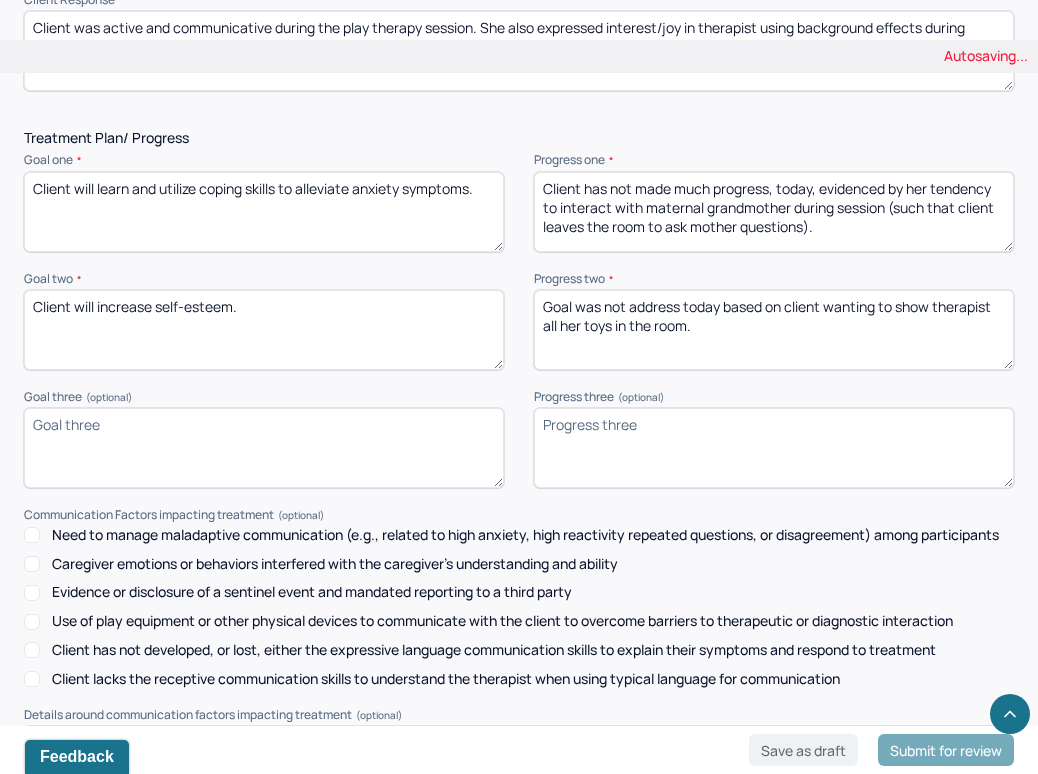 drag, startPoint x: 868, startPoint y: 207, endPoint x: 794, endPoint y: 204, distance: 74.06078 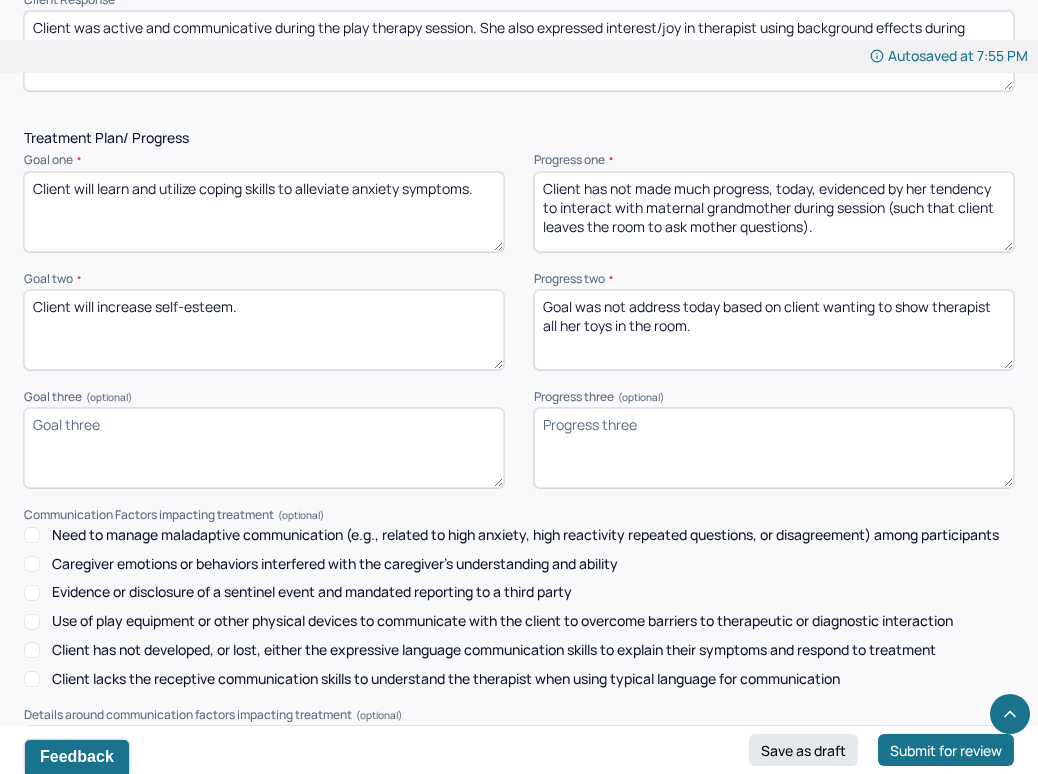 drag, startPoint x: 816, startPoint y: 214, endPoint x: 795, endPoint y: 201, distance: 24.698177 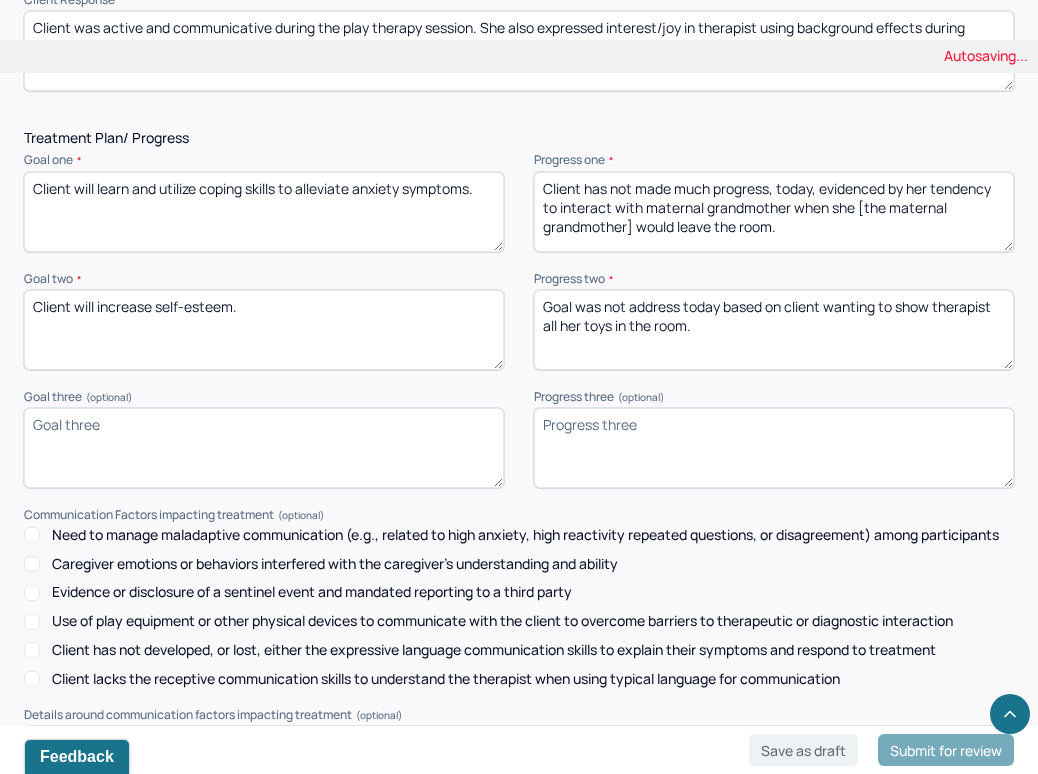type on "Client has not made much progress, today, evidenced by her tendency to interact with maternal grandmother when she [the maternal grandmother] would leave the room." 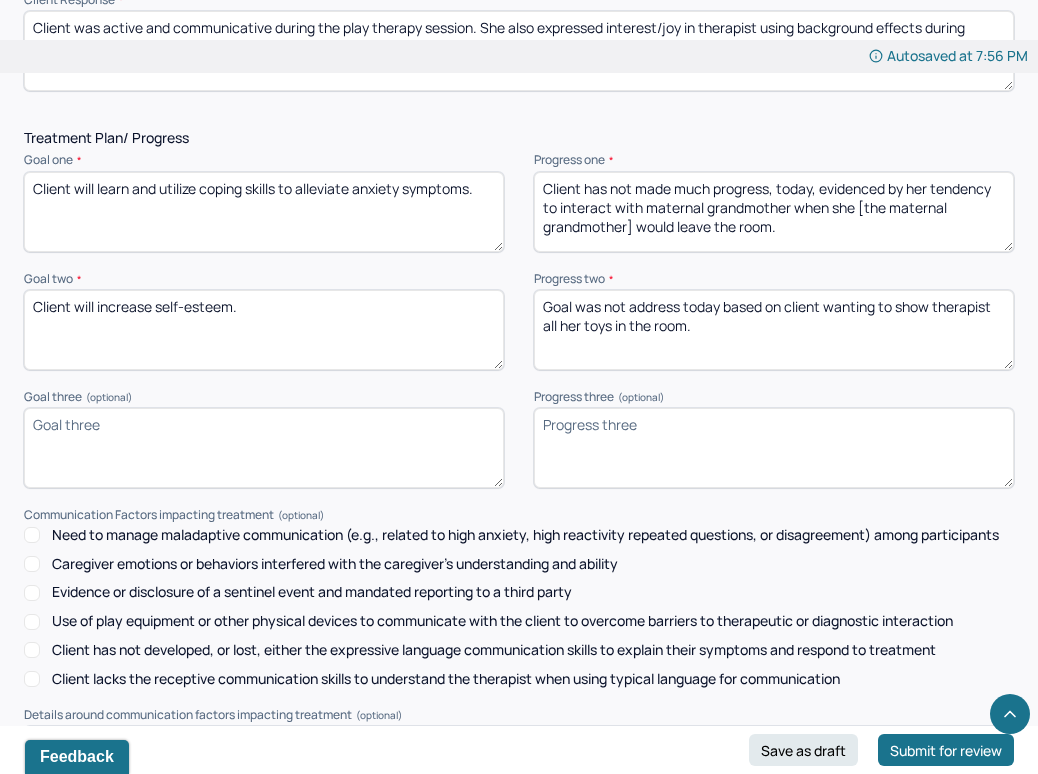 drag, startPoint x: 710, startPoint y: 314, endPoint x: 441, endPoint y: 284, distance: 270.6677 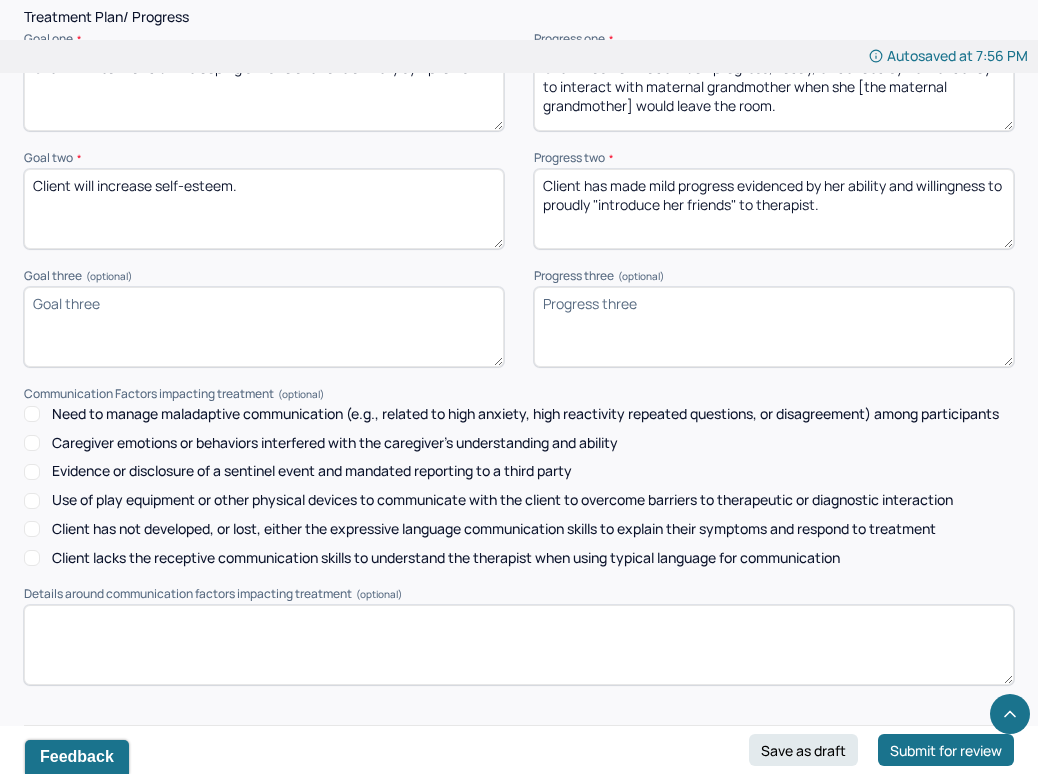 scroll, scrollTop: 2814, scrollLeft: 0, axis: vertical 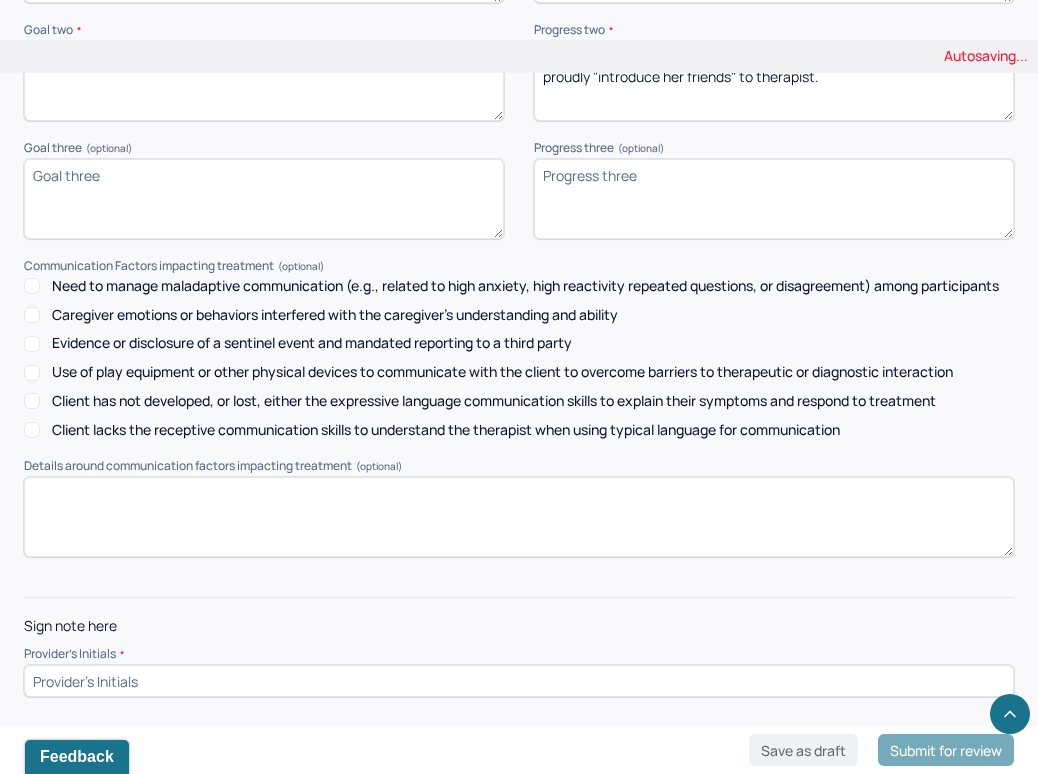 type on "Client has made mild progress evidenced by her ability and willingness to proudly "introduce her friends" to therapist." 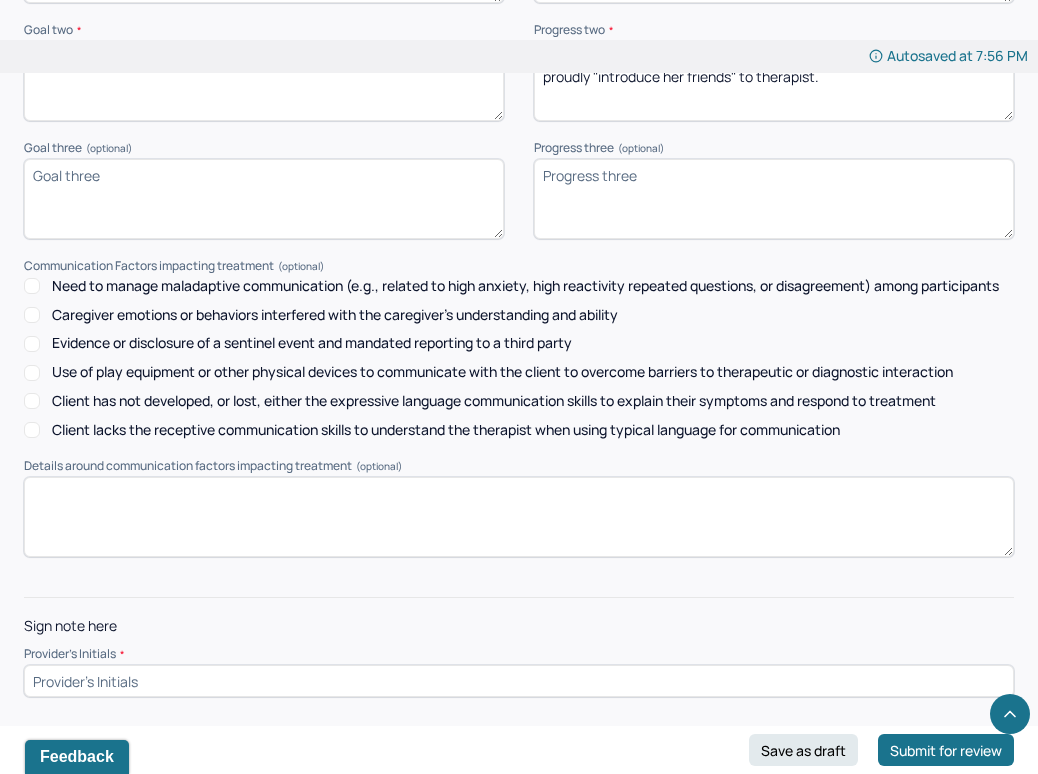 click at bounding box center (519, 681) 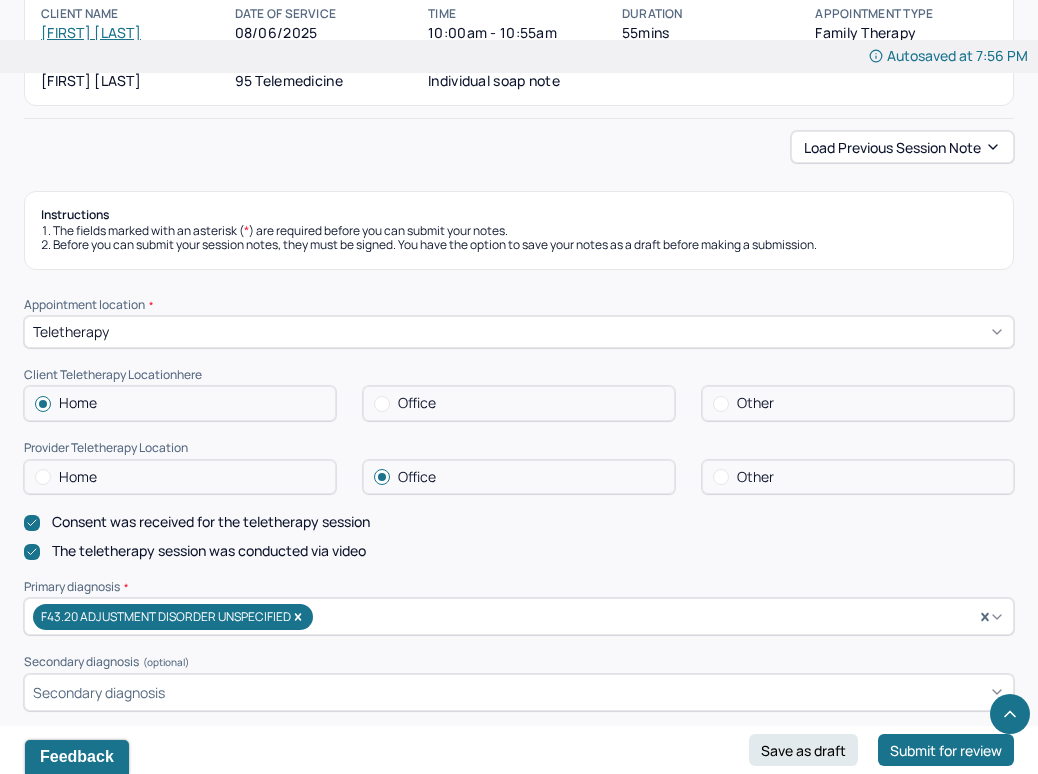scroll, scrollTop: 0, scrollLeft: 0, axis: both 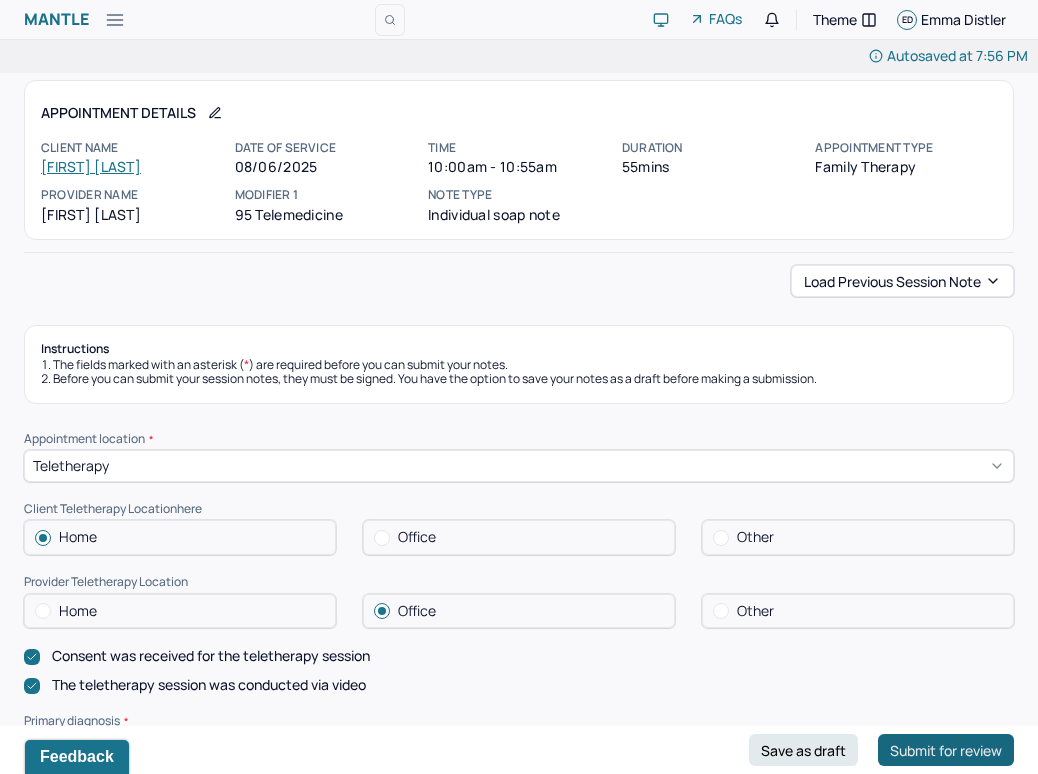 type on "E. D." 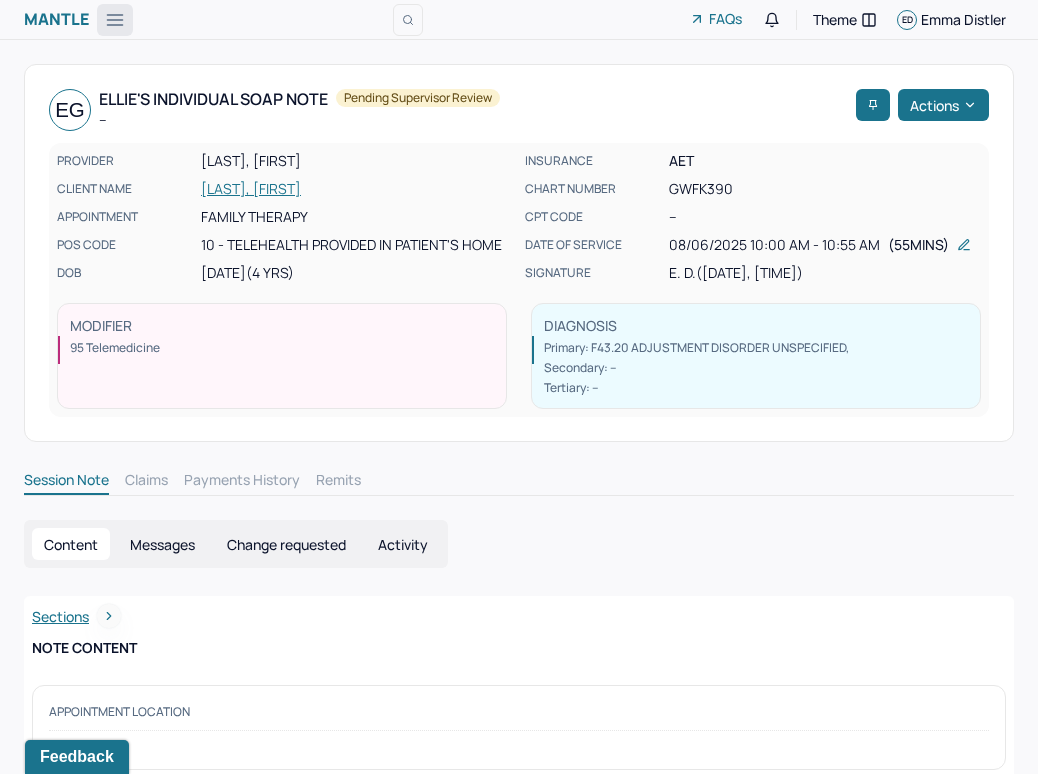 click 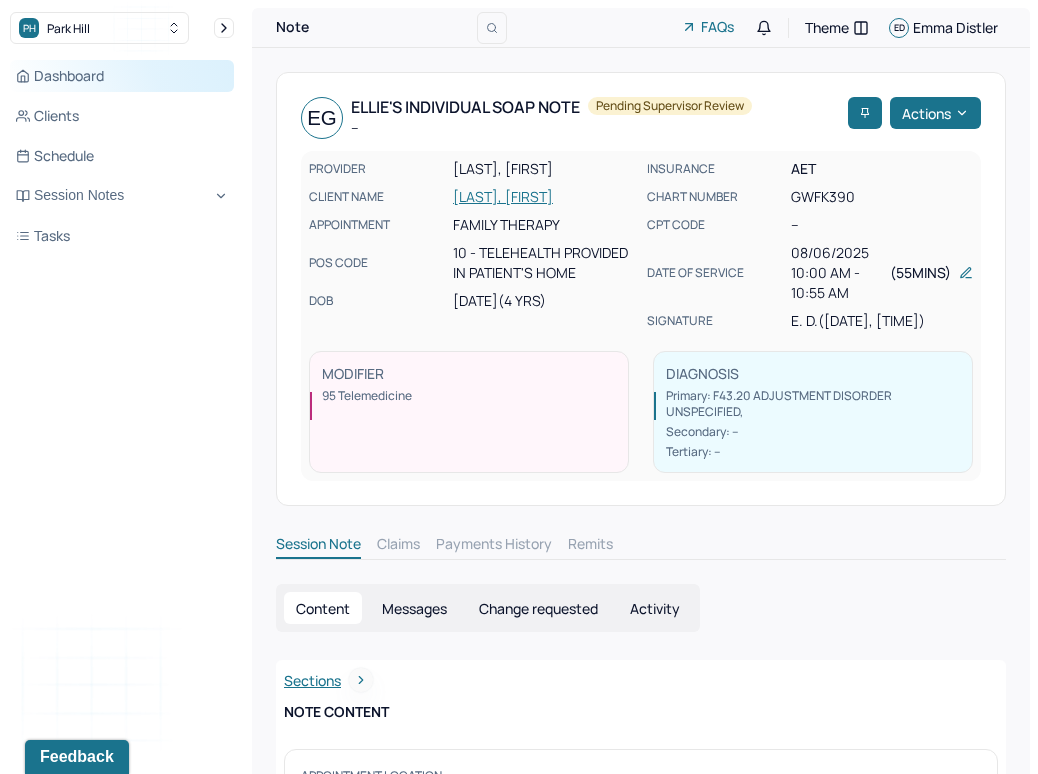 click on "Dashboard" at bounding box center (122, 76) 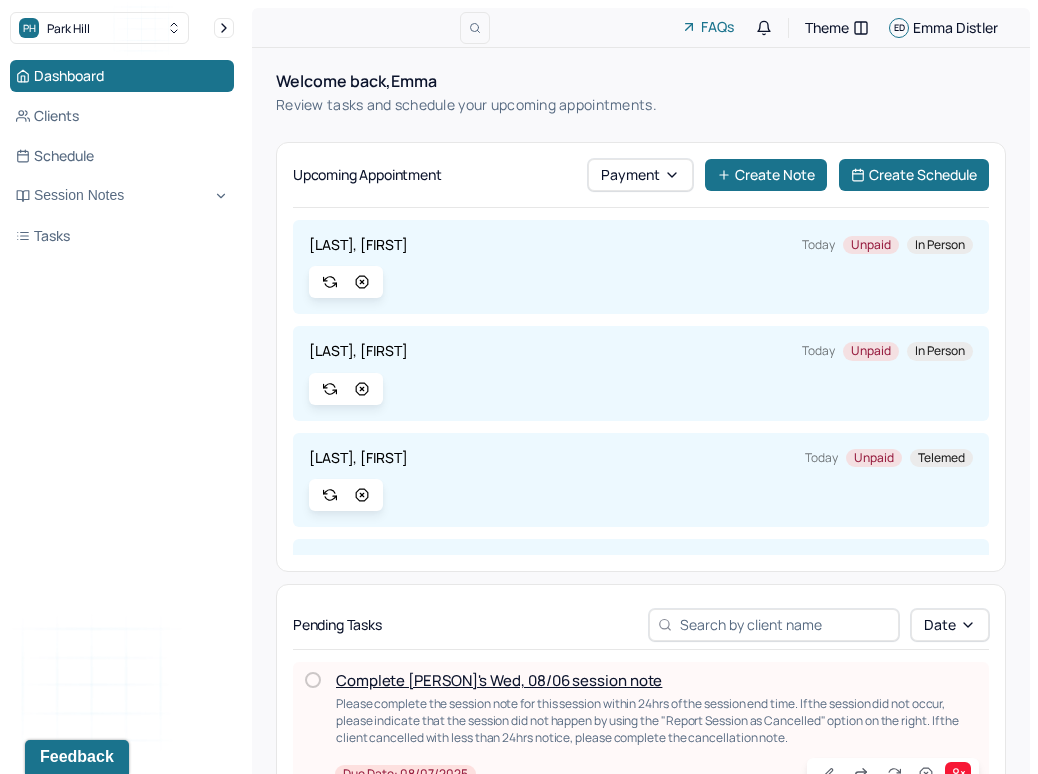 scroll, scrollTop: 89, scrollLeft: 0, axis: vertical 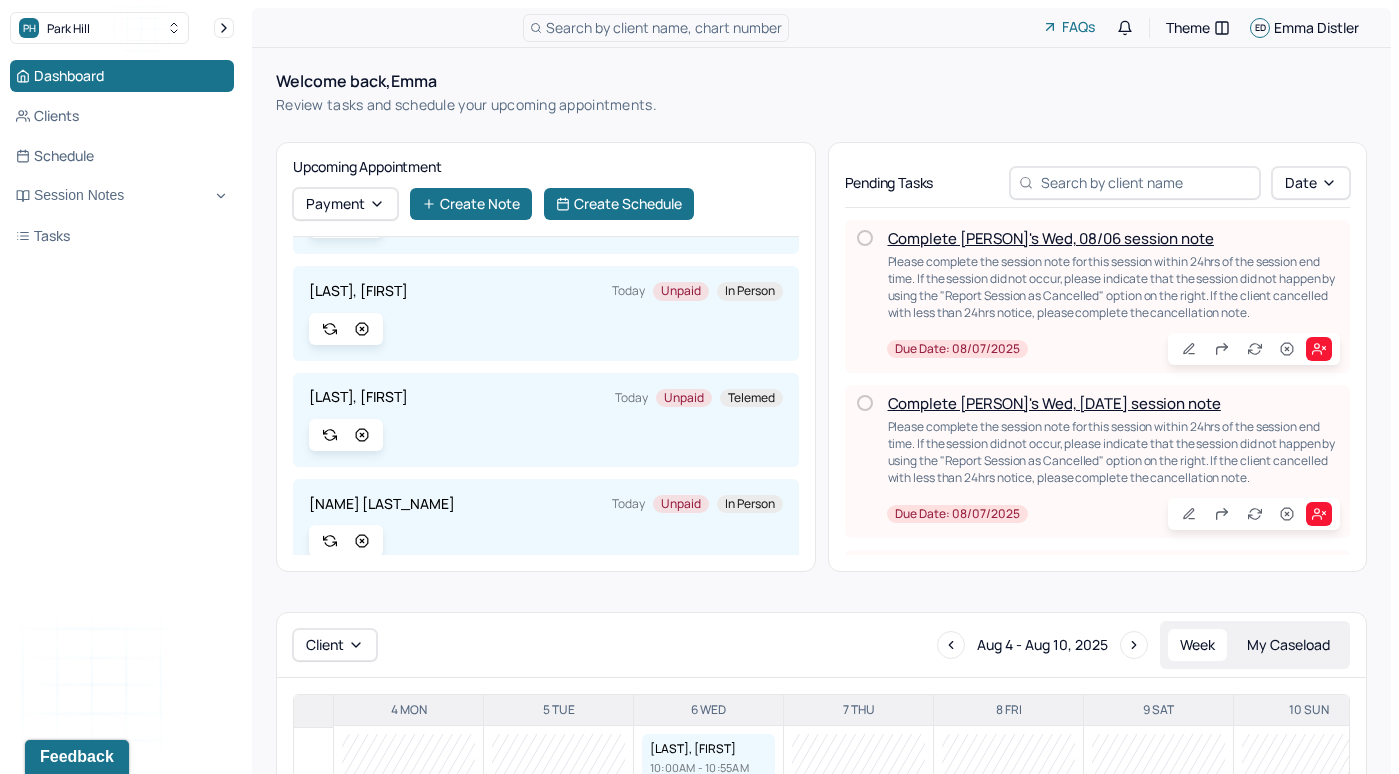 click on "Complete [PERSON]'s Wed, 08/06 session note" at bounding box center [1051, 238] 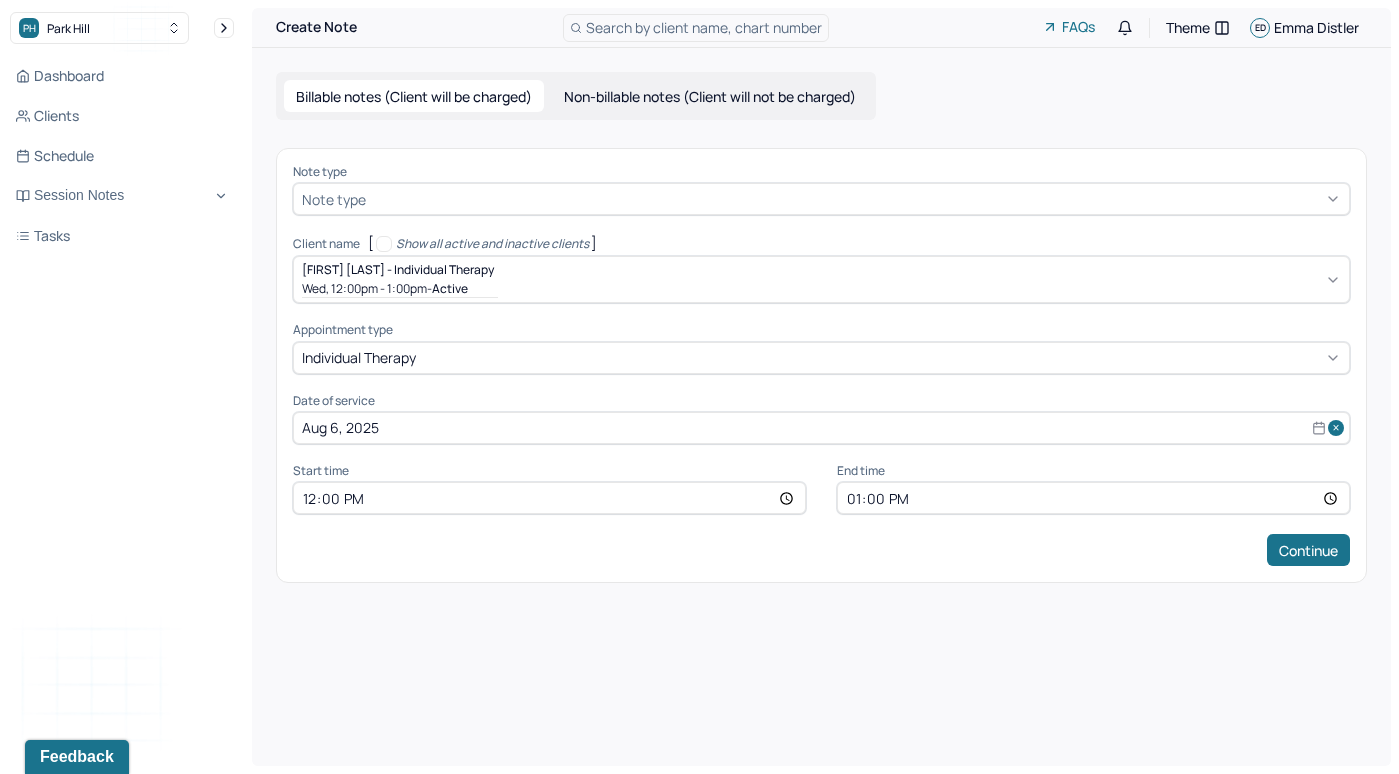 click at bounding box center (855, 199) 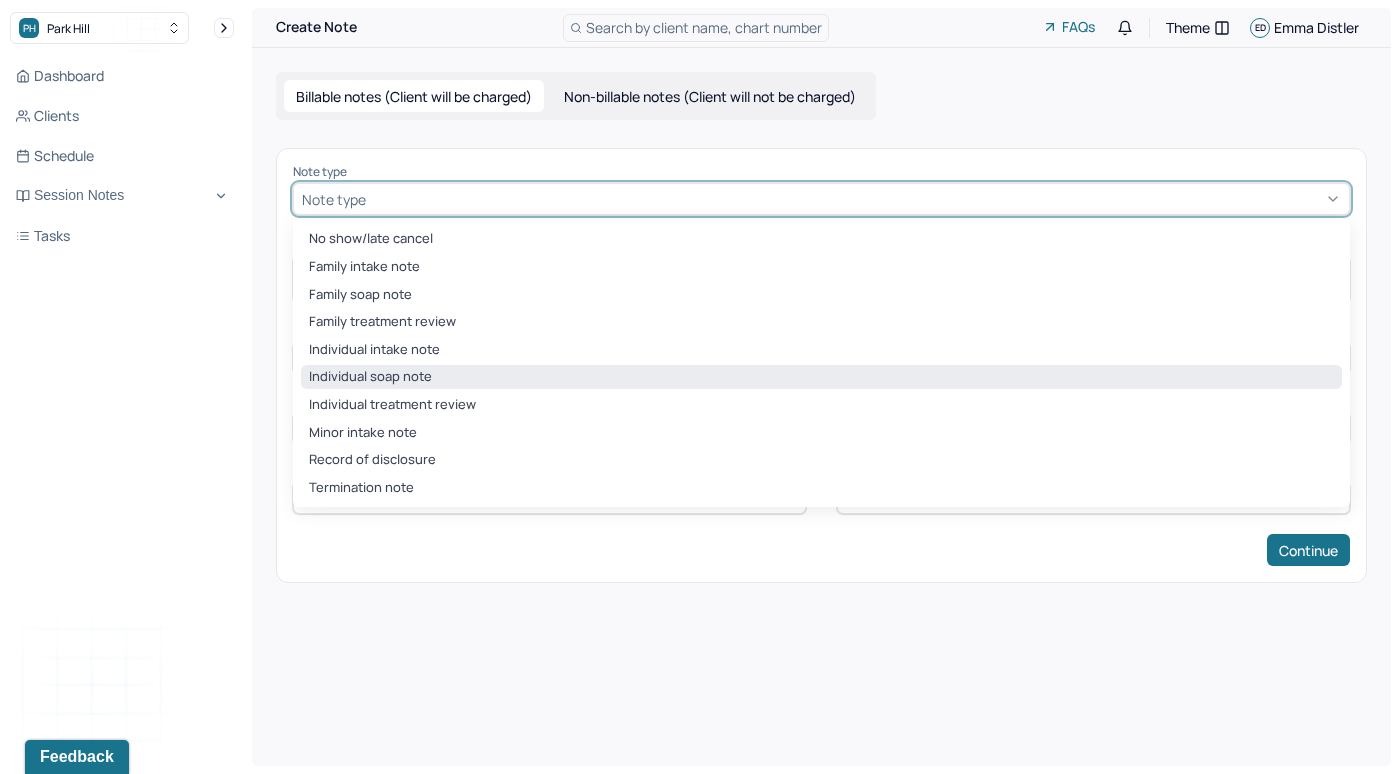 click on "Individual soap note" at bounding box center [821, 377] 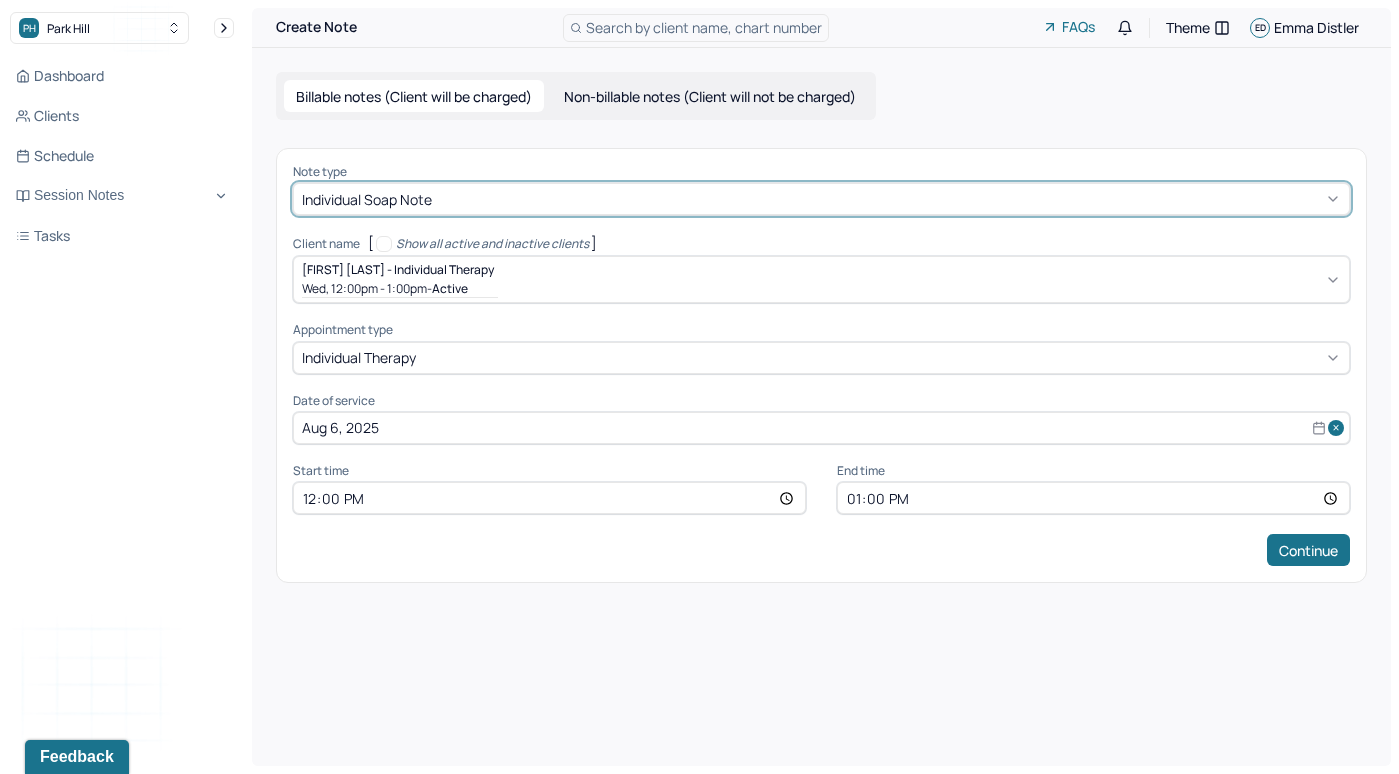 click on "13:00" at bounding box center (1093, 498) 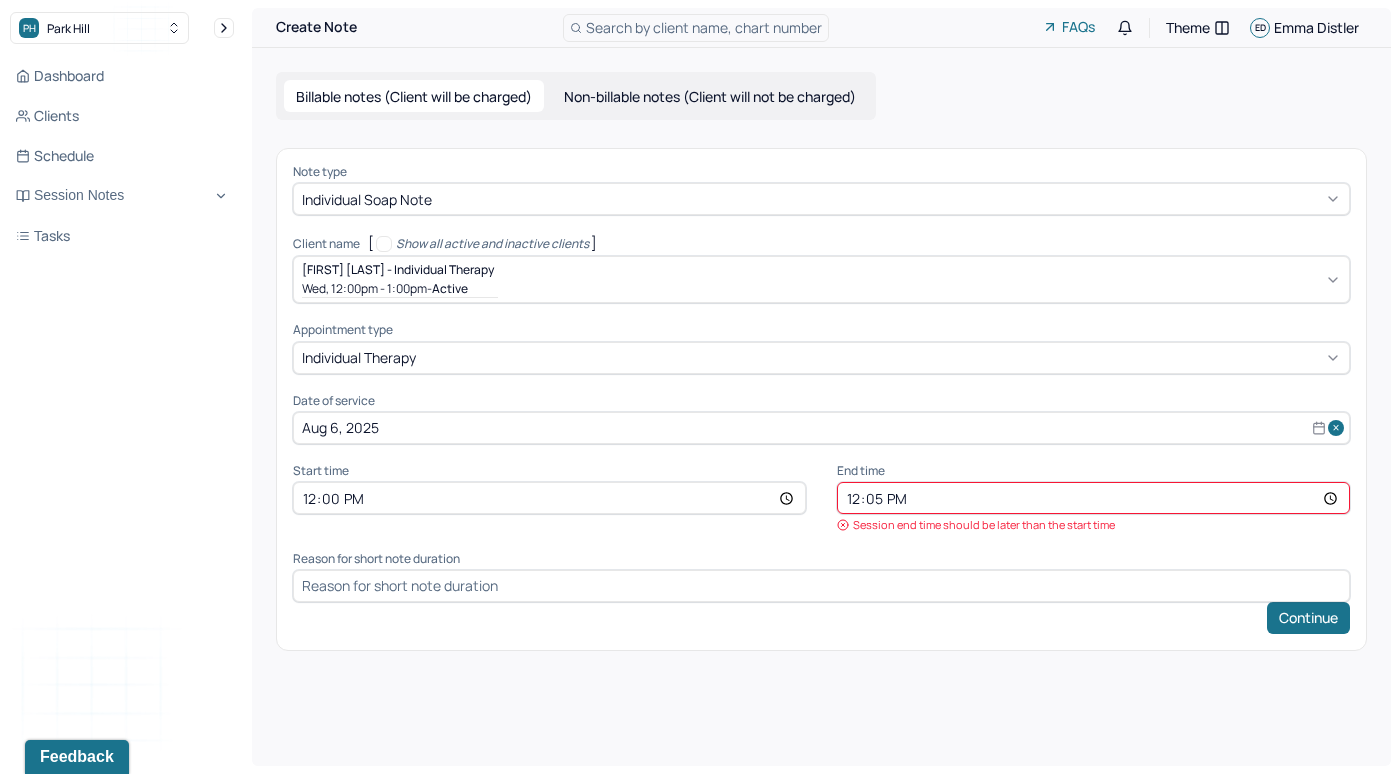type on "12:55" 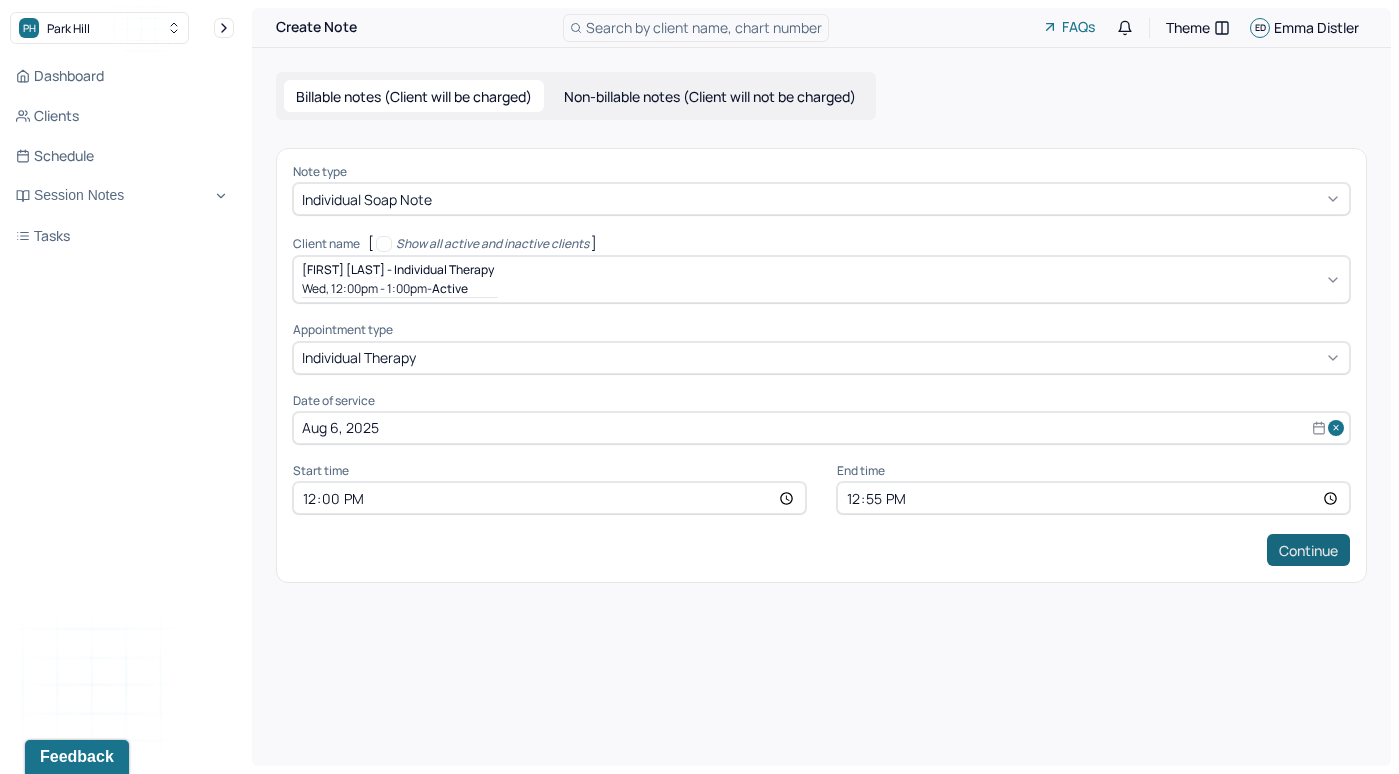 click on "Continue" at bounding box center (1308, 550) 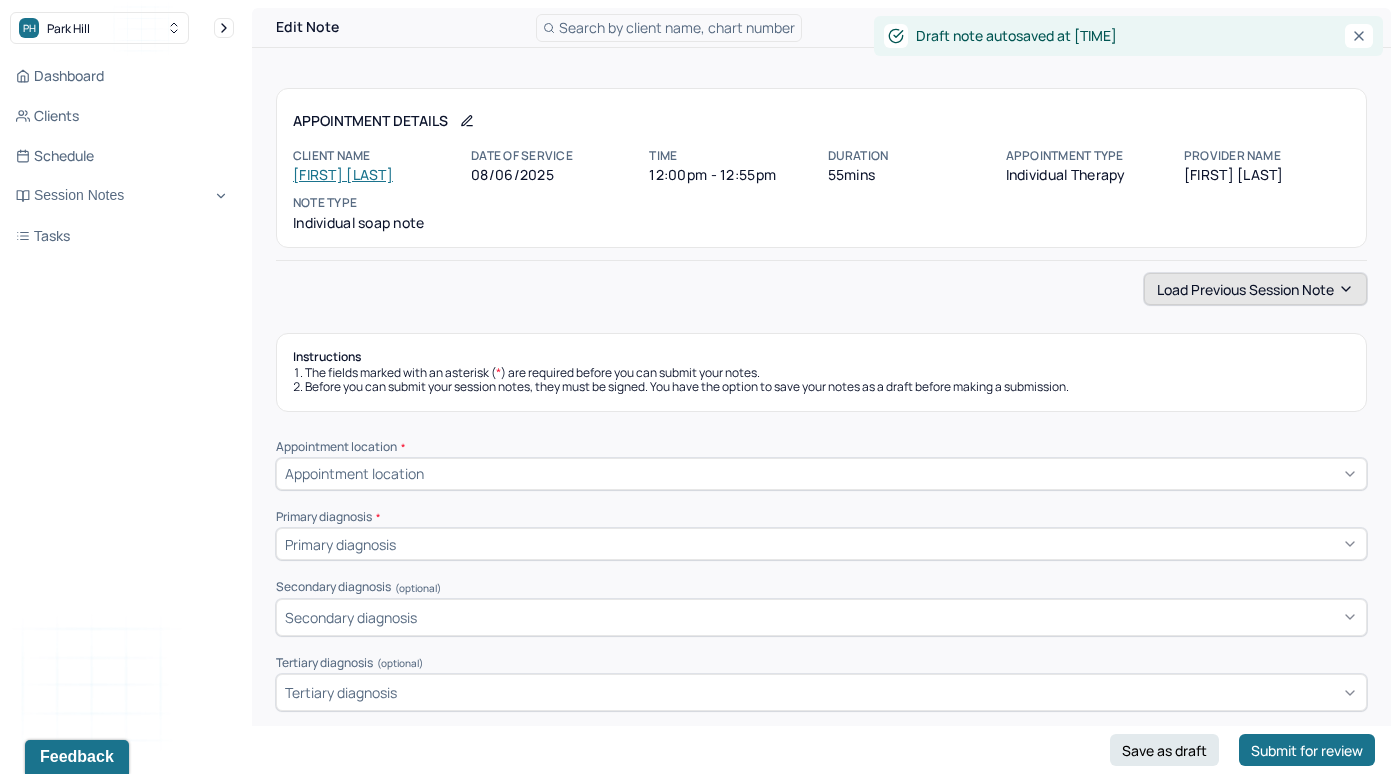 click on "Load previous session note" at bounding box center (1255, 289) 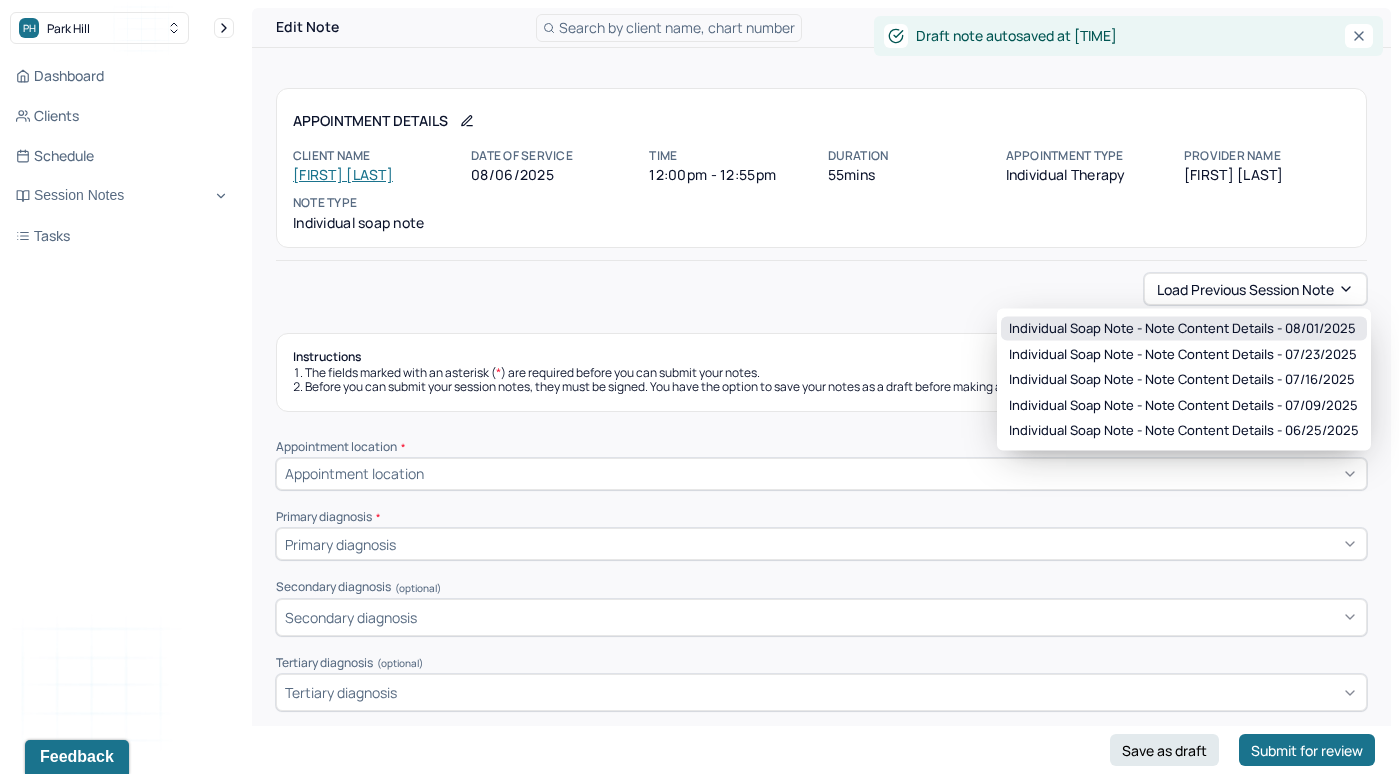click on "Individual soap note   - Note content Details -   [DATE]" at bounding box center (1182, 329) 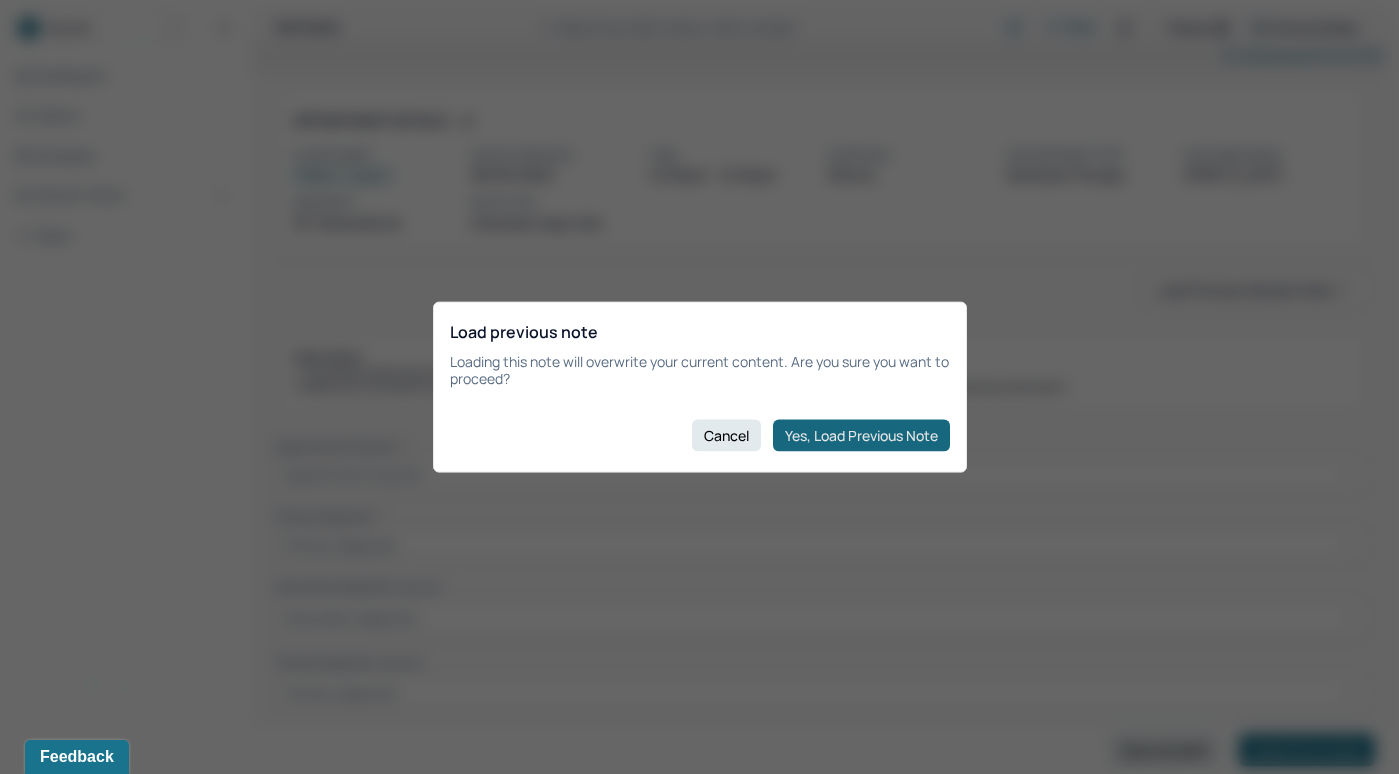 click on "Yes, Load Previous Note" at bounding box center (861, 435) 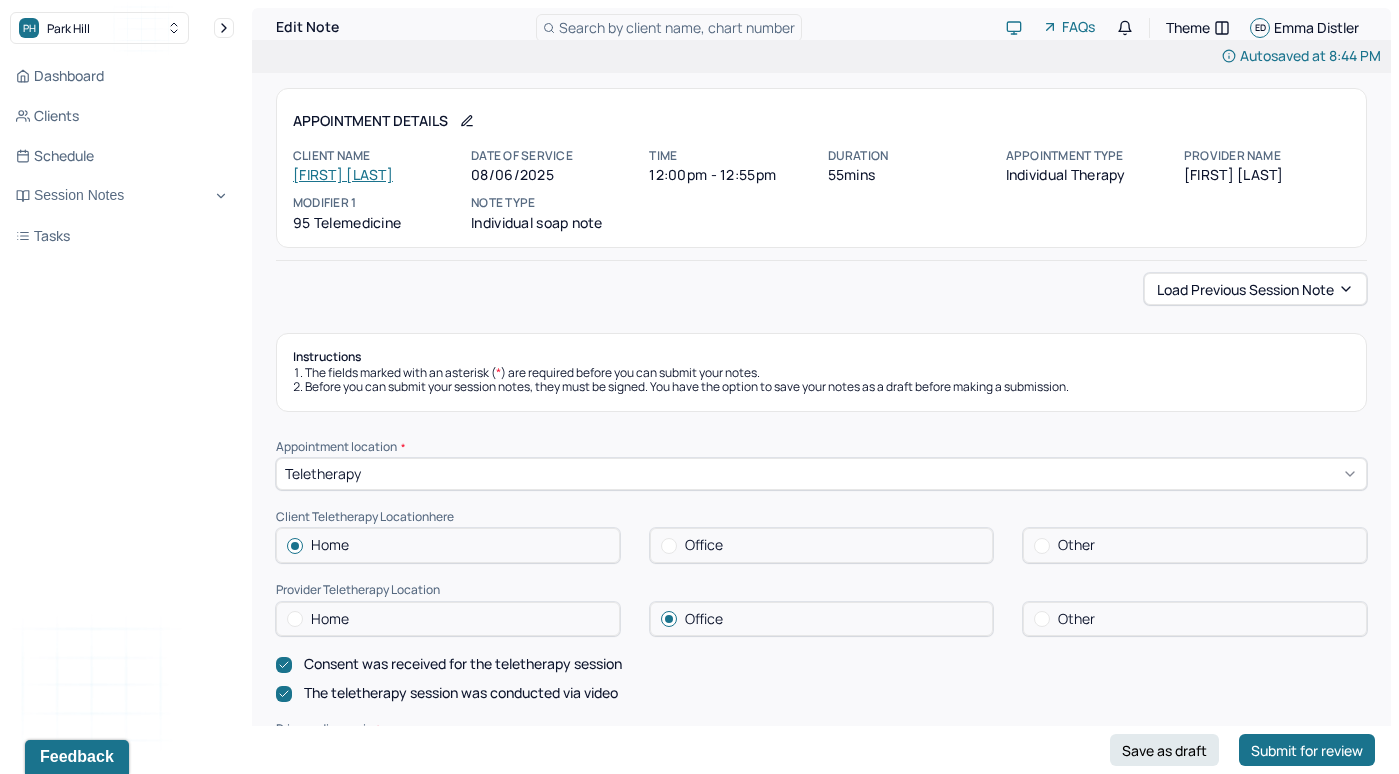 click on "Teletherapy" at bounding box center [821, 474] 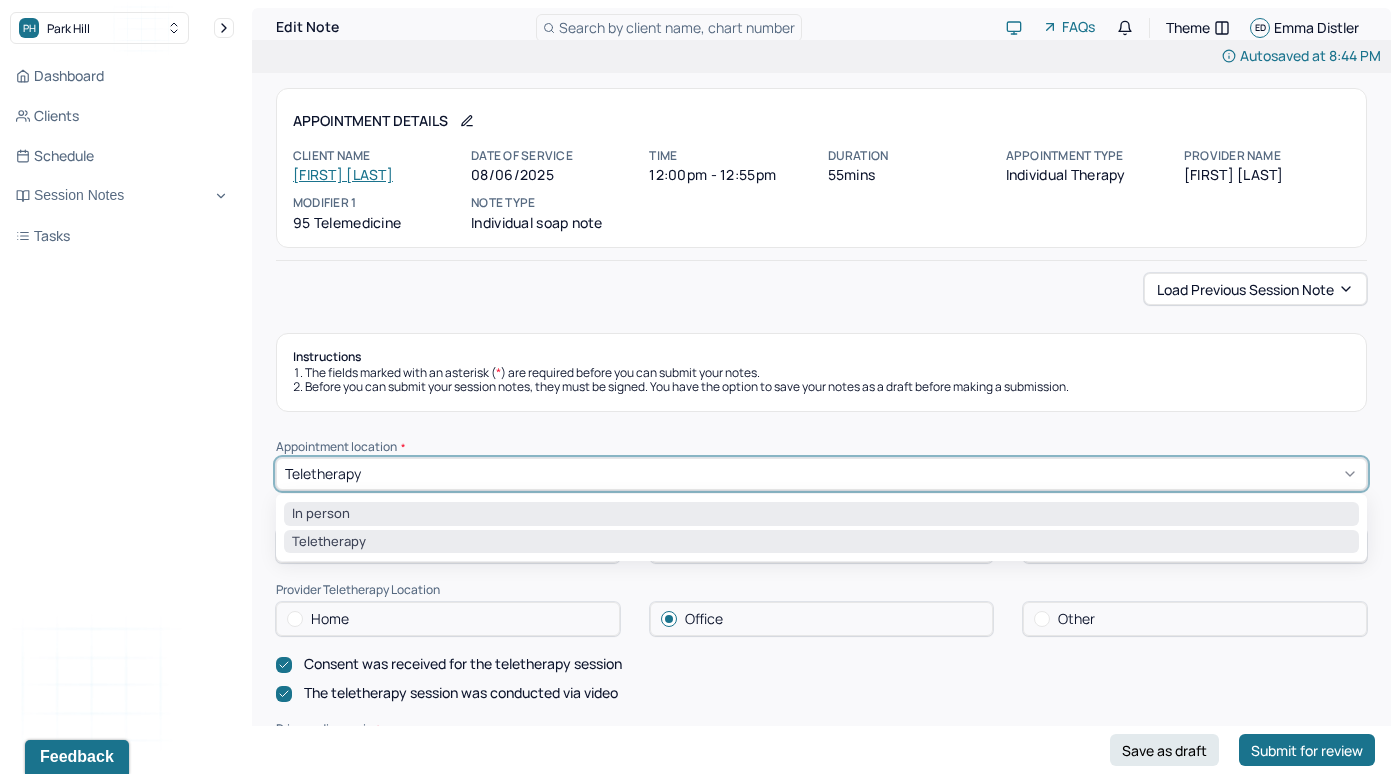click on "In person" at bounding box center (821, 514) 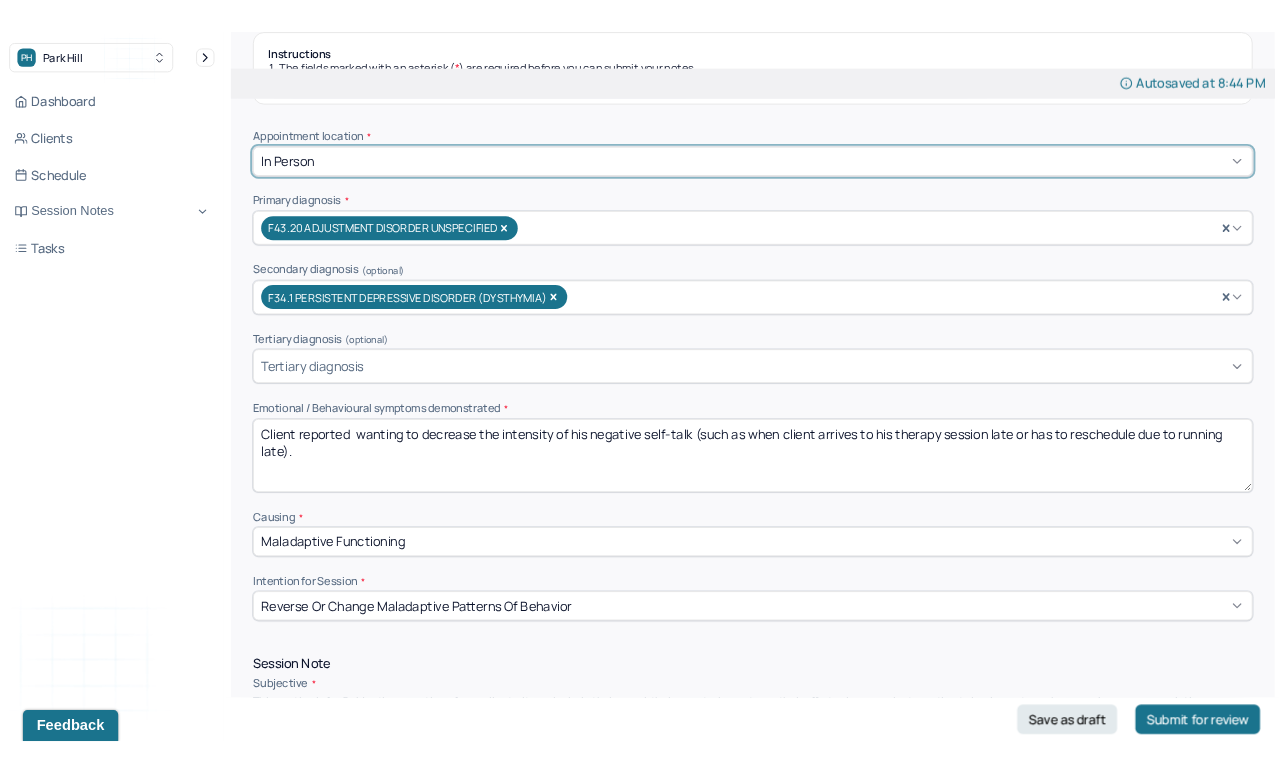 scroll, scrollTop: 354, scrollLeft: 0, axis: vertical 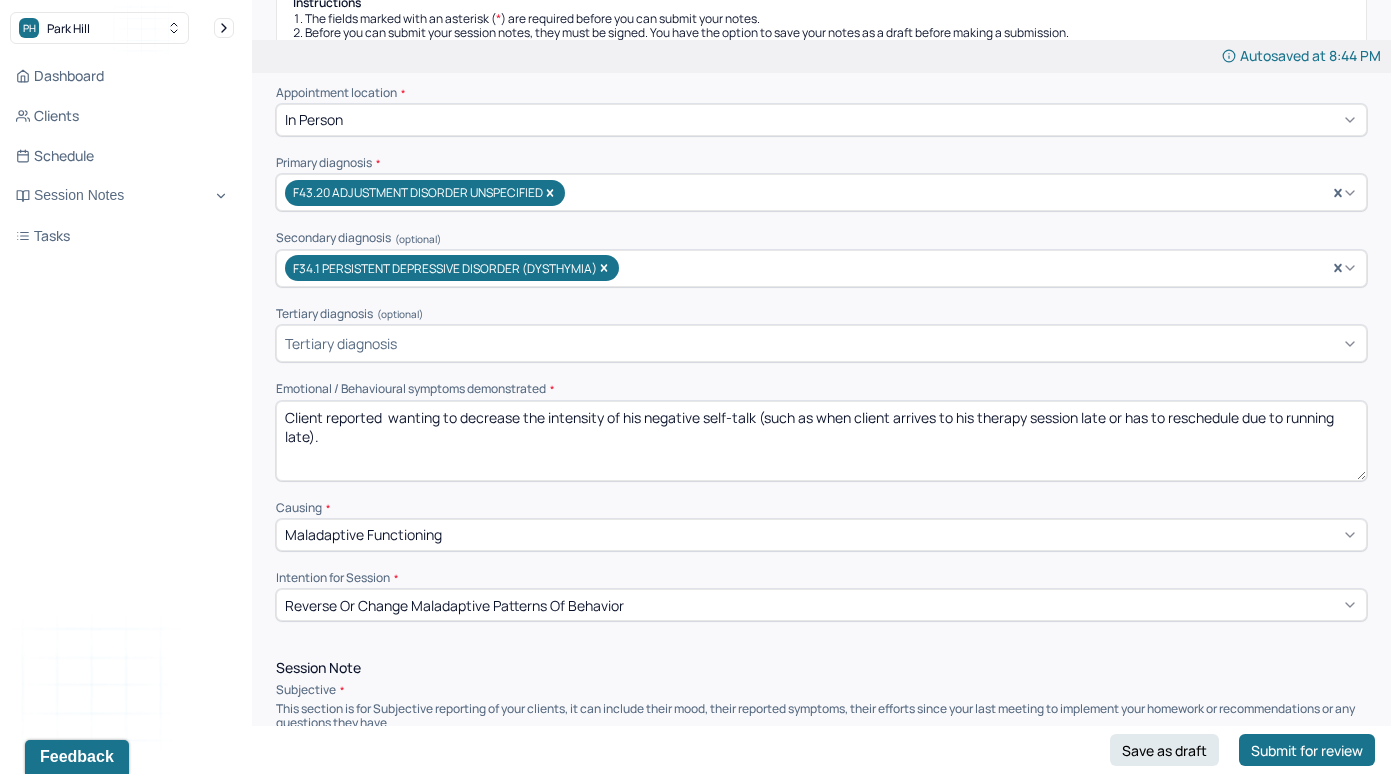 drag, startPoint x: 356, startPoint y: 435, endPoint x: 385, endPoint y: 420, distance: 32.649654 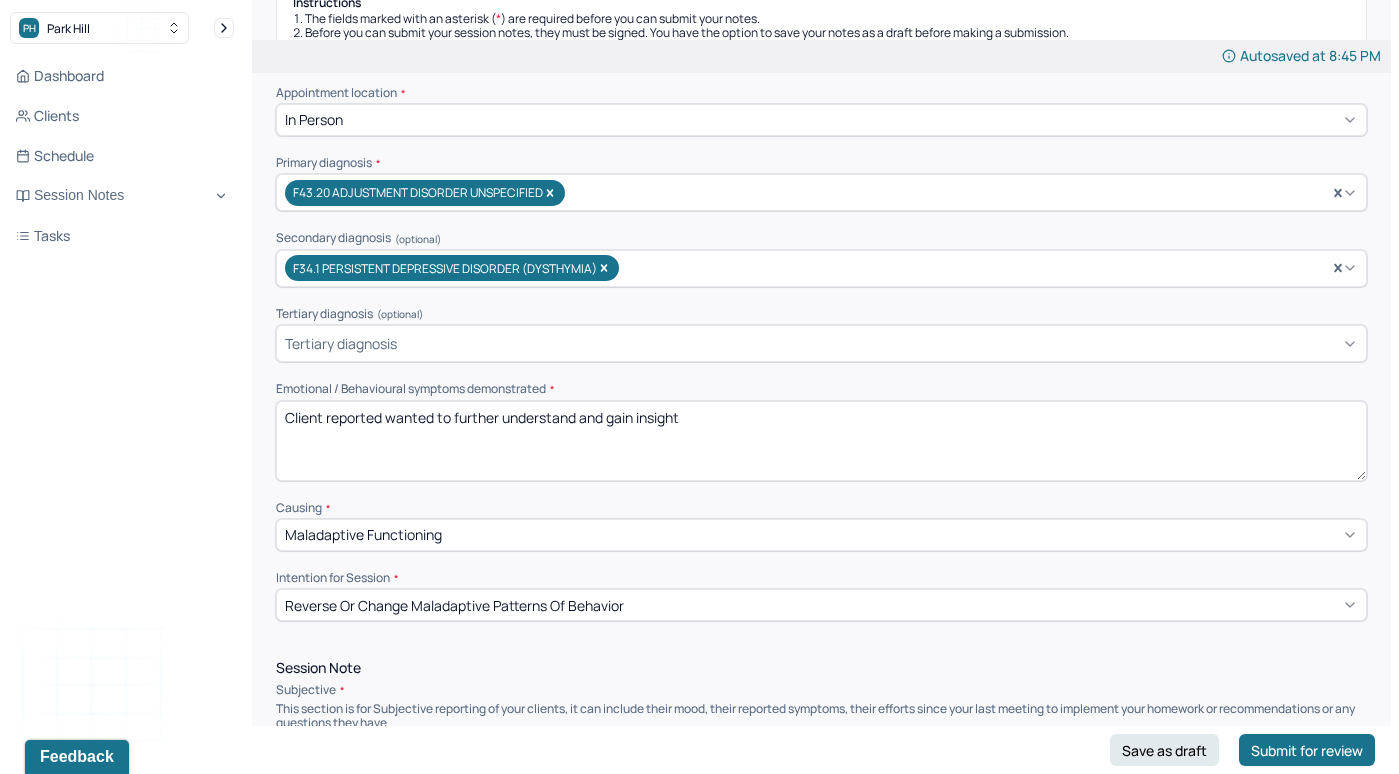 drag, startPoint x: 718, startPoint y: 410, endPoint x: 454, endPoint y: 415, distance: 264.04733 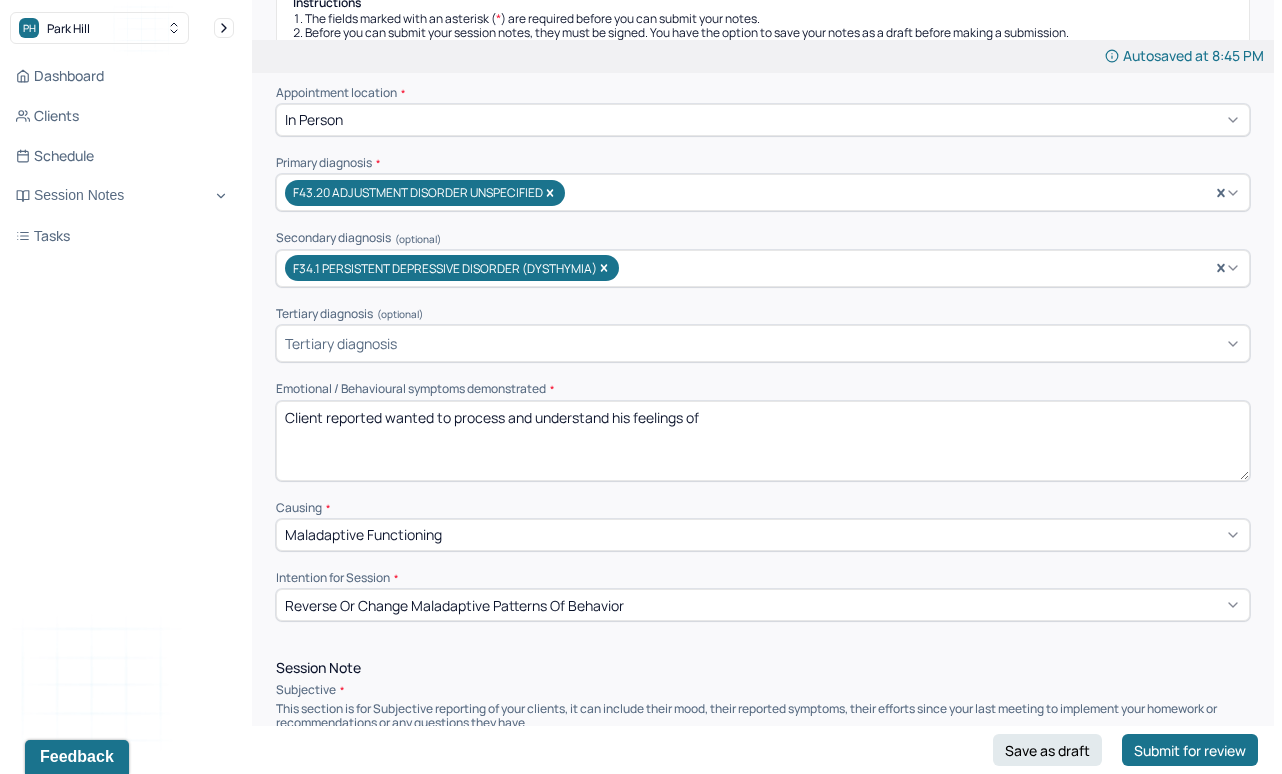 click on "Client reported wanted to process and understand his feelings of" at bounding box center [763, 441] 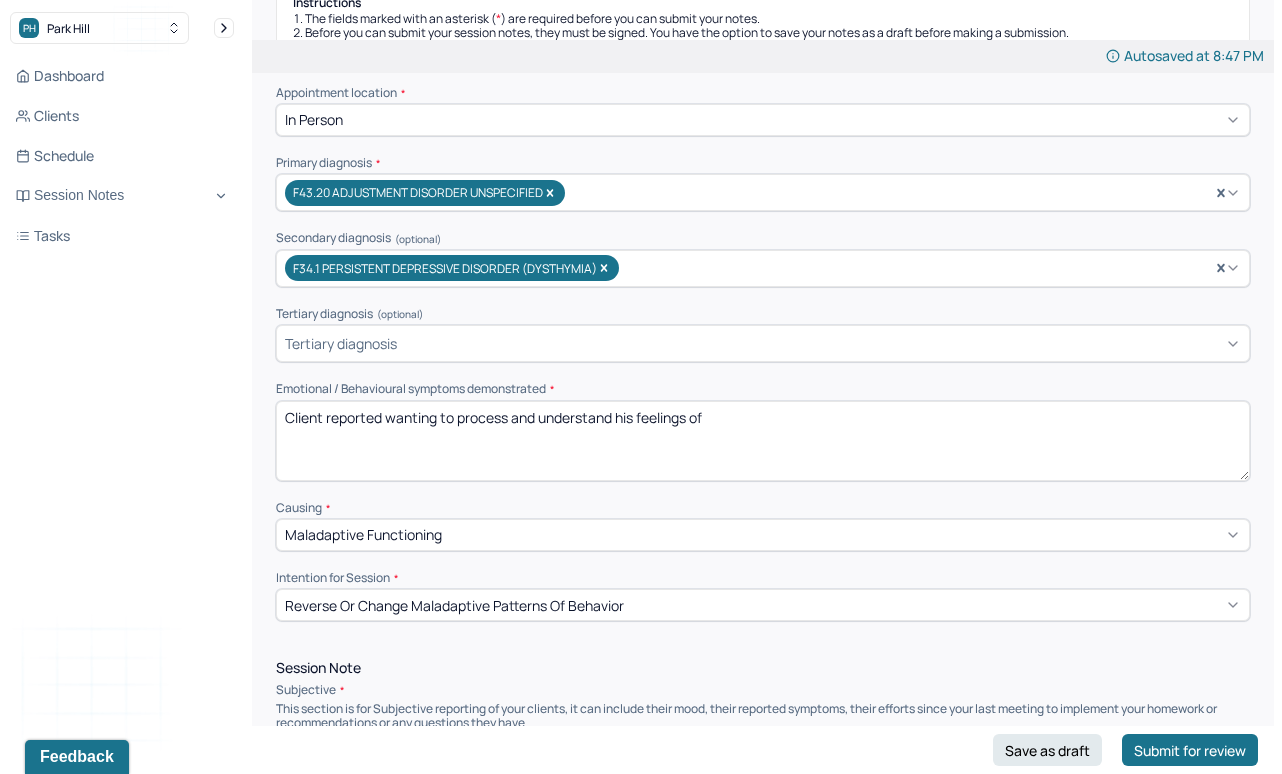click on "Client reported wanting to process and understand his feelings of" at bounding box center [763, 441] 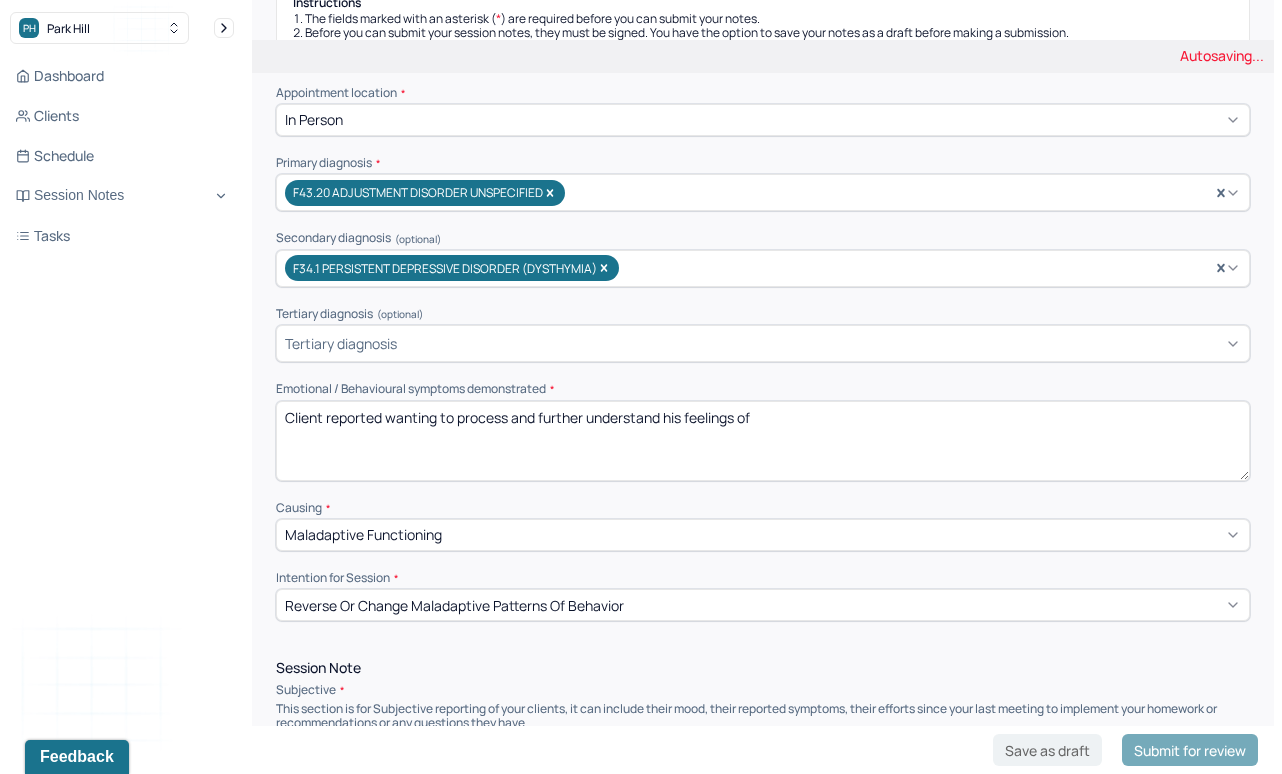 click on "Client reported wanting to process and understand his feelings of" at bounding box center (763, 441) 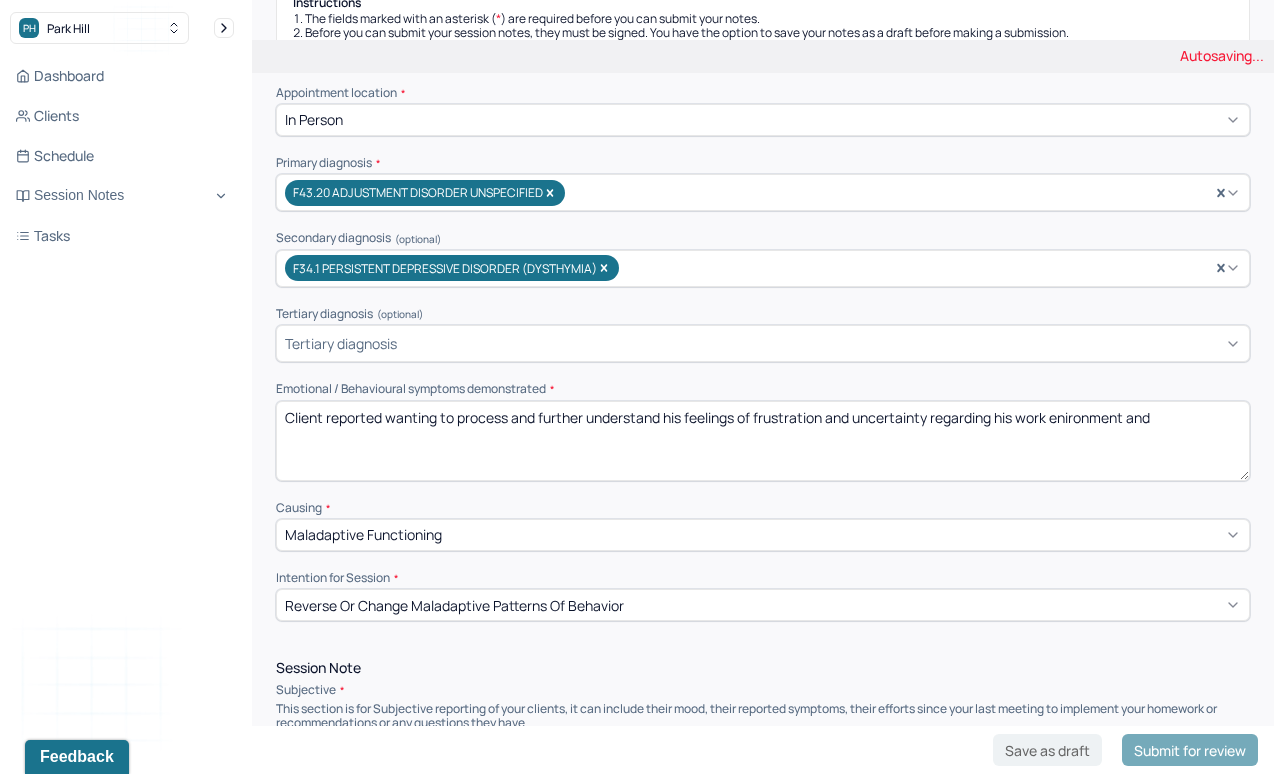 click on "Client reported wanting to process and further understand his feelings of frustration and uncertainty regarding his work" at bounding box center (763, 441) 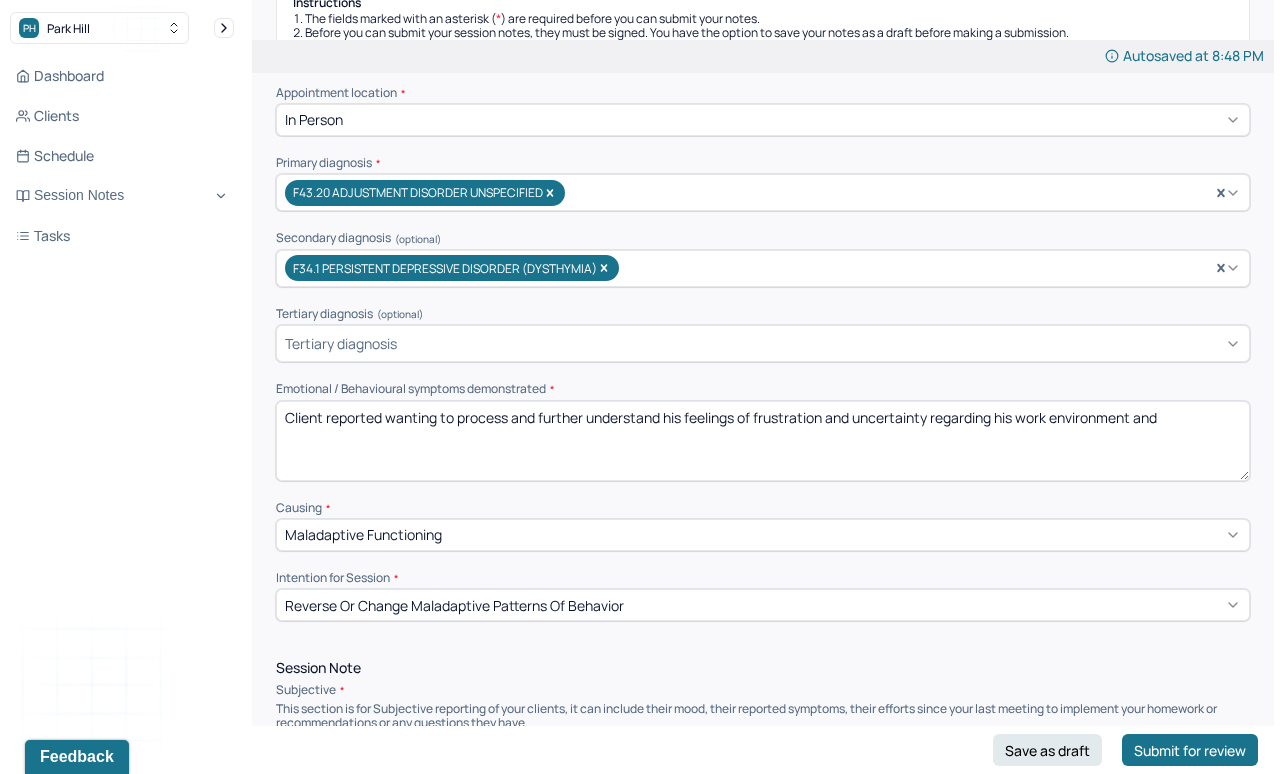 click on "Client reported wanting to process and further understand his feelings of frustration and uncertainty regarding his work enironment and" at bounding box center (763, 441) 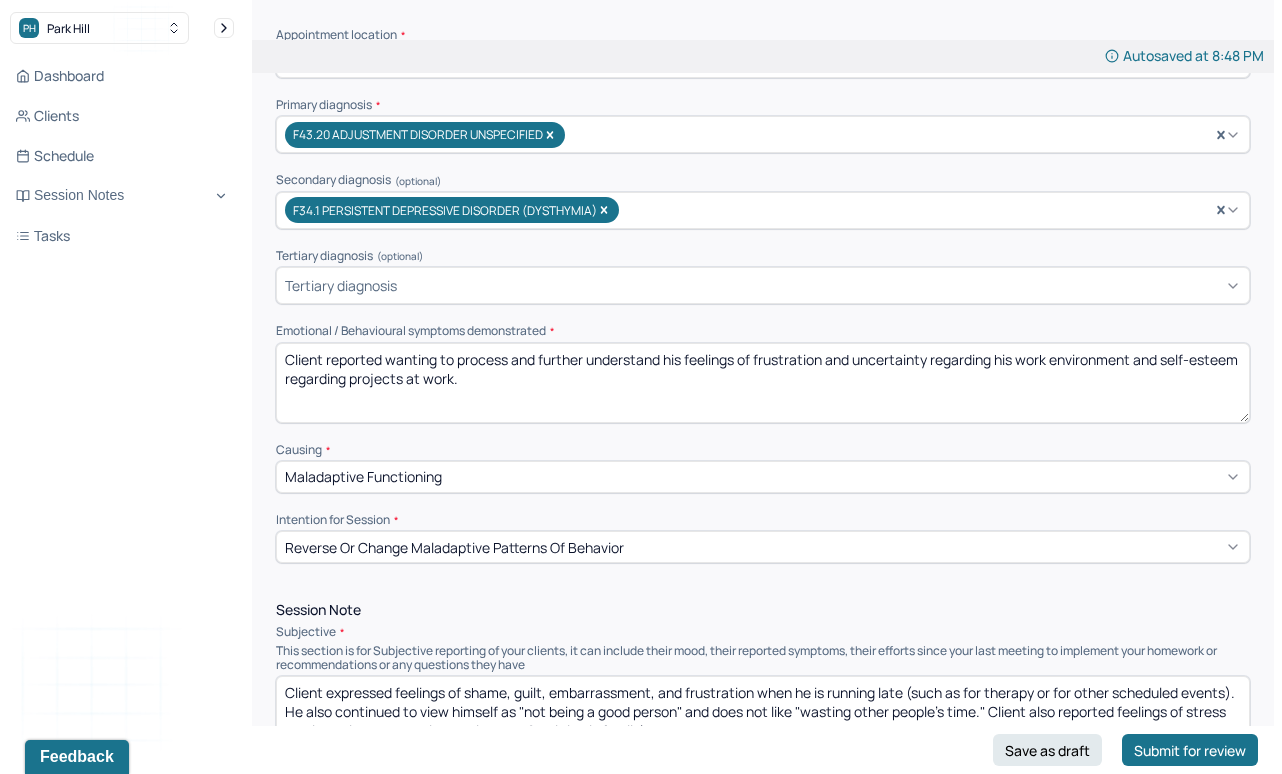 scroll, scrollTop: 470, scrollLeft: 0, axis: vertical 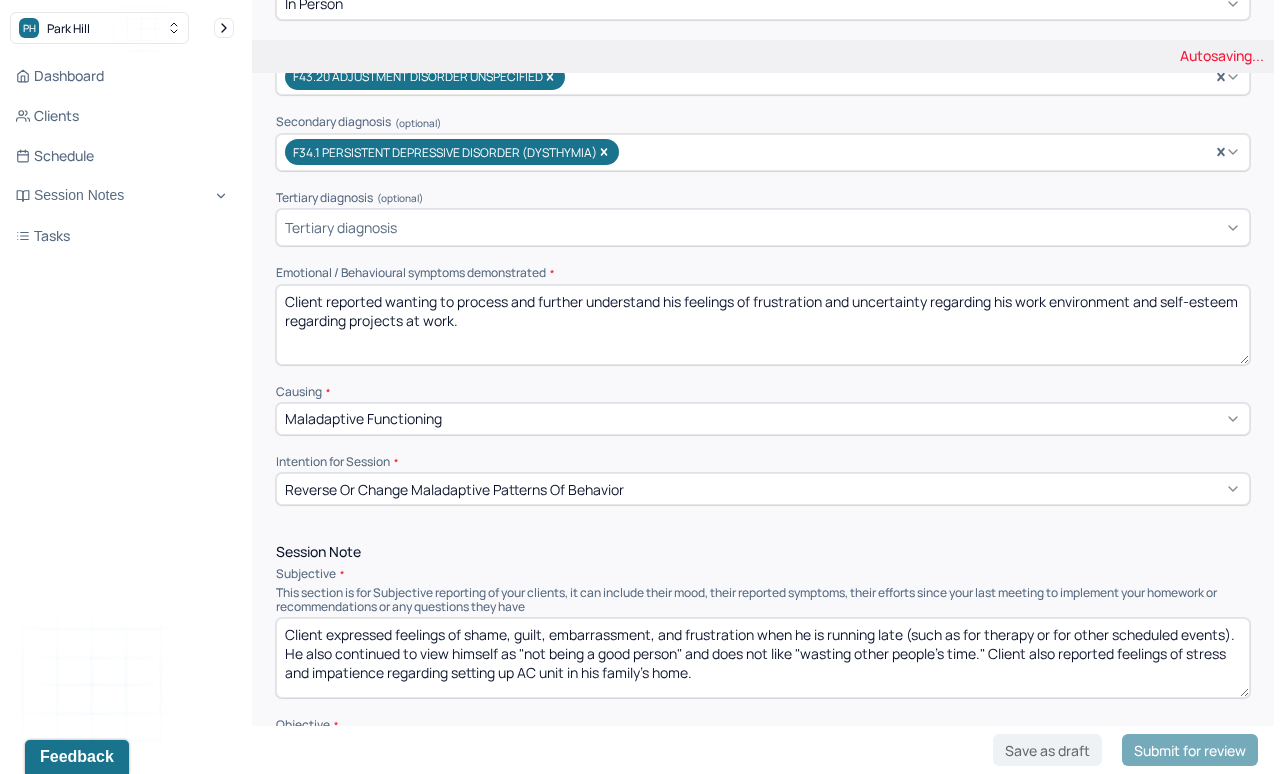 type on "Client reported wanting to process and further understand his feelings of frustration and uncertainty regarding his work environment and self-esteem regarding projects at work." 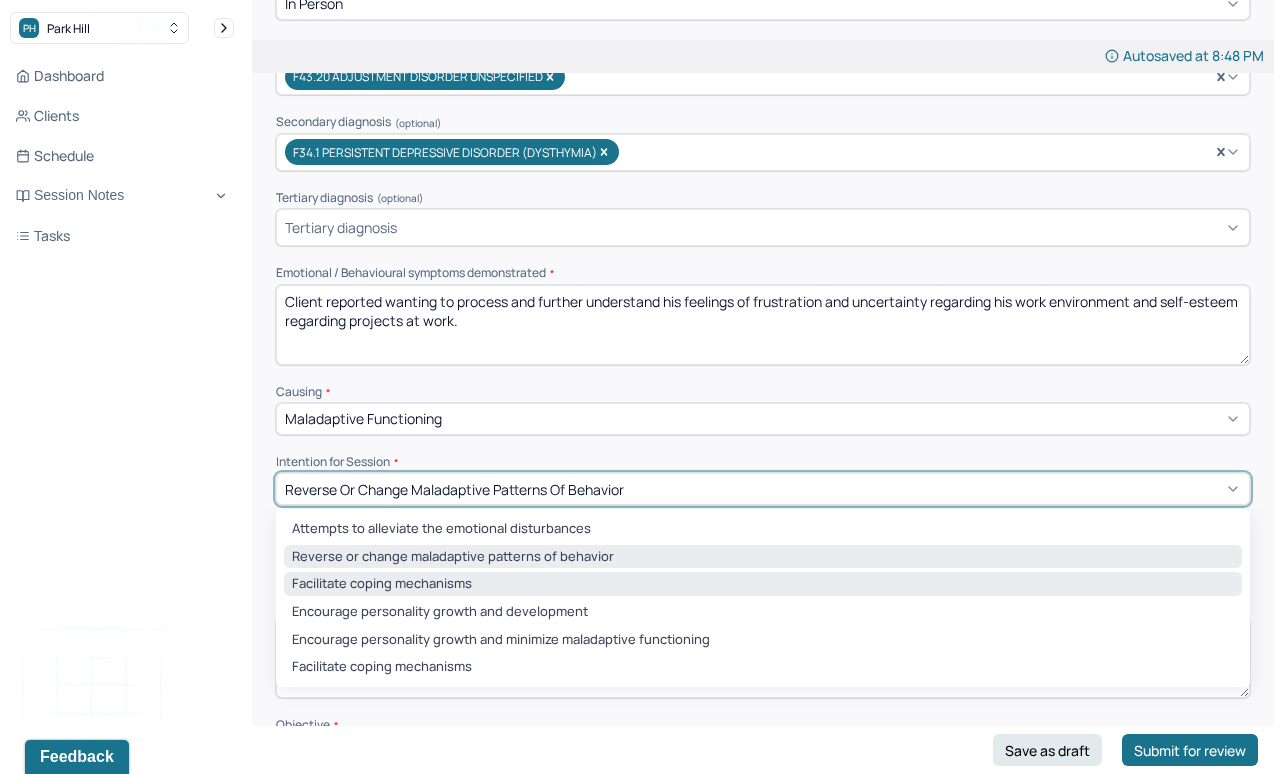 click on "Facilitate coping mechanisms" at bounding box center [763, 584] 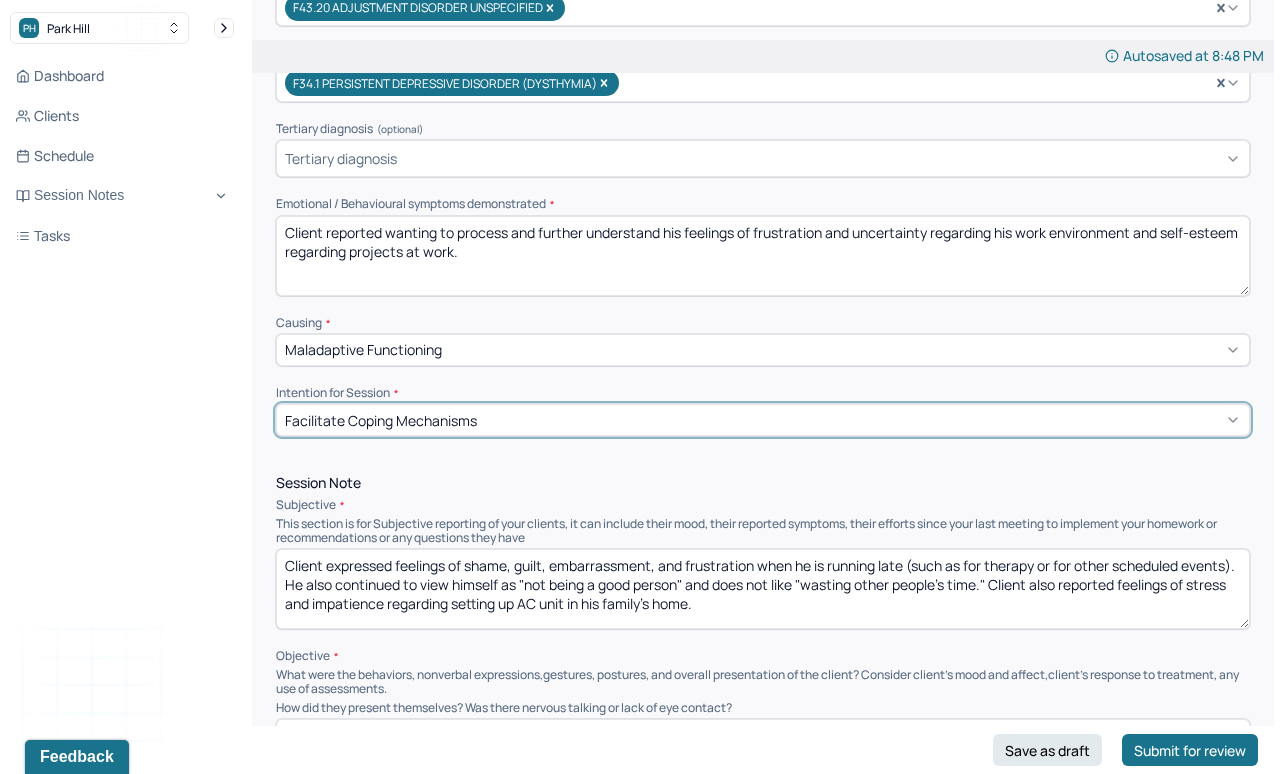 scroll, scrollTop: 544, scrollLeft: 0, axis: vertical 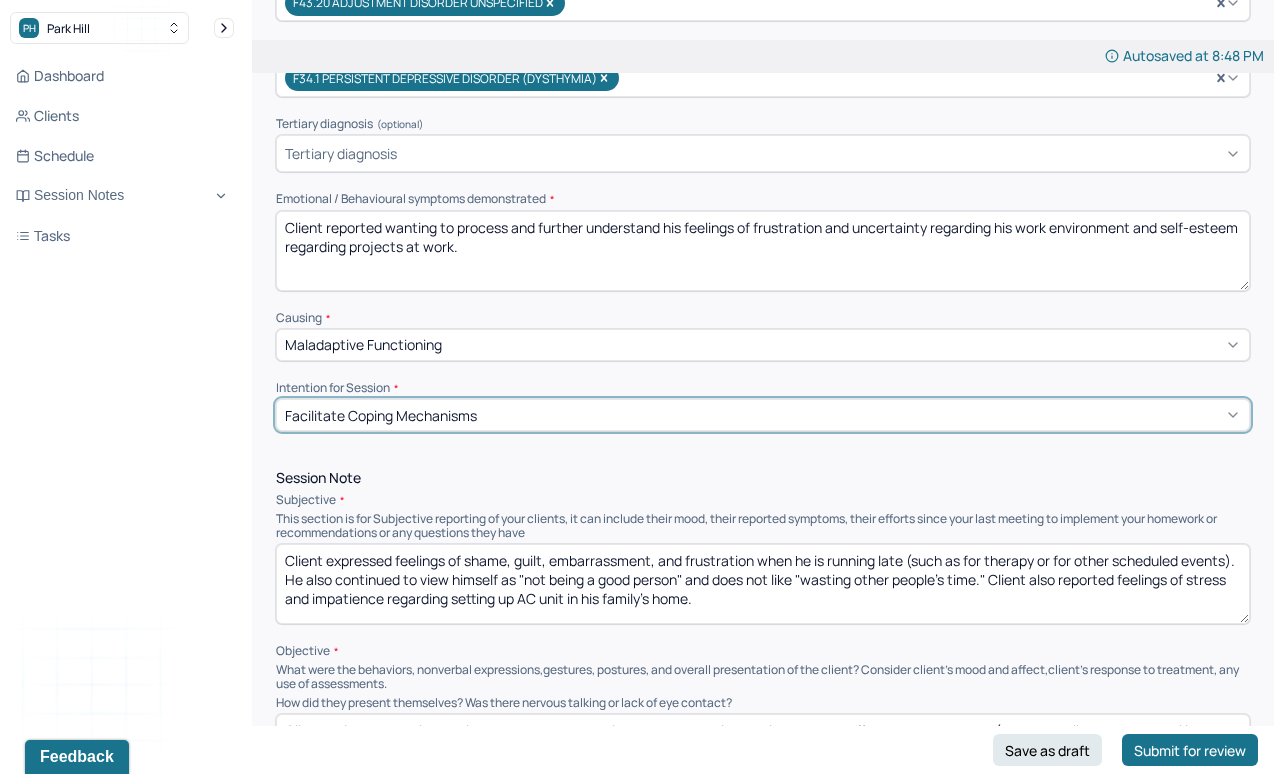 click on "Client expressed feelings of shame, guilt, embarrassment, and frustration when he is running late (such as for therapy or for other scheduled events). He also continued to view himself as "not being a good person" and does not like "wasting other people's time." Client also reported feelings of stress and impatience regarding setting up AC unit in his family's home." at bounding box center [763, 584] 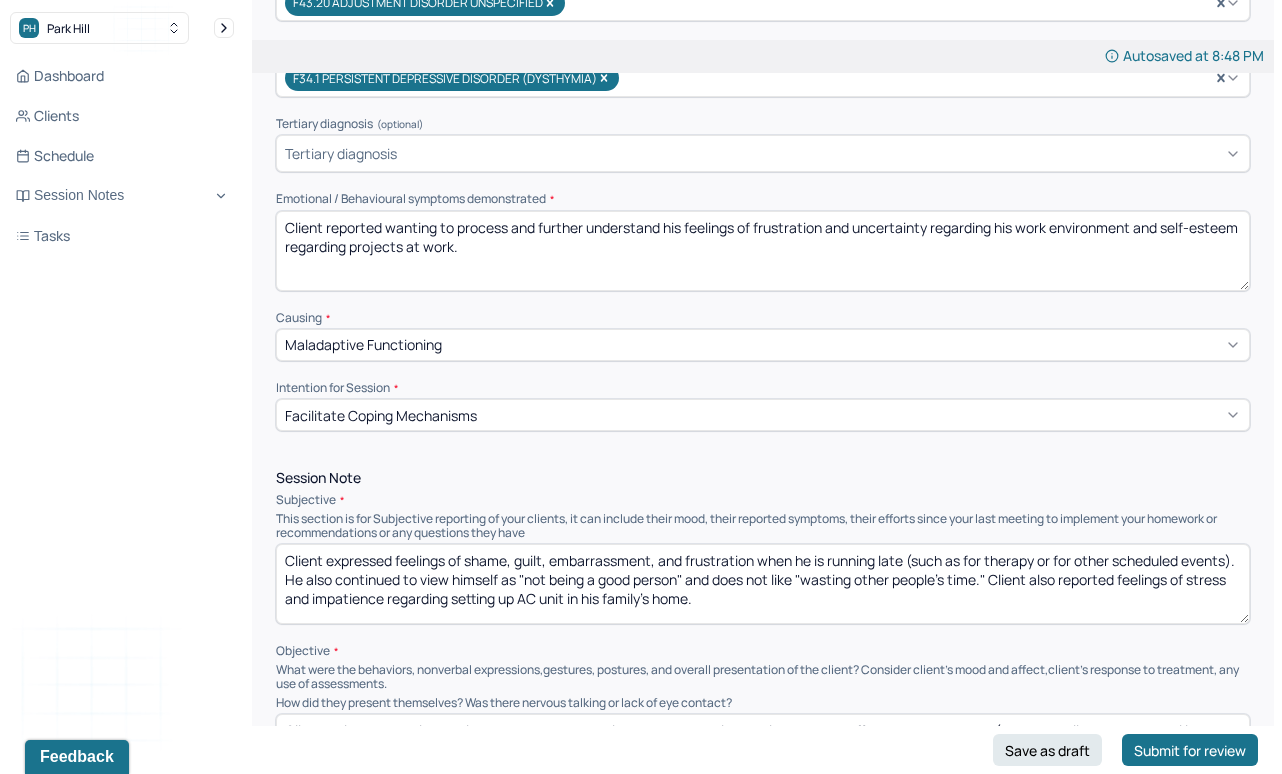 drag, startPoint x: 719, startPoint y: 591, endPoint x: 327, endPoint y: 557, distance: 393.47174 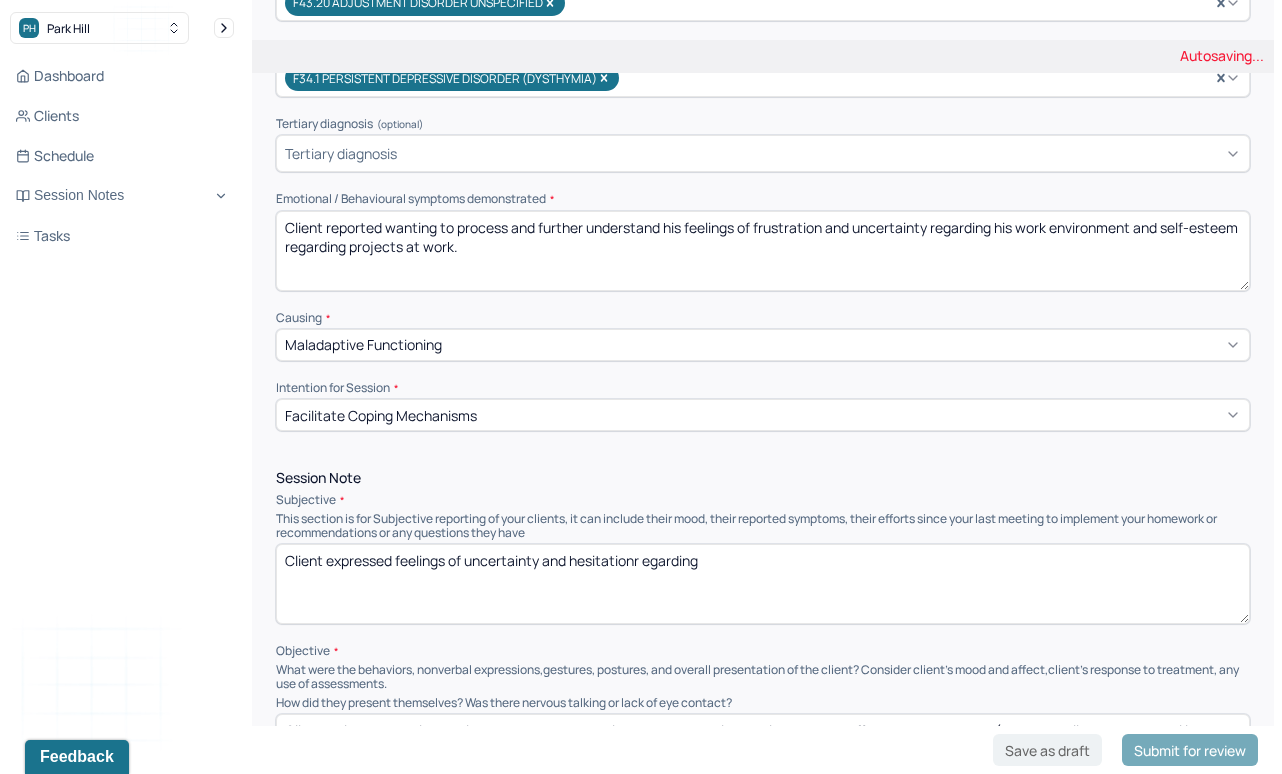 click on "Client expressed feelings of uncertainty and" at bounding box center (763, 584) 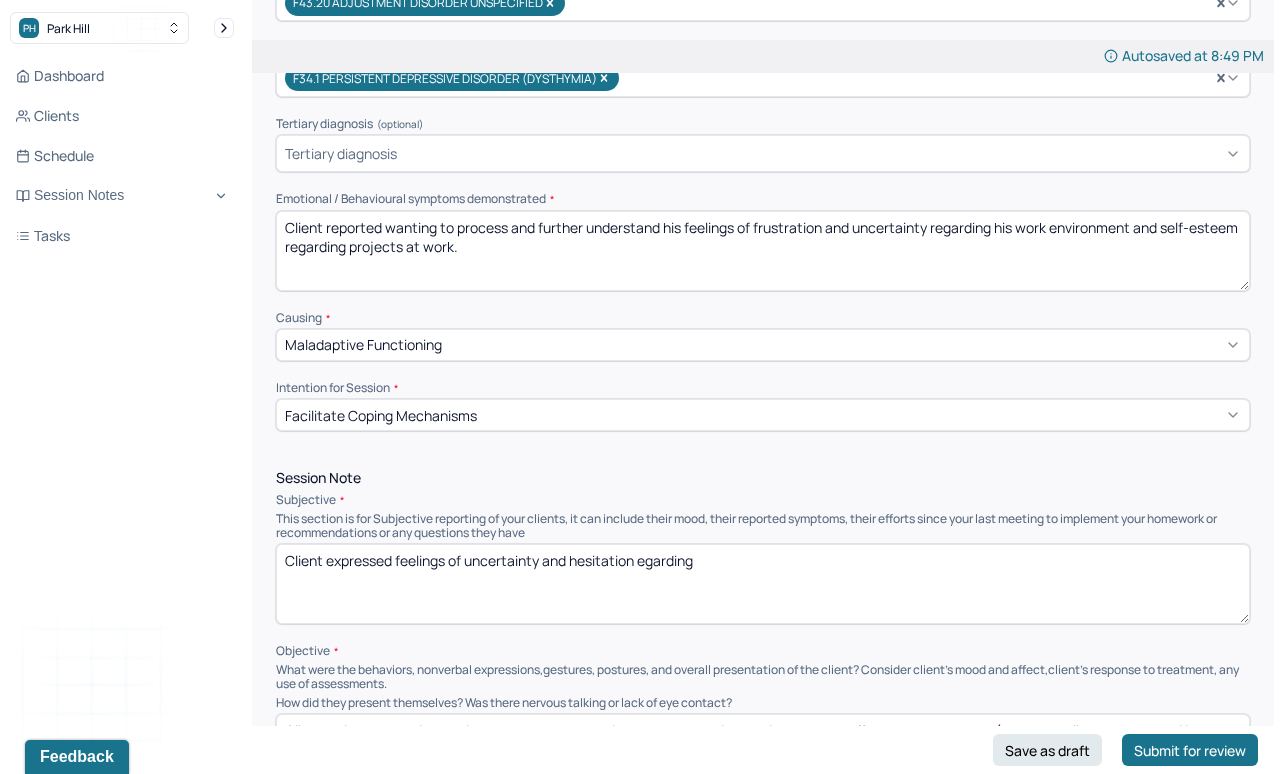 click on "Client expressed feelings of uncertainty and his egarding" at bounding box center [763, 584] 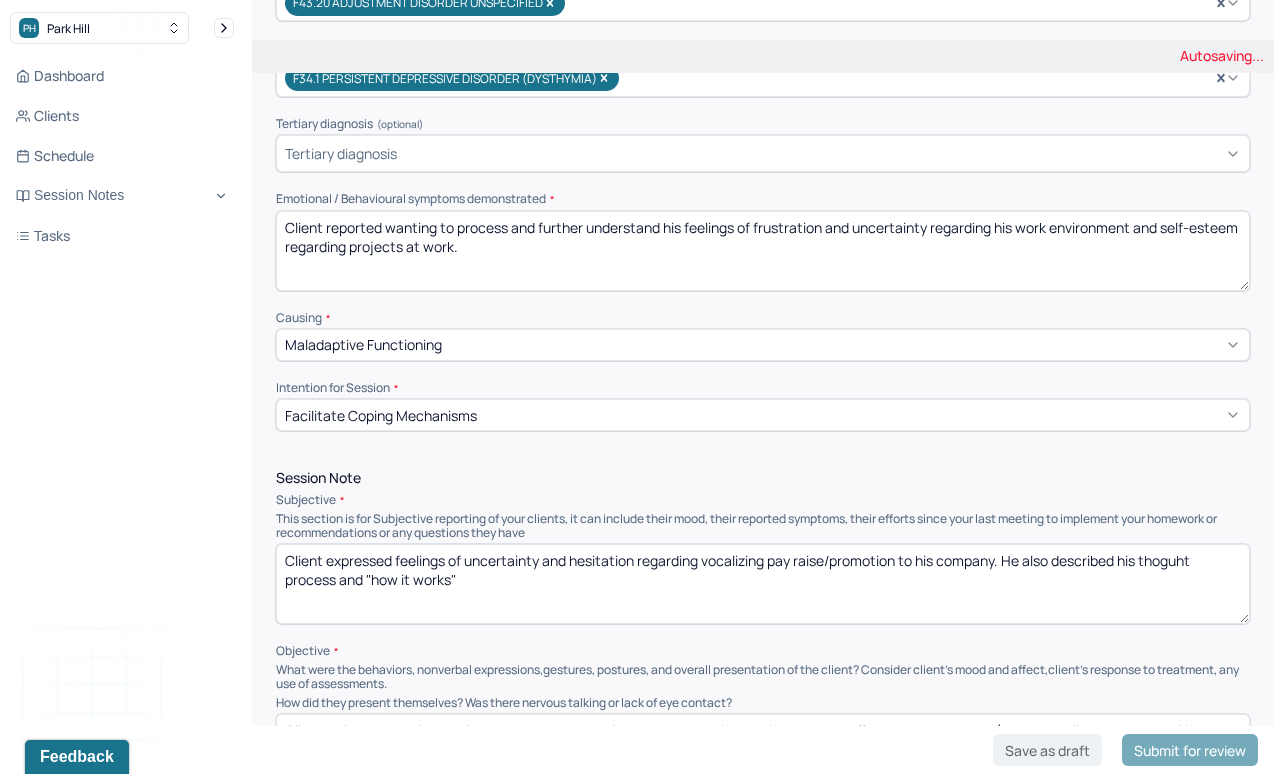 click on "Client expressed feelings of uncertainty and hesitation regarding vocal" at bounding box center [763, 584] 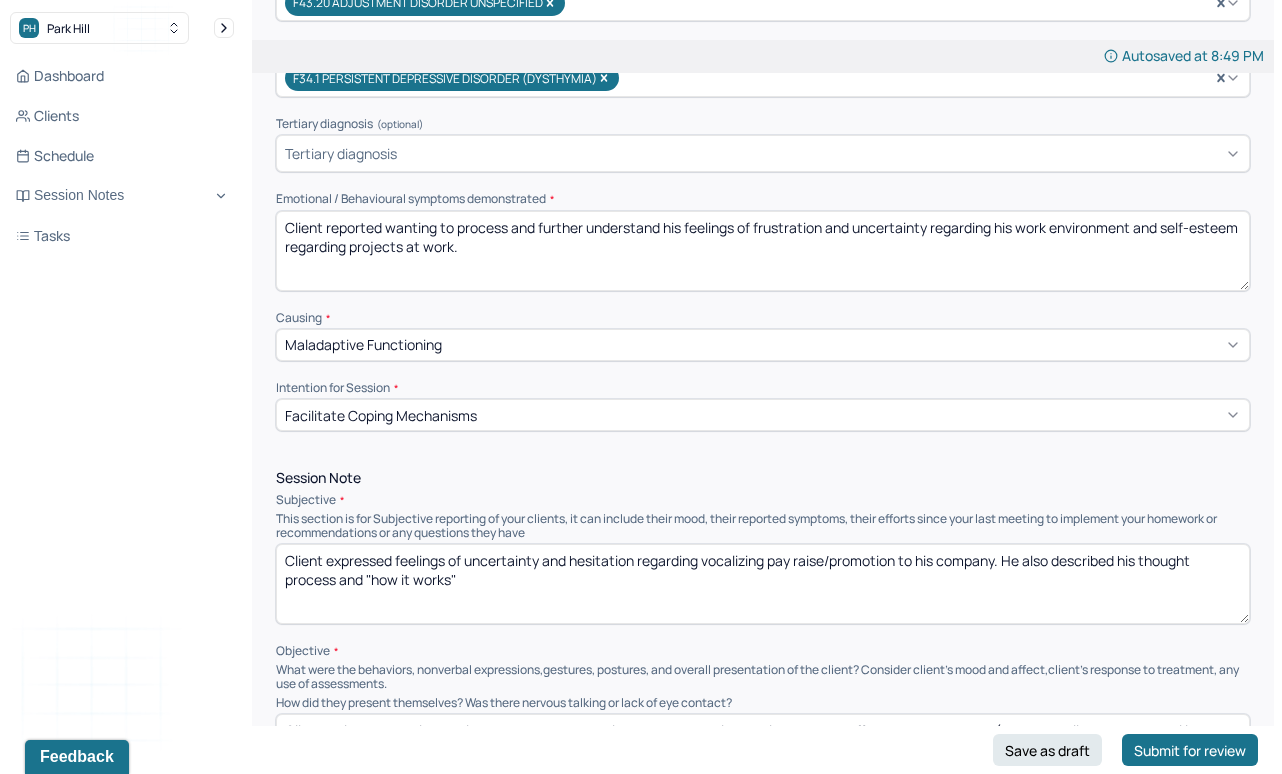 click on "Client expressed feelings of uncertainty and hesitation regarding vocalizing pay raise/promotion to his company. He also described his thought process and "how it works"" at bounding box center [763, 584] 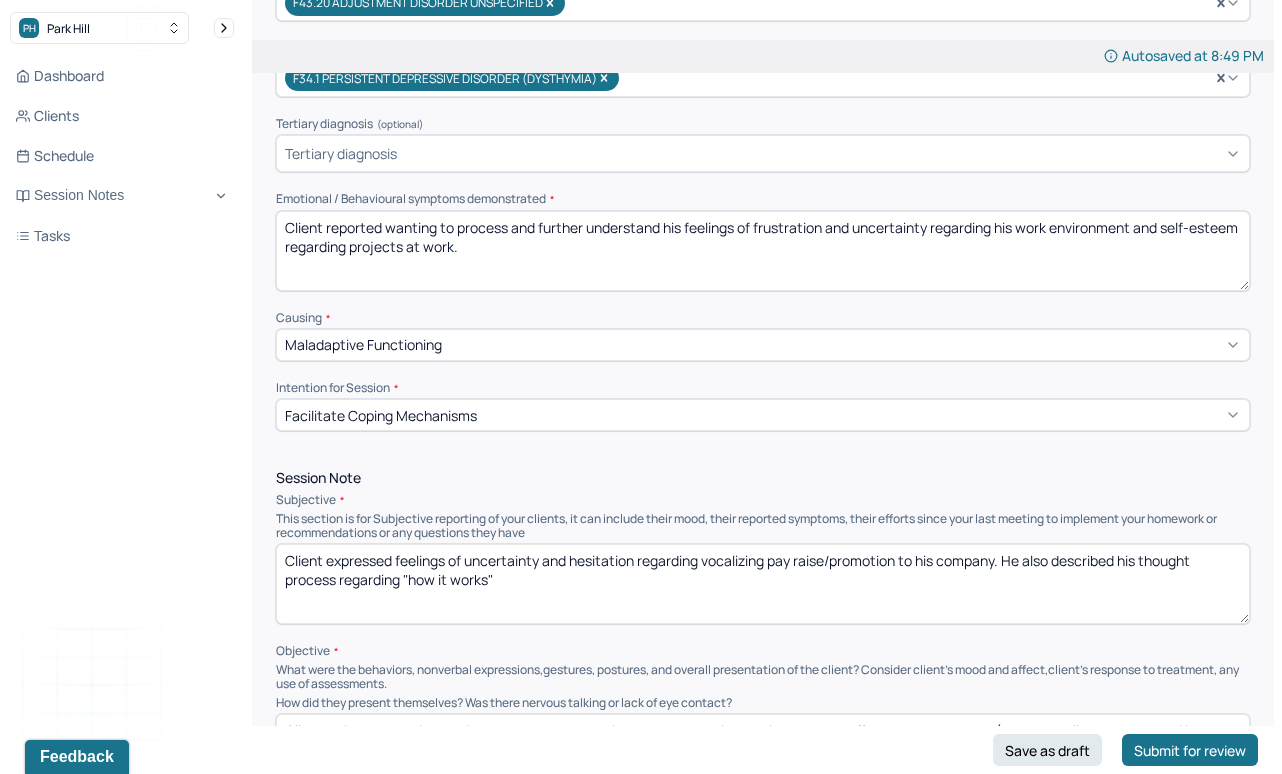 click on "Client expressed feelings of uncertainty and hesitation regarding vocalizing pay raise/promotion to his company. He also described his thought process and "how it works"" at bounding box center (763, 584) 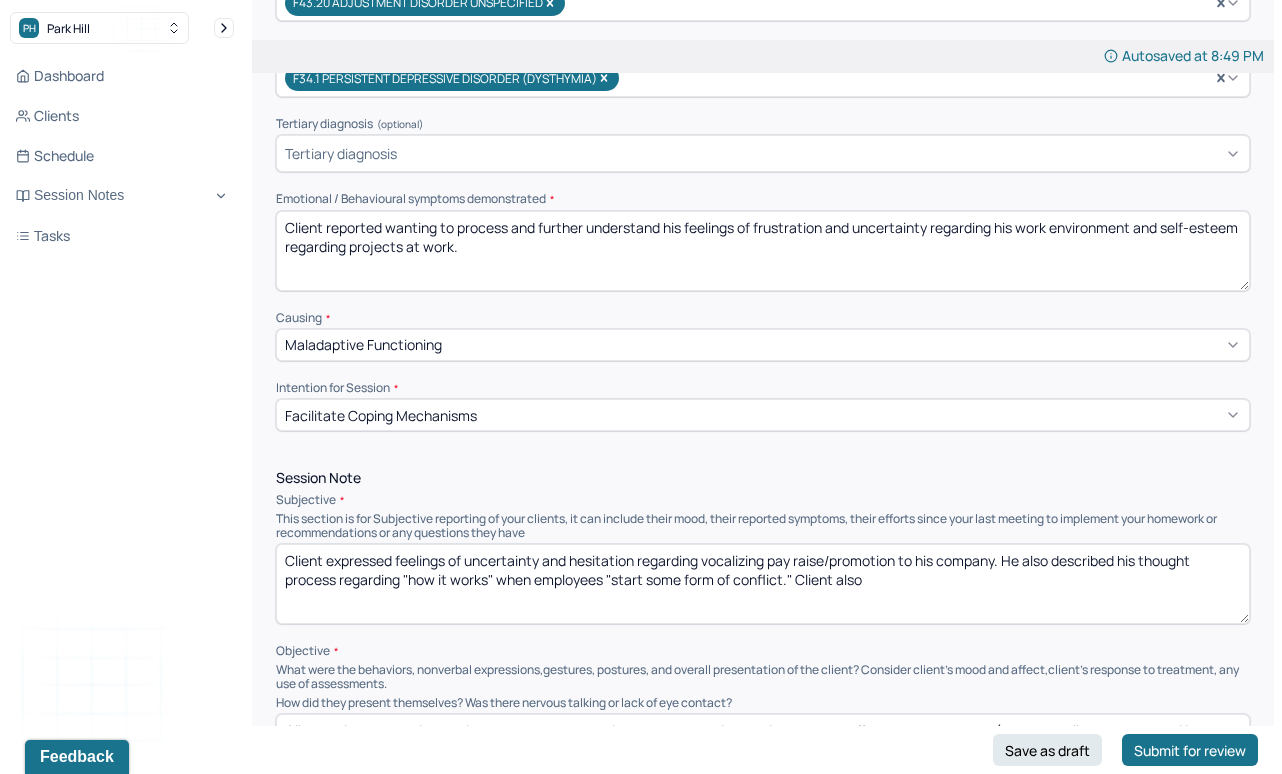 click on "Client expressed feelings of uncertainty and hesitation regarding vocalizing pay raise/promotion to his company. He also described his thought process regarding "how it works" when employees "start some form of conflict." Client also" at bounding box center (763, 584) 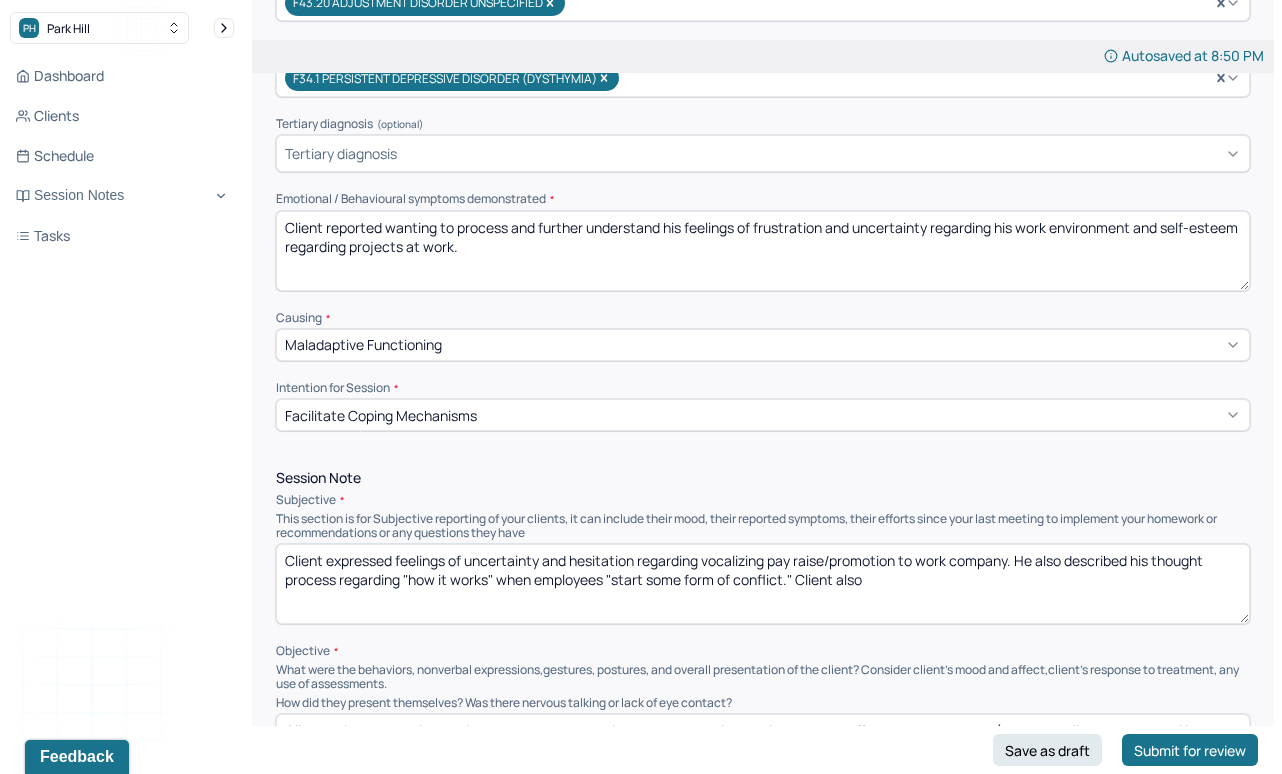 click on "Client expressed feelings of uncertainty and hesitation regarding vocalizing pay raise/promotion to work company. He also described his thought process regarding "how it works" when employees "start some form of conflict." Client also" at bounding box center [763, 584] 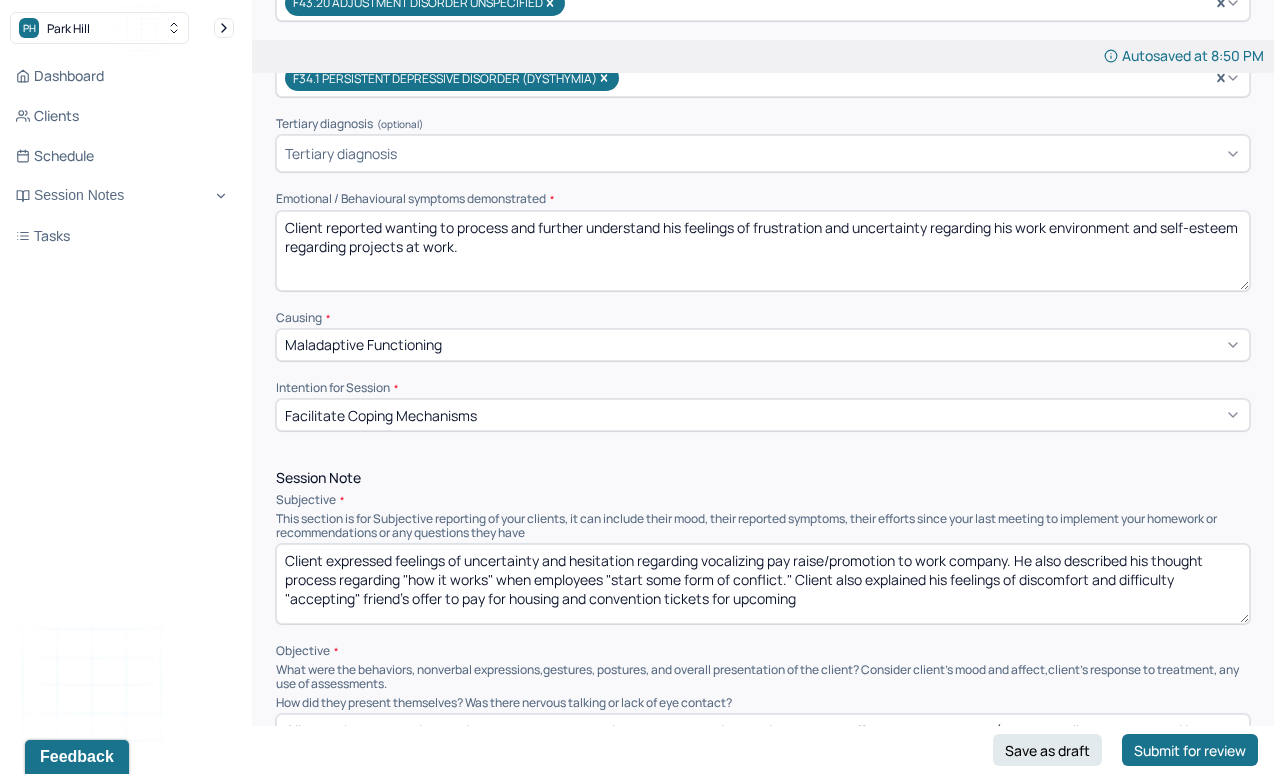 click on "Client expressed feelings of uncertainty and hesitation regarding vocalizing pay raise/promotion to work company. He also described his thought process regarding "how it works" when employees "start some form of conflict." Client also explained his feelings of discomfort and difficulty "accepting" friend's offer to pay for housing and convention tickets for upcoming" at bounding box center [763, 584] 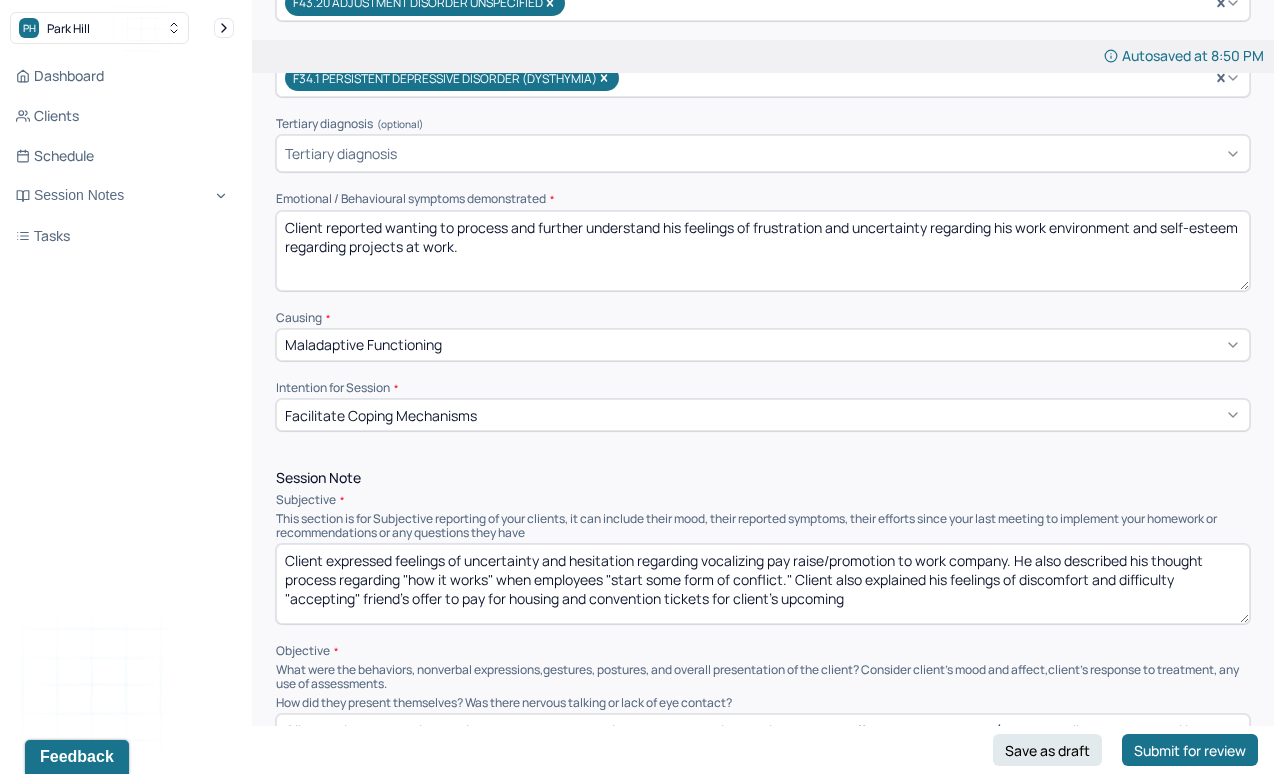 click on "Client expressed feelings of uncertainty and hesitation regarding vocalizing pay raise/promotion to work company. He also described his thought process regarding "how it works" when employees "start some form of conflict." Client also explained his feelings of discomfort and difficulty "accepting" friend's offer to pay for housing and convention tickets for upcoming" at bounding box center (763, 584) 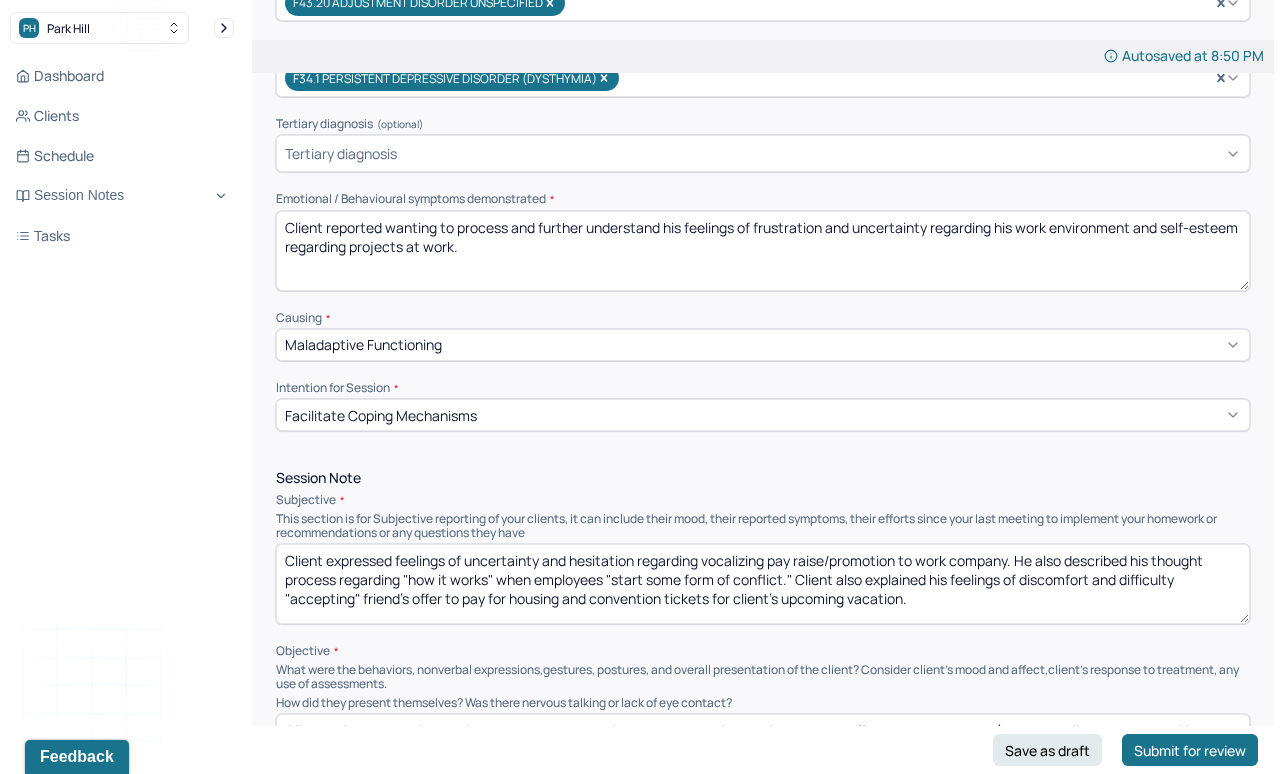 click on "Client expressed feelings of uncertainty and hesitation regarding vocalizing pay raise/promotion to work company. He also described his thought process regarding "how it works" when employees "start some form of conflict." Client also explained his feelings of discomfort and difficulty "accepting" friend's offer to pay for housing and convention tickets for client's upcoming vacation." at bounding box center [763, 584] 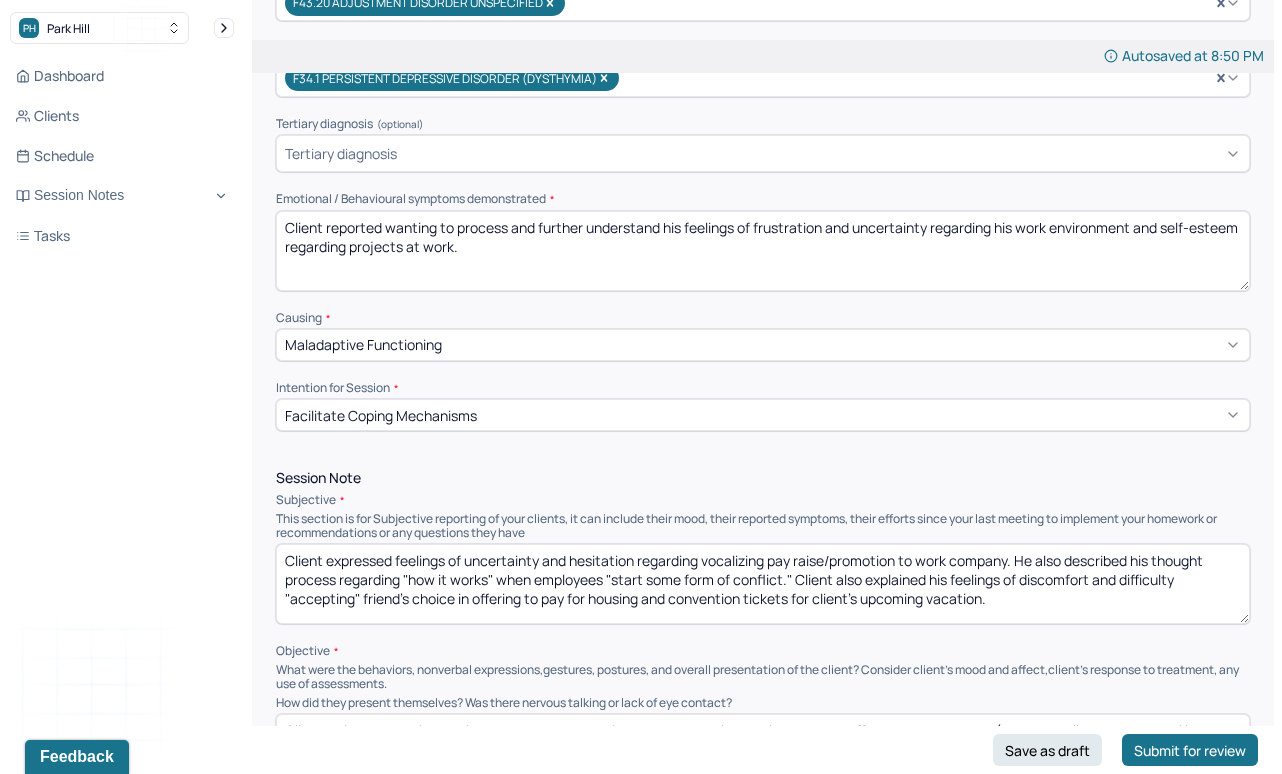 click on "Client expressed feelings of uncertainty and hesitation regarding vocalizing pay raise/promotion to work company. He also described his thought process regarding "how it works" when employees "start some form of conflict." Client also explained his feelings of discomfort and difficulty "accepting" friend's choice in offering to pay for housing and convention tickets for client's upcoming vacation." at bounding box center [763, 584] 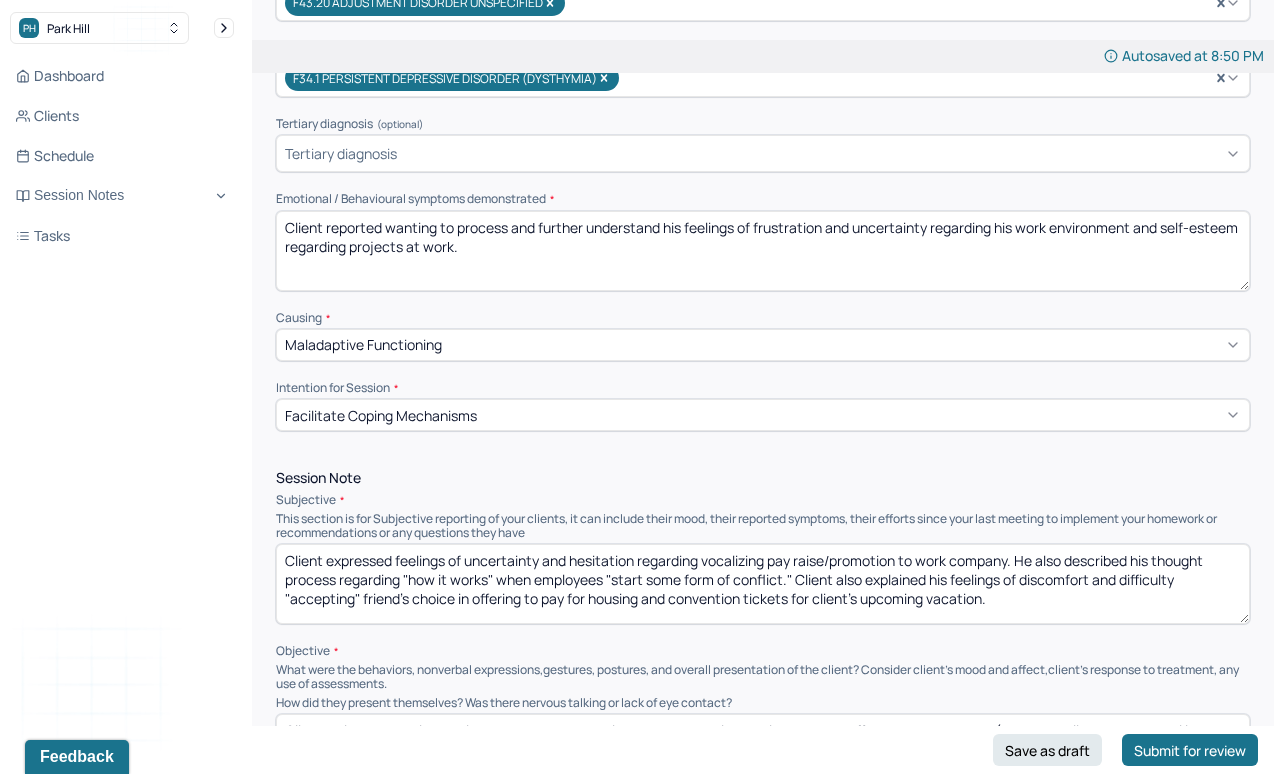 click on "Client expressed feelings of uncertainty and hesitation regarding vocalizing pay raise/promotion to work company. He also described his thought process regarding "how it works" when employees "start some form of conflict." Client also explained his feelings of discomfort and difficulty "accepting" friend's choice in offering to pay for housing and convention tickets for client's upcoming vacation." at bounding box center [763, 584] 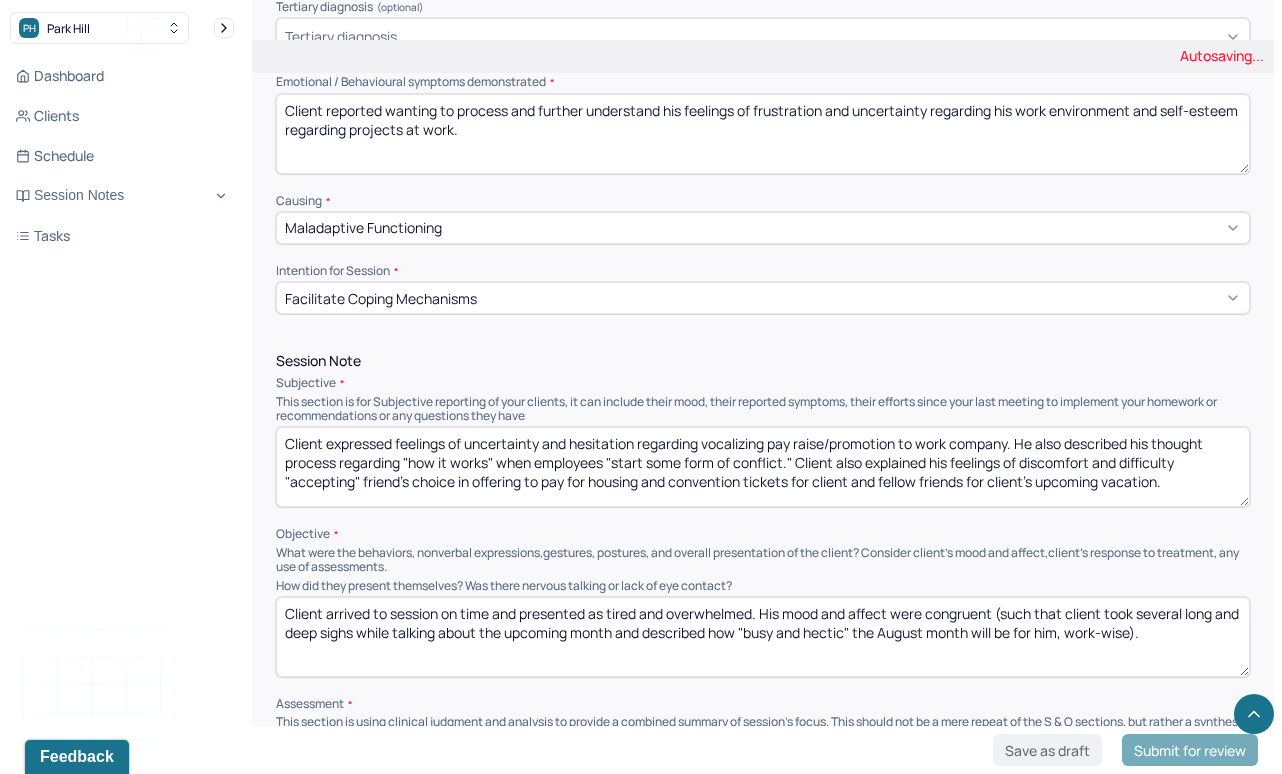 scroll, scrollTop: 822, scrollLeft: 0, axis: vertical 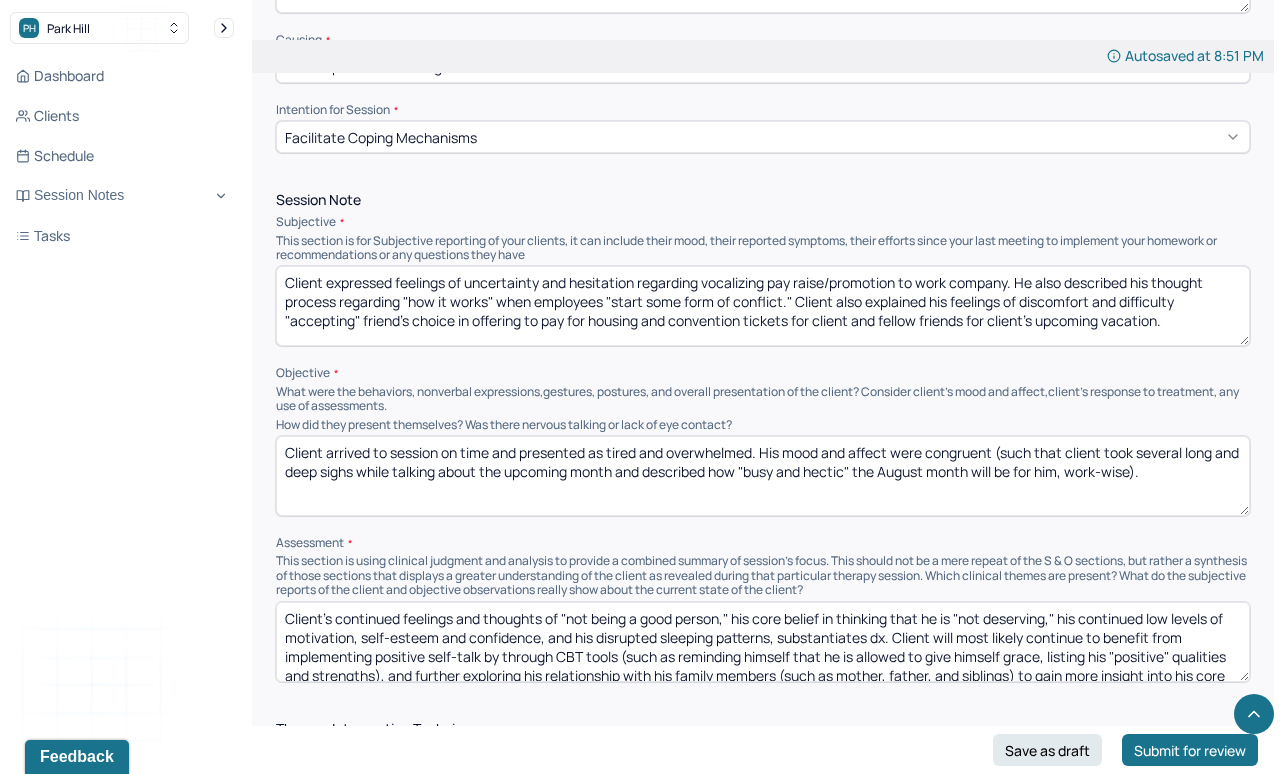 type on "Client expressed feelings of uncertainty and hesitation regarding vocalizing pay raise/promotion to work company. He also described his thought process regarding "how it works" when employees "start some form of conflict." Client also explained his feelings of discomfort and difficulty "accepting" friend's choice in offering to pay for housing and convention tickets for client and fellow friends for client's upcoming vacation." 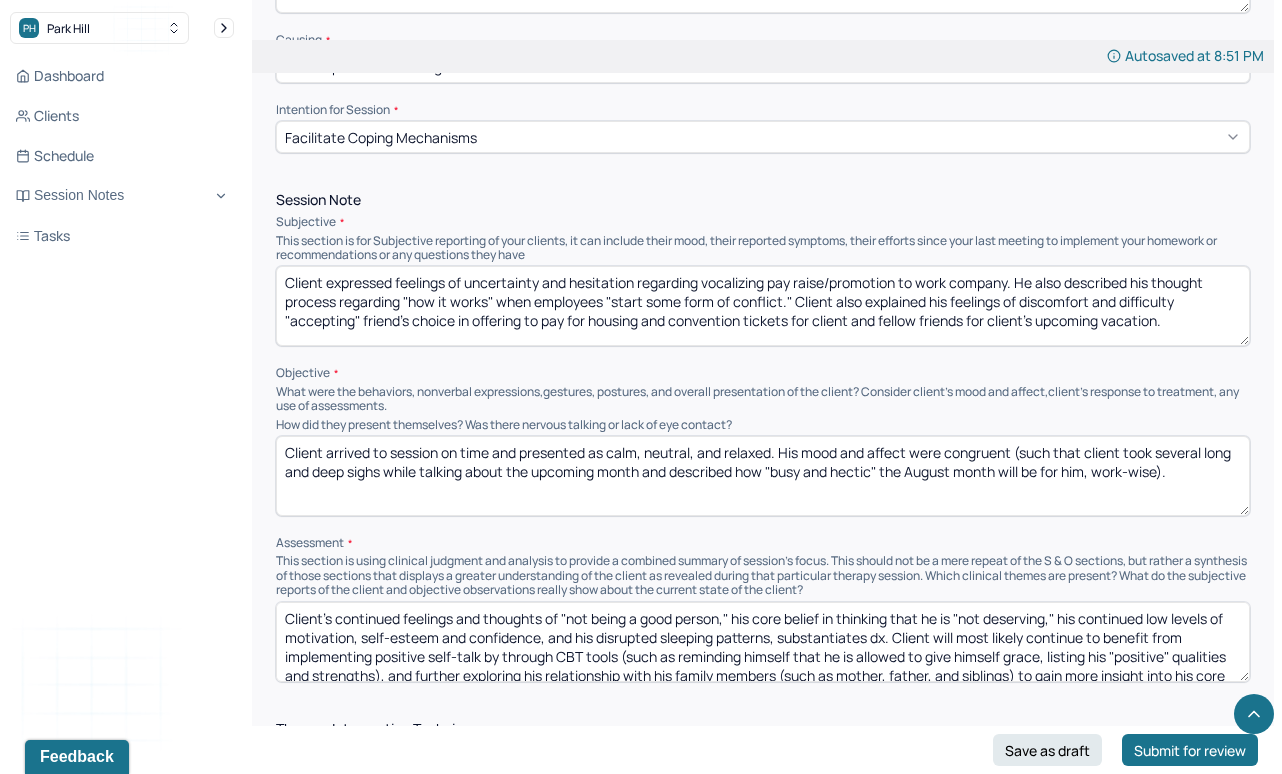 click on "Client arrived to session on time and presented as . His mood and affect were congruent (such that client took several long and deep sighs while talking about the upcoming month and described how "busy and hectic" the August month will be for him, work-wise)." at bounding box center (763, 476) 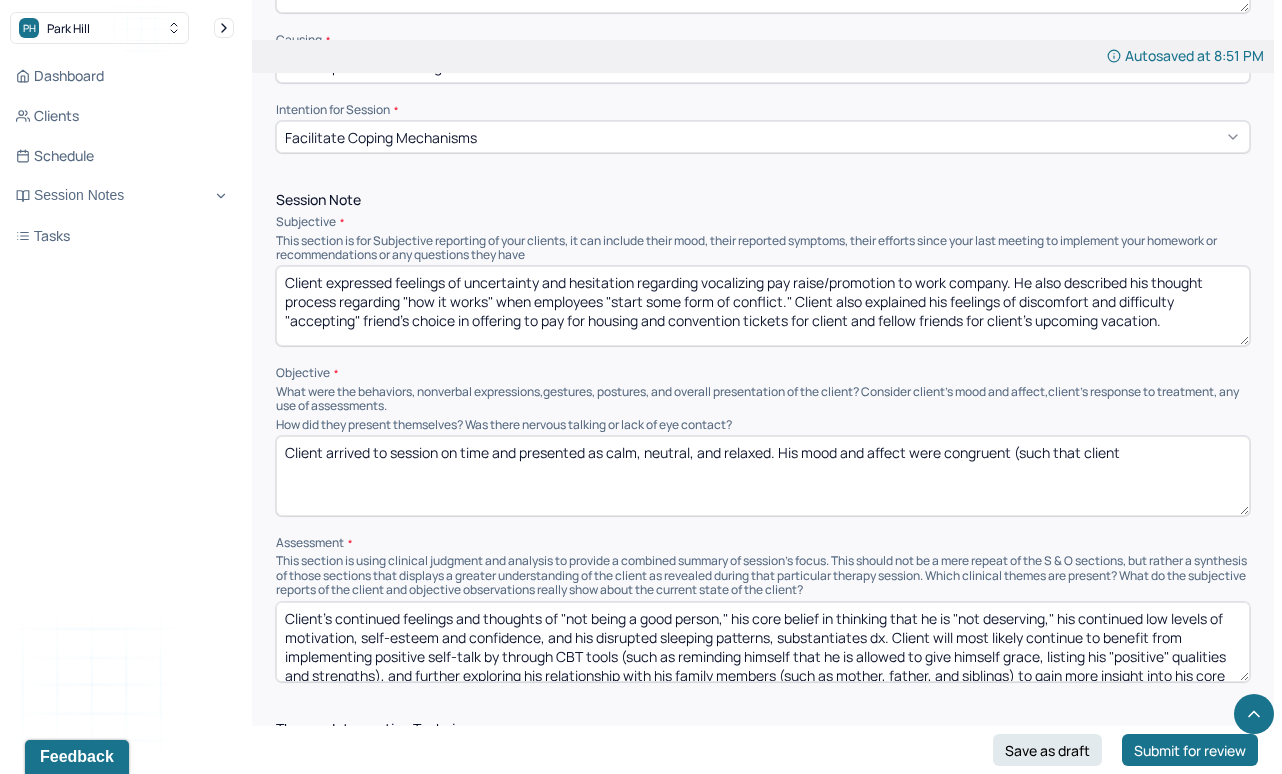 drag, startPoint x: 1148, startPoint y: 444, endPoint x: 643, endPoint y: 450, distance: 505.03564 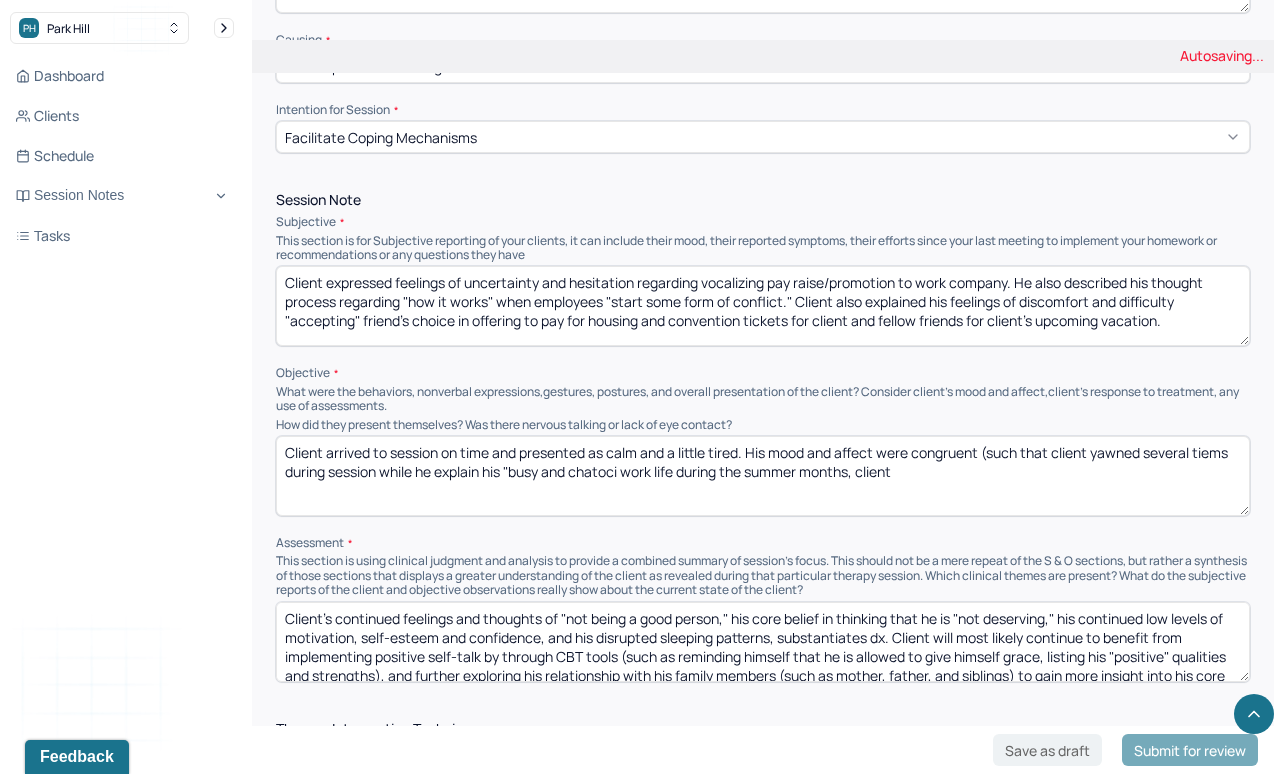 click on "Client arrived to session on time and presented as calm and a little tired. His" at bounding box center [763, 476] 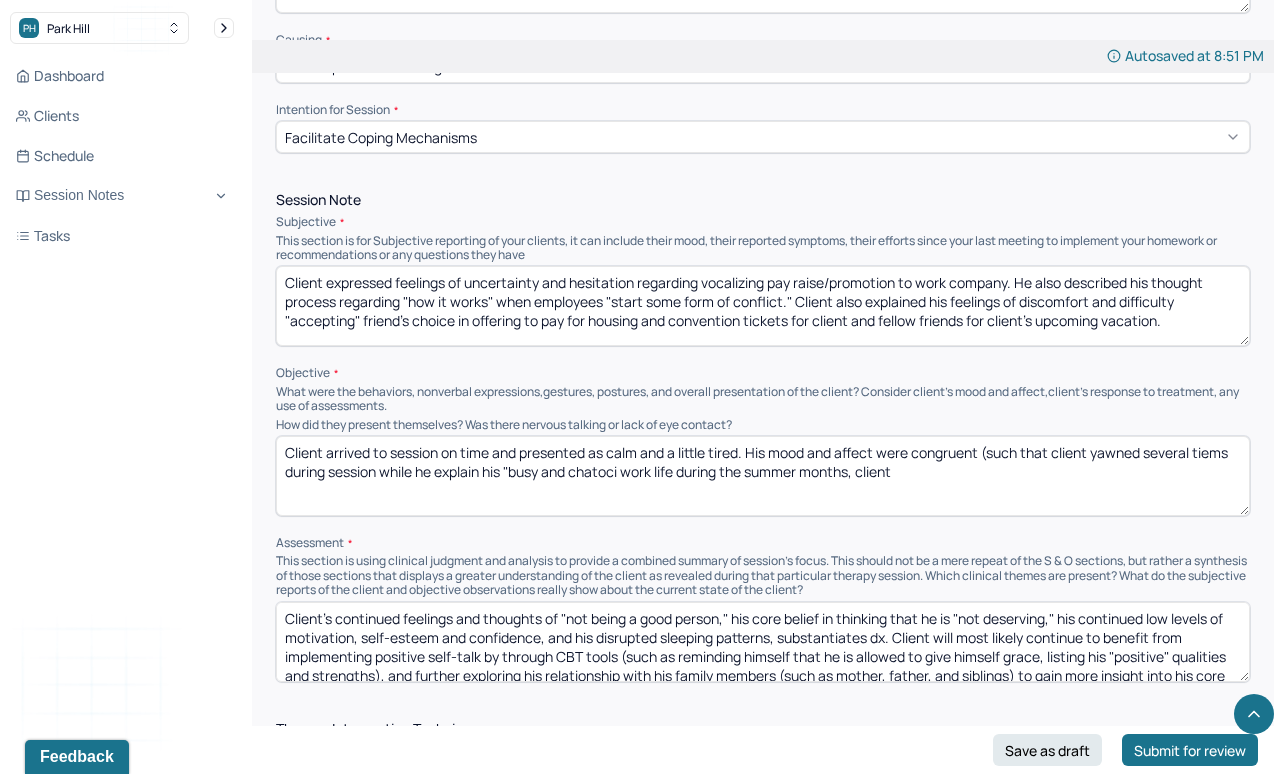 click on "Client arrived to session on time and presented as calm and a little tired. His mood and affect were congruent (such that client yawned several tiems during session while he explain his "busy and chatoci work life during the summer months, client" at bounding box center (763, 476) 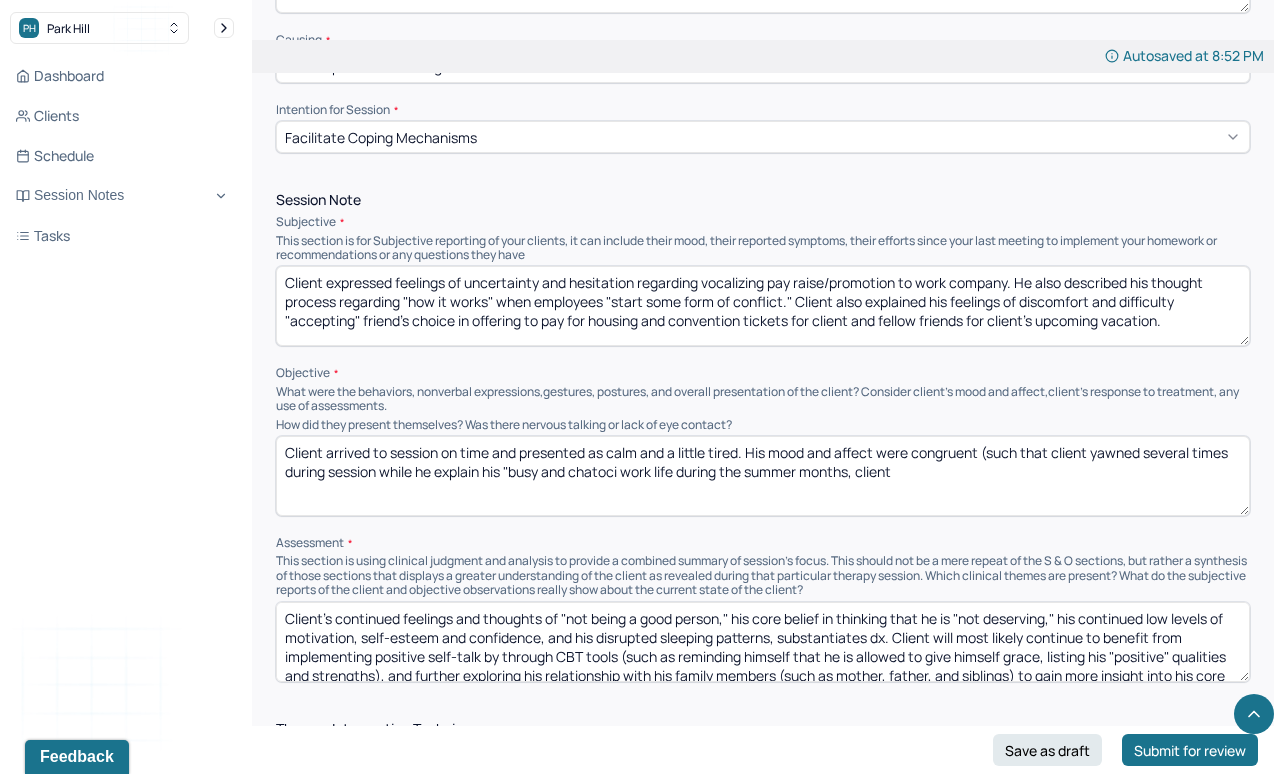 click on "Client arrived to session on time and presented as calm and a little tired. His mood and affect were congruent (such that client yawned several times during session while he explain his "busy and chatoci work life during the summer months, client" at bounding box center [763, 476] 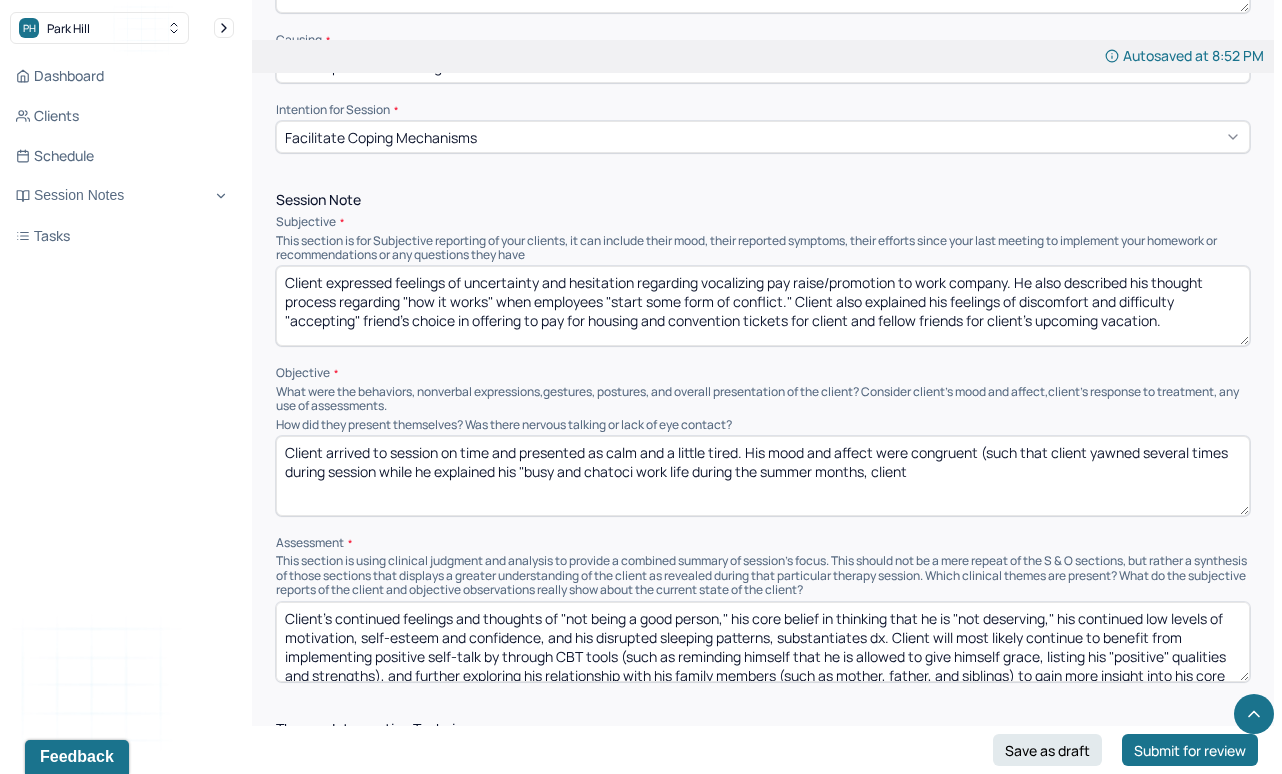 click on "Client arrived to session on time and presented as calm and a little tired. His mood and affect were congruent (such that client yawned several times during session while he explain his "busy and chatoci work life during the summer months, client" at bounding box center [763, 476] 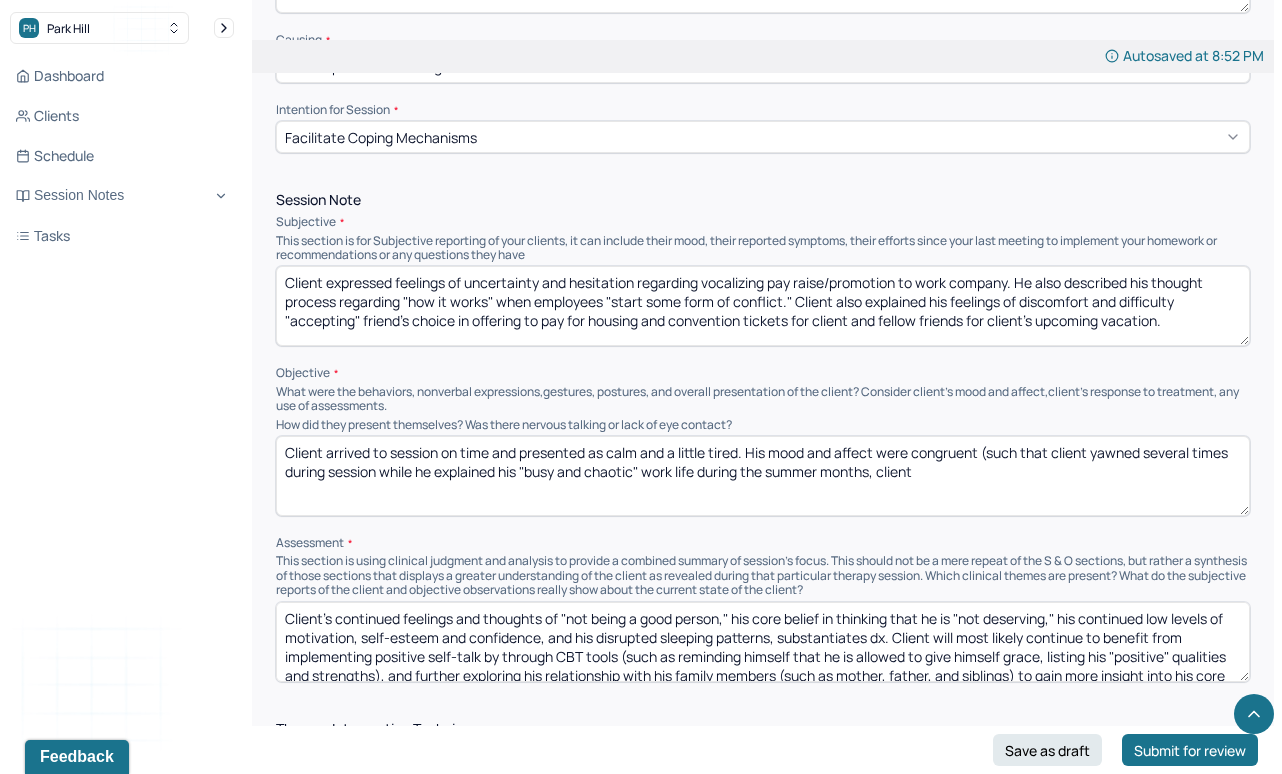 click on "Client arrived to session on time and presented as calm and a little tired. His mood and affect were congruent (such that client yawned several times during session while he explained his "busy and chaotic work life during the summer months, client" at bounding box center [763, 476] 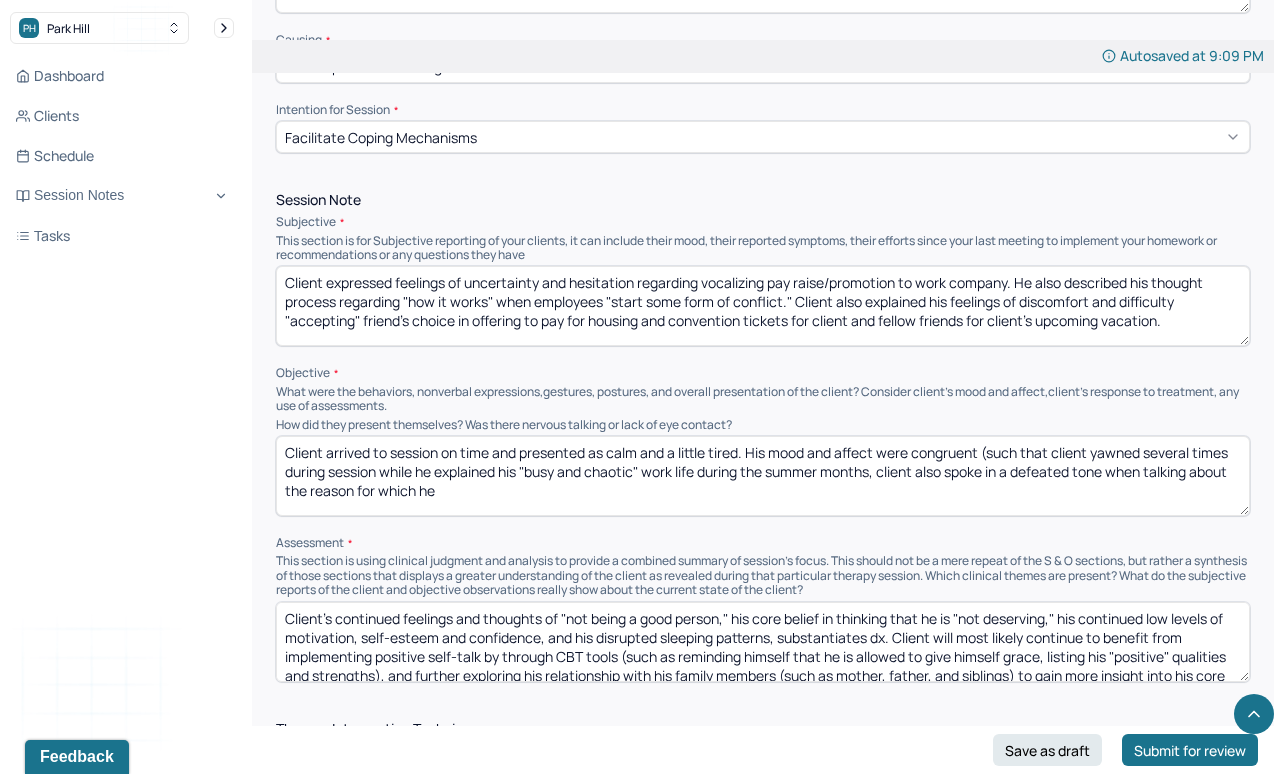 click on "Client arrived to session on time and presented as calm and a little tired. His mood and affect were congruent (such that client yawned several times during session while he explained his "busy and chaotic" work life during the summer months, client also spoke in a defeated tone when talking about the reason for which he" at bounding box center [763, 476] 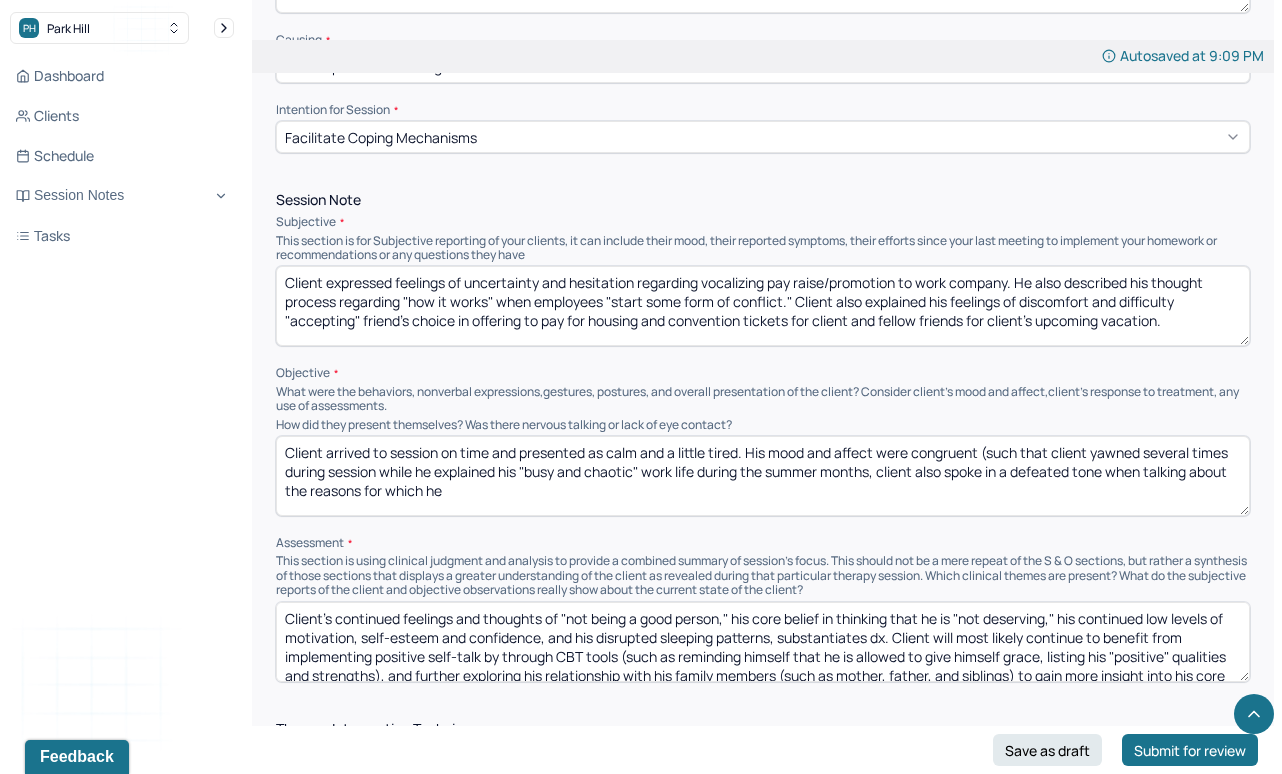 click on "Client arrived to session on time and presented as calm and a little tired. His mood and affect were congruent (such that client yawned several times during session while he explained his "busy and chaotic" work life during the summer months, client also spoke in a defeated tone when talking about the reason for which he" at bounding box center [763, 476] 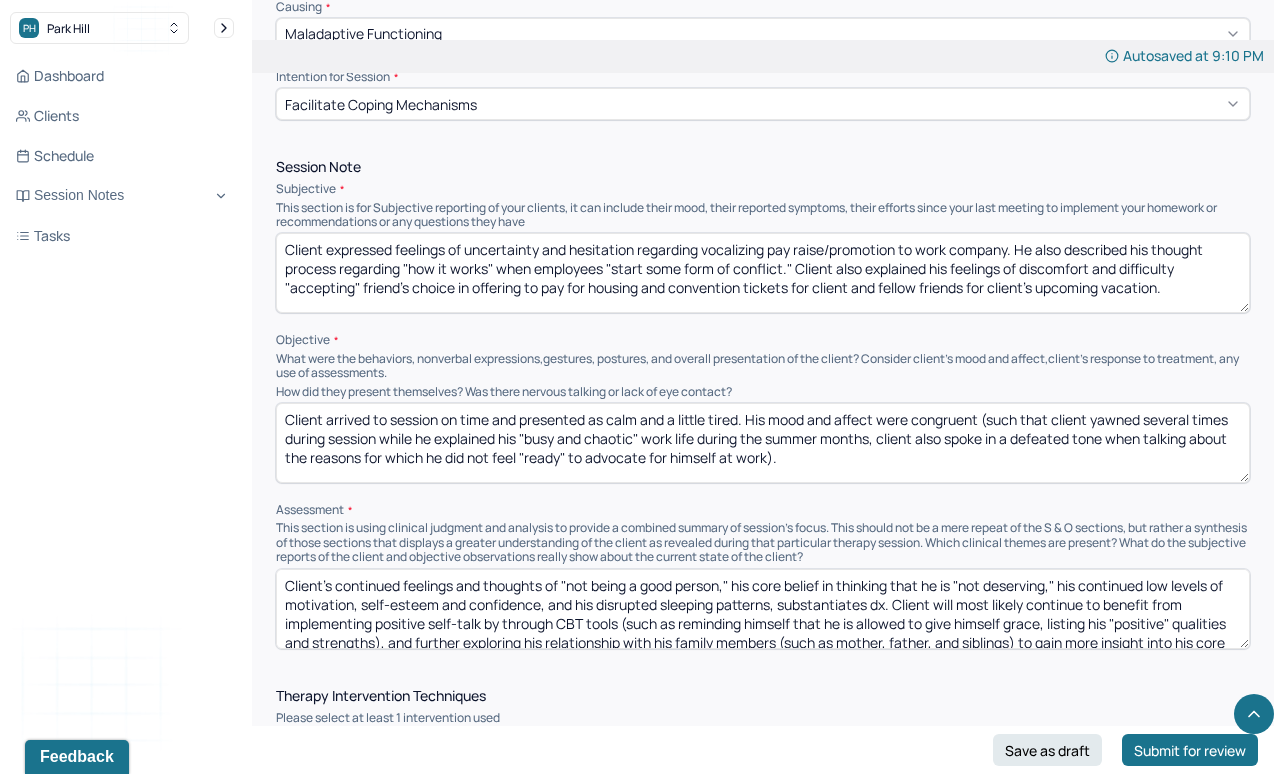 scroll, scrollTop: 890, scrollLeft: 0, axis: vertical 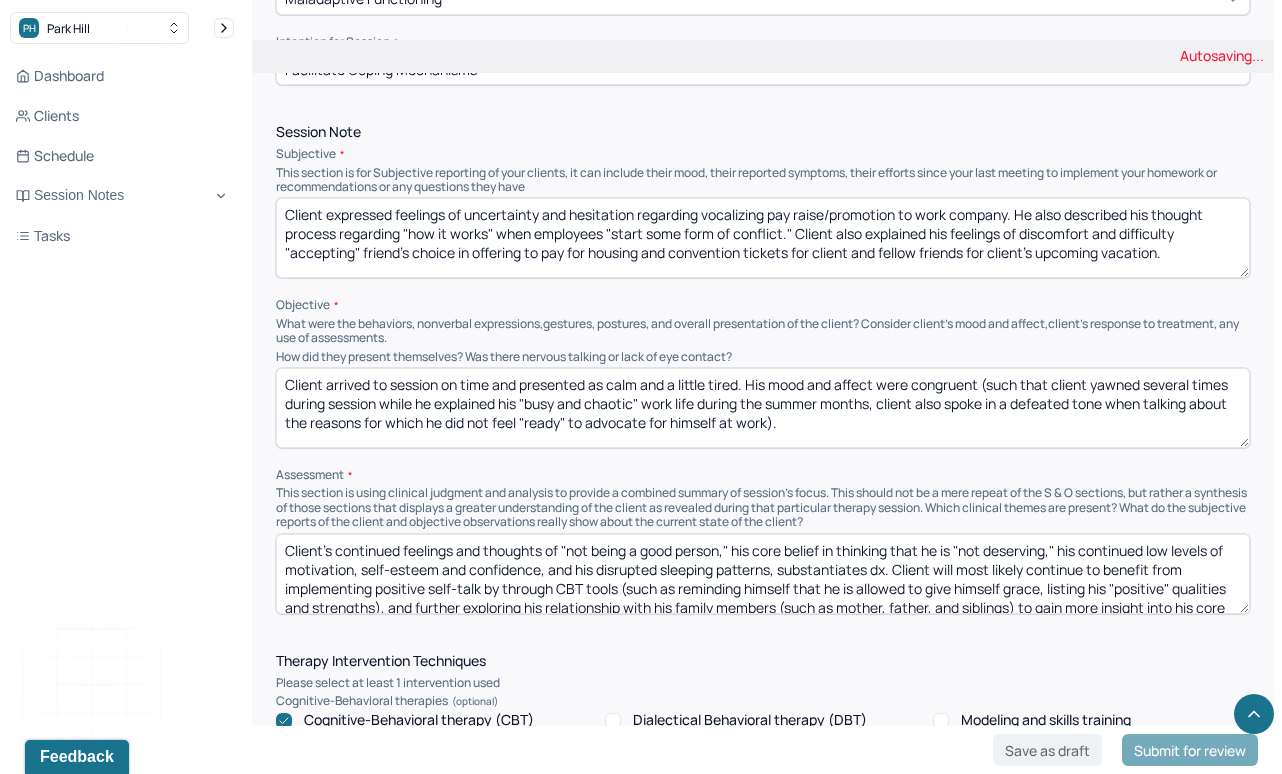 type on "Client arrived to session on time and presented as calm and a little tired. His mood and affect were congruent (such that client yawned several times during session while he explained his "busy and chaotic" work life during the summer months, client also spoke in a defeated tone when talking about the reasons for which he did not feel "ready" to advocate for himself at work)." 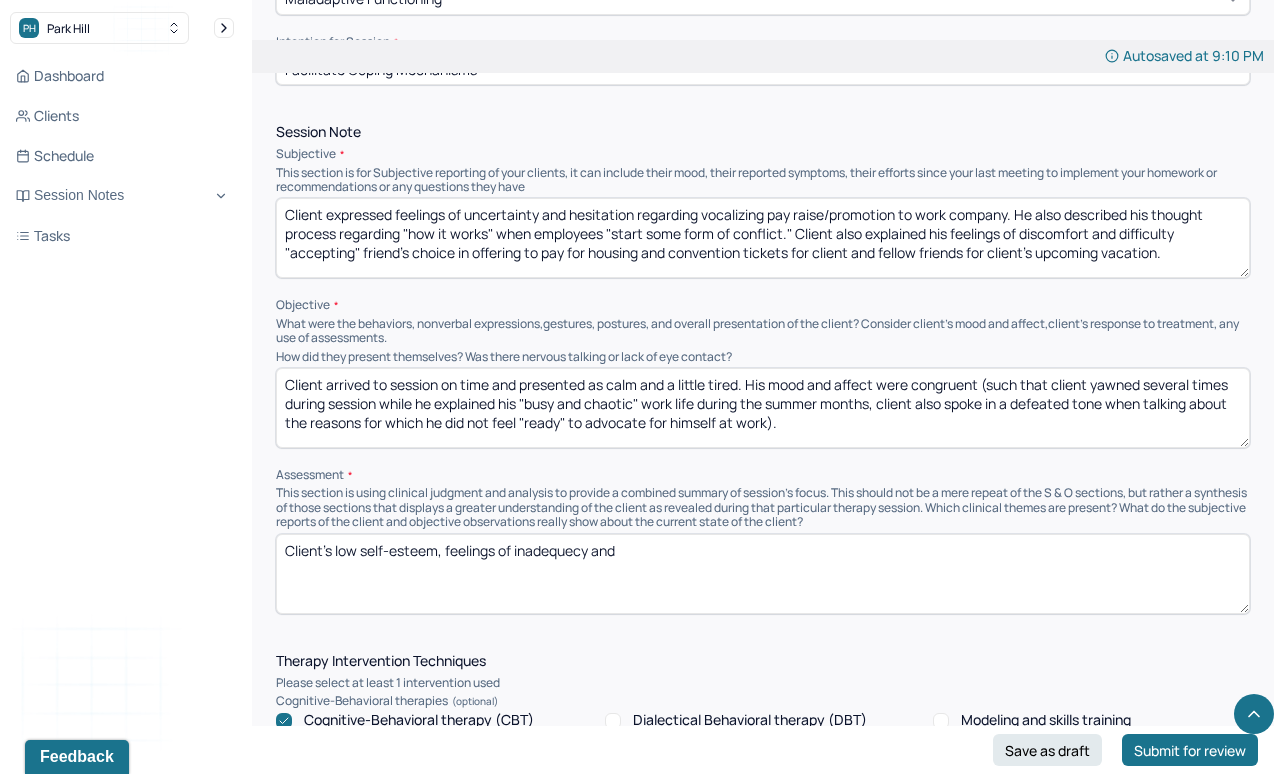 click on "Client's" at bounding box center (763, 574) 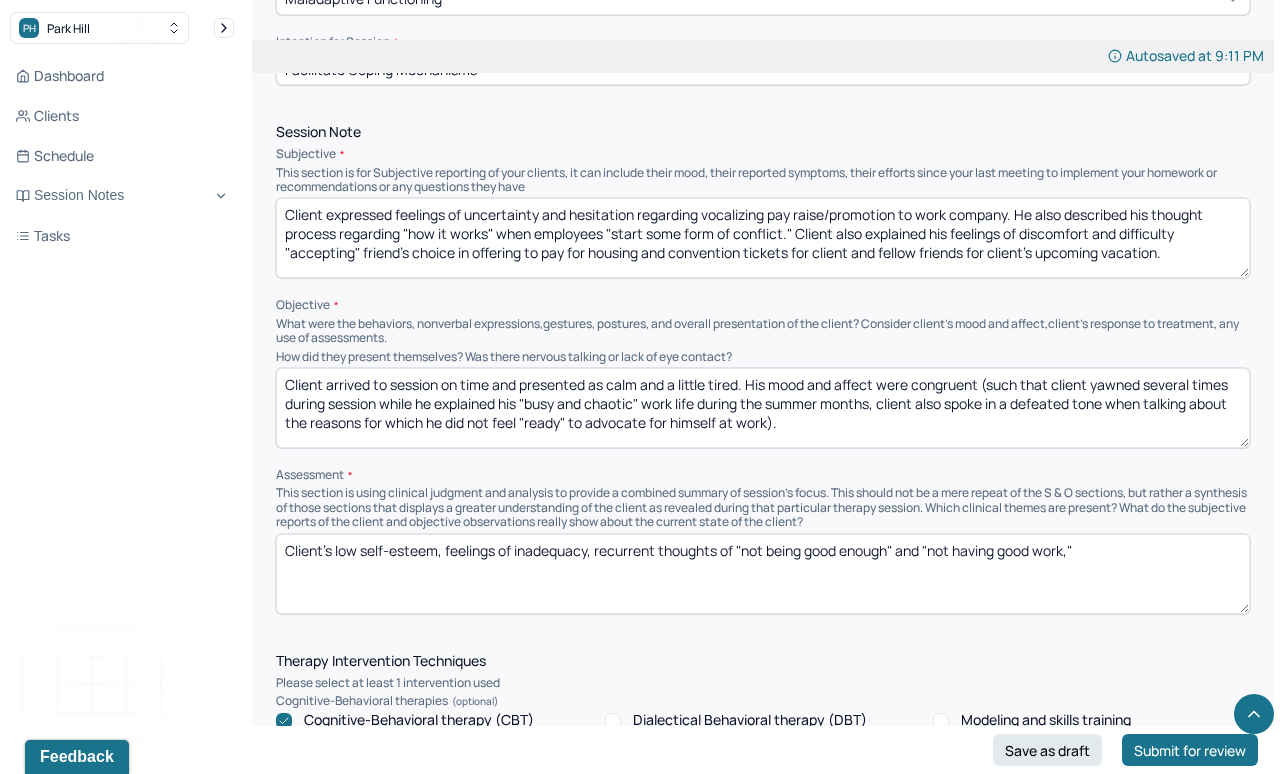 click on "Client's low self-esteem, feelings of inadequacy, recurrent thoughts of "not being good enough" and "not having good work,"" at bounding box center (763, 574) 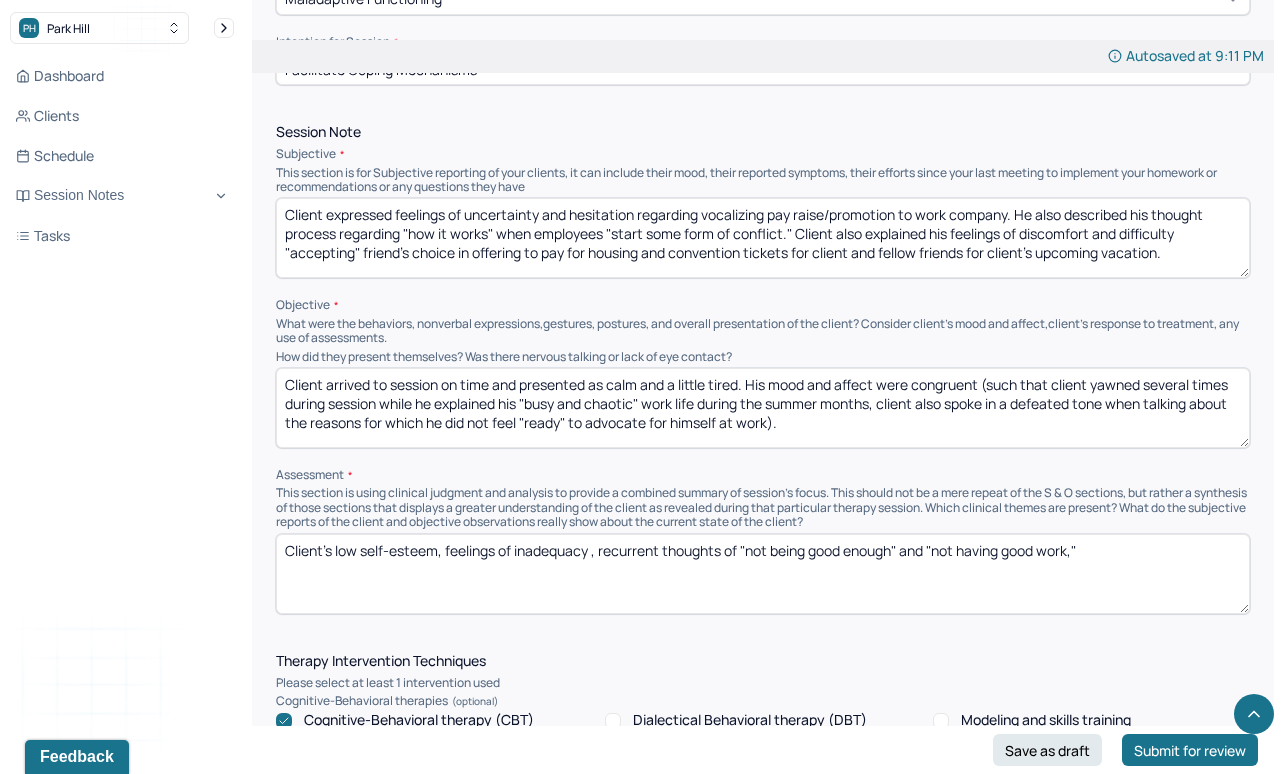 click on "Client's low self-esteem, feelings of inadequacy , recurrent thoughts of "not being good enough" and "not having good work,"" at bounding box center [763, 574] 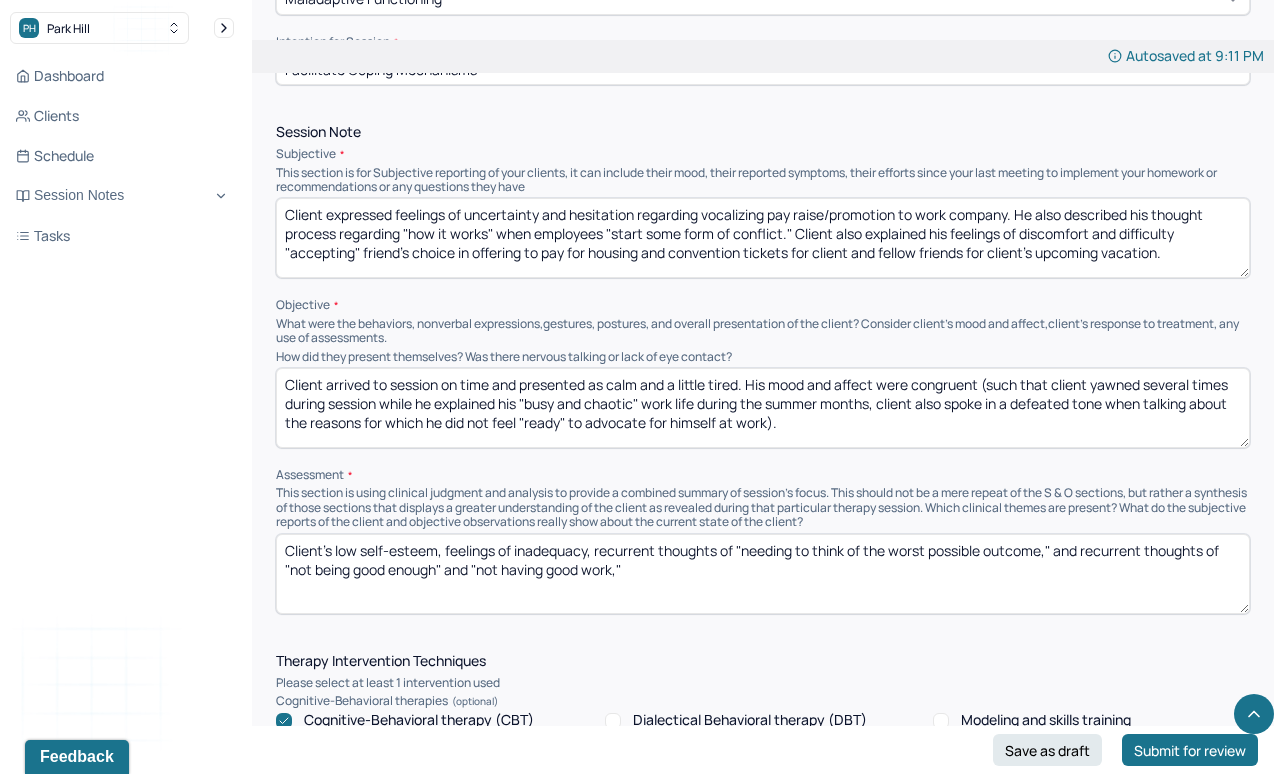 drag, startPoint x: 1199, startPoint y: 547, endPoint x: 1087, endPoint y: 550, distance: 112.04017 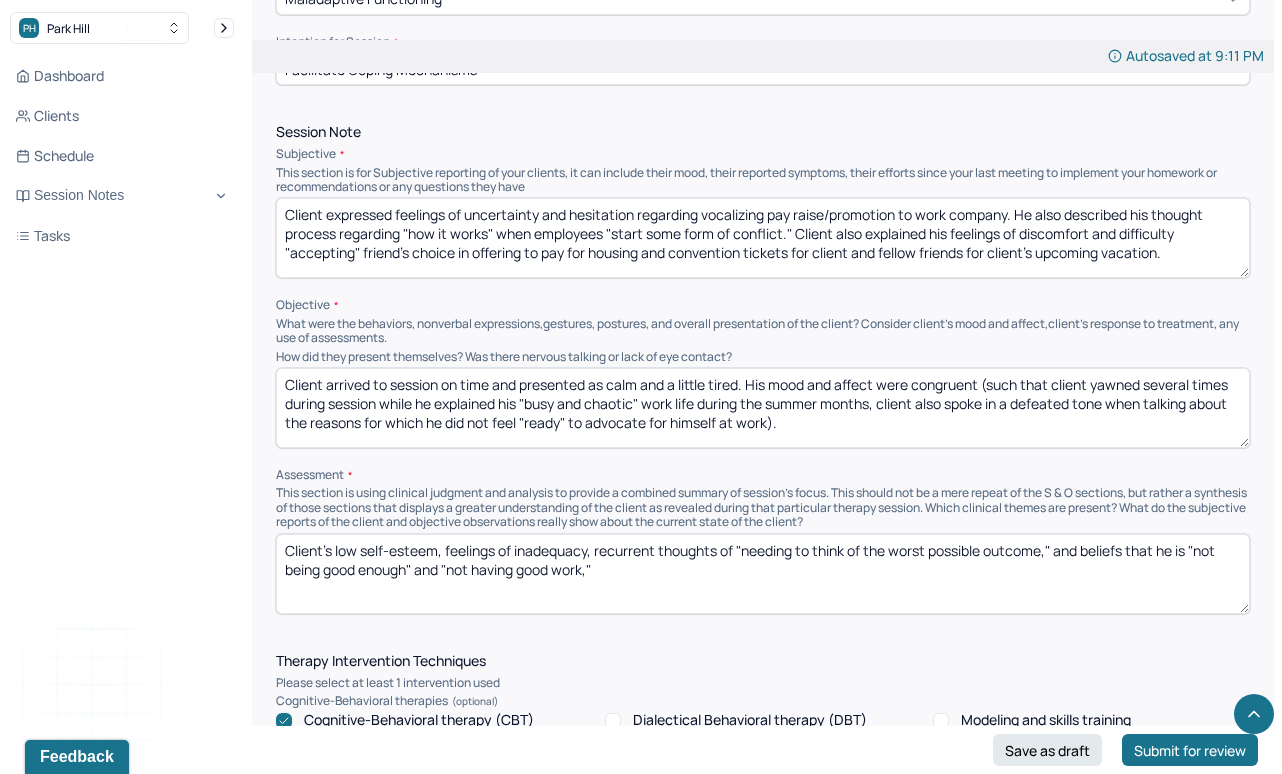 drag, startPoint x: 601, startPoint y: 568, endPoint x: 255, endPoint y: 579, distance: 346.1748 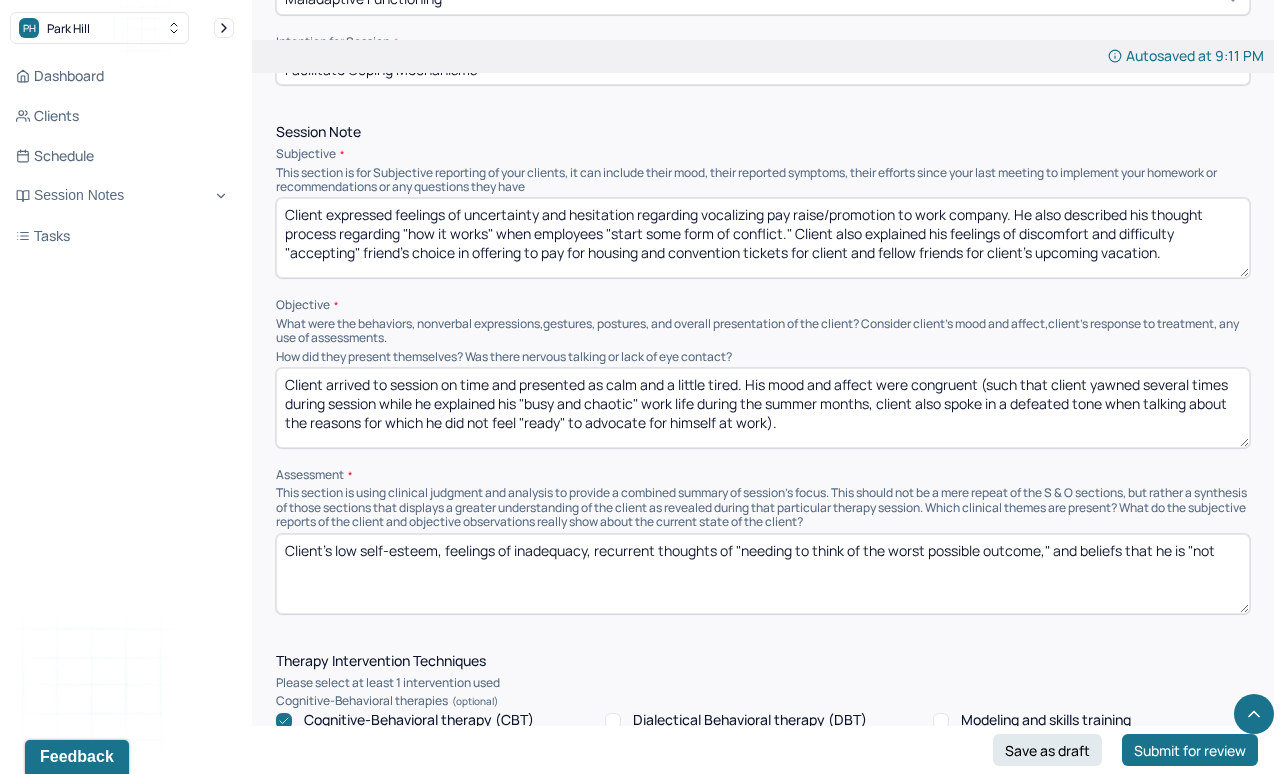 click on "Client's low self-esteem, feelings of inadequacy, recurrent thoughts of "needing to think of the worst possible outcome," and beliefs that he is "not" at bounding box center [763, 574] 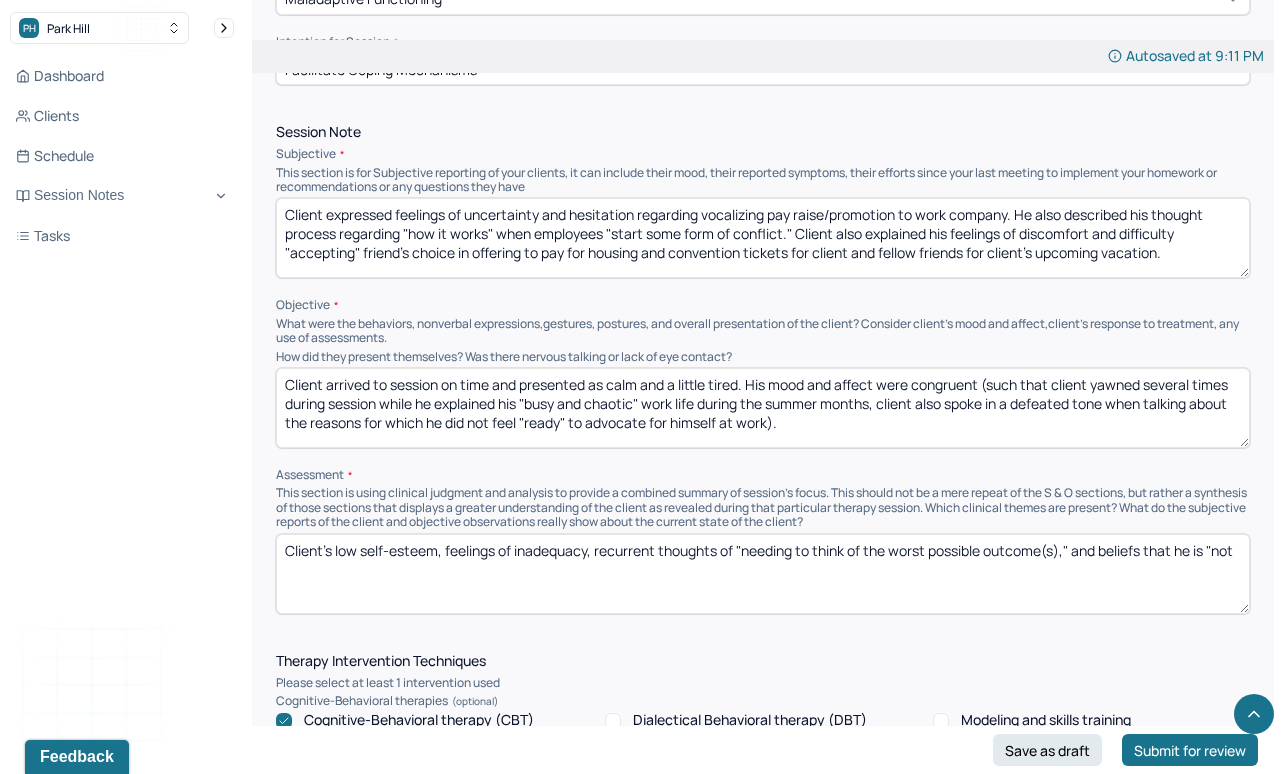 click on "Client's low self-esteem, feelings of inadequacy, recurrent thoughts of "needing to think of the worst possible outcome," and beliefs that he is "not" at bounding box center (763, 574) 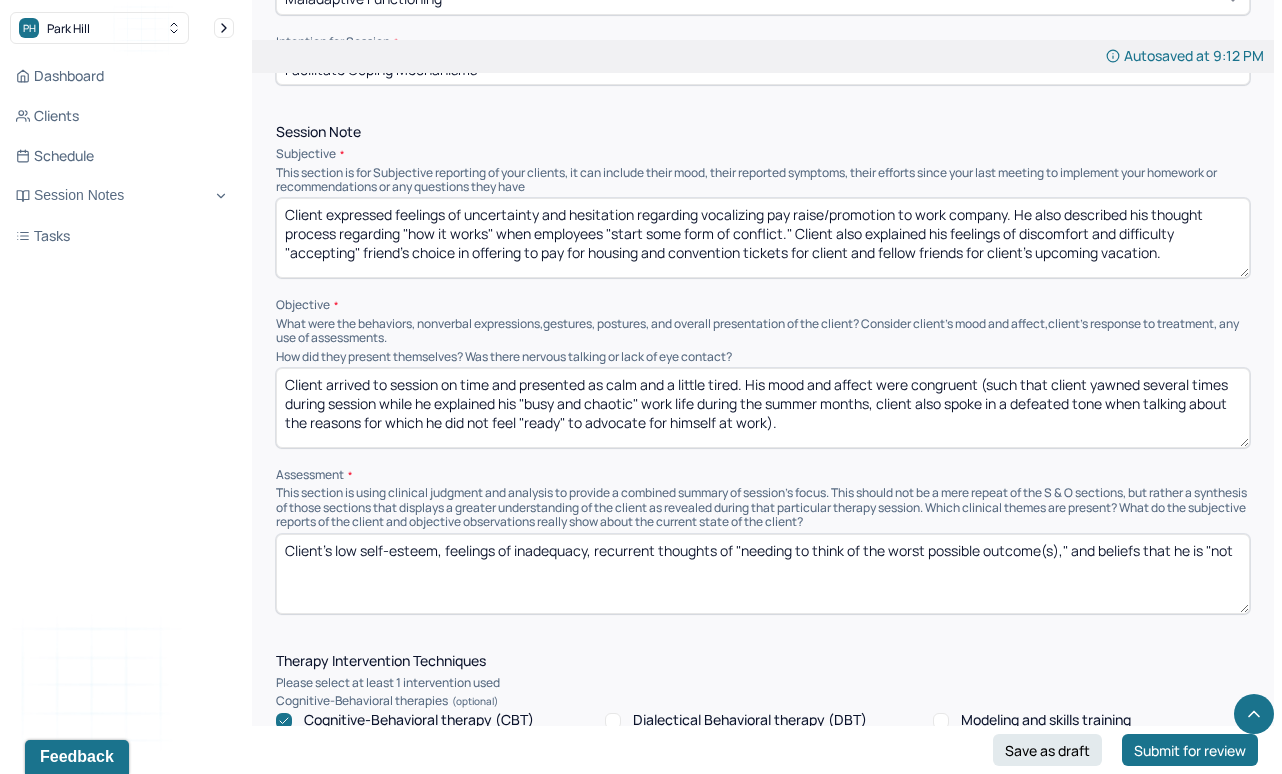 click on "Client's low self-esteem, feelings of inadequacy, recurrent thoughts of "needing to think of the worst possible outcome(s)," and beliefs that he is "not" at bounding box center (763, 574) 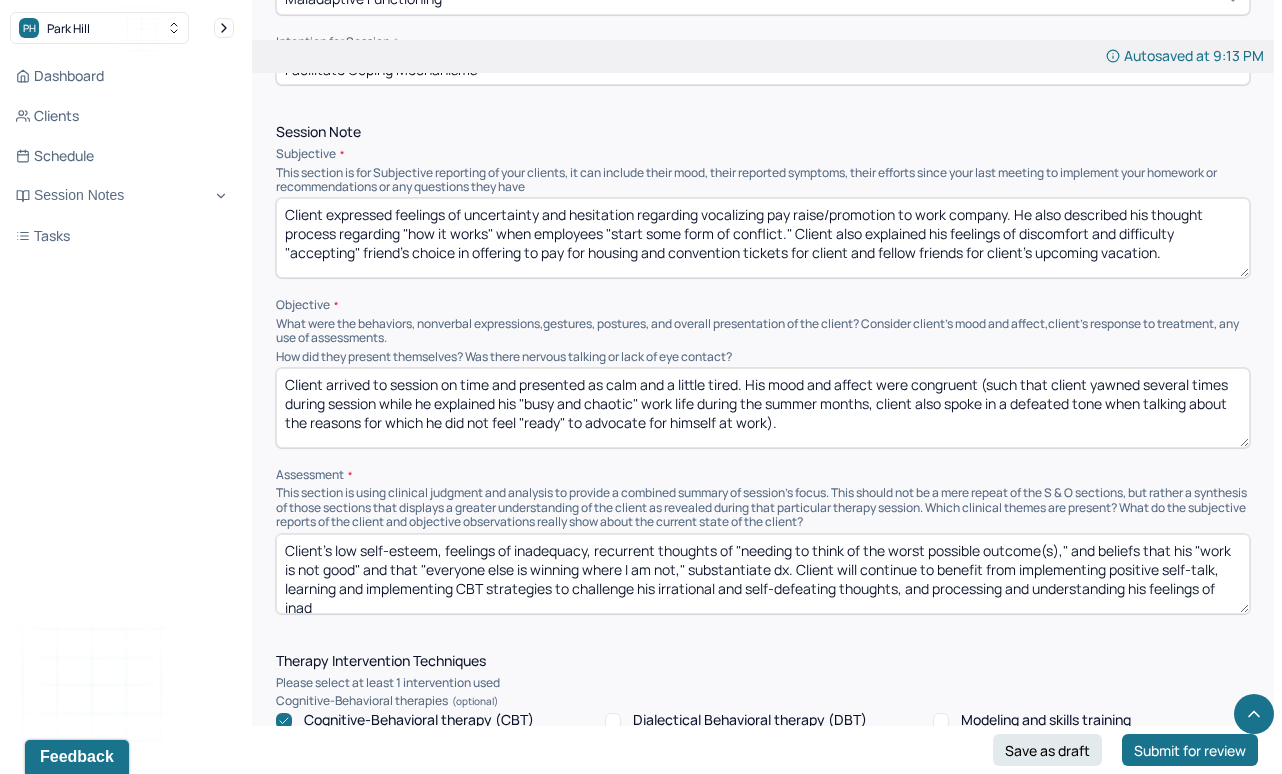 scroll, scrollTop: 3, scrollLeft: 0, axis: vertical 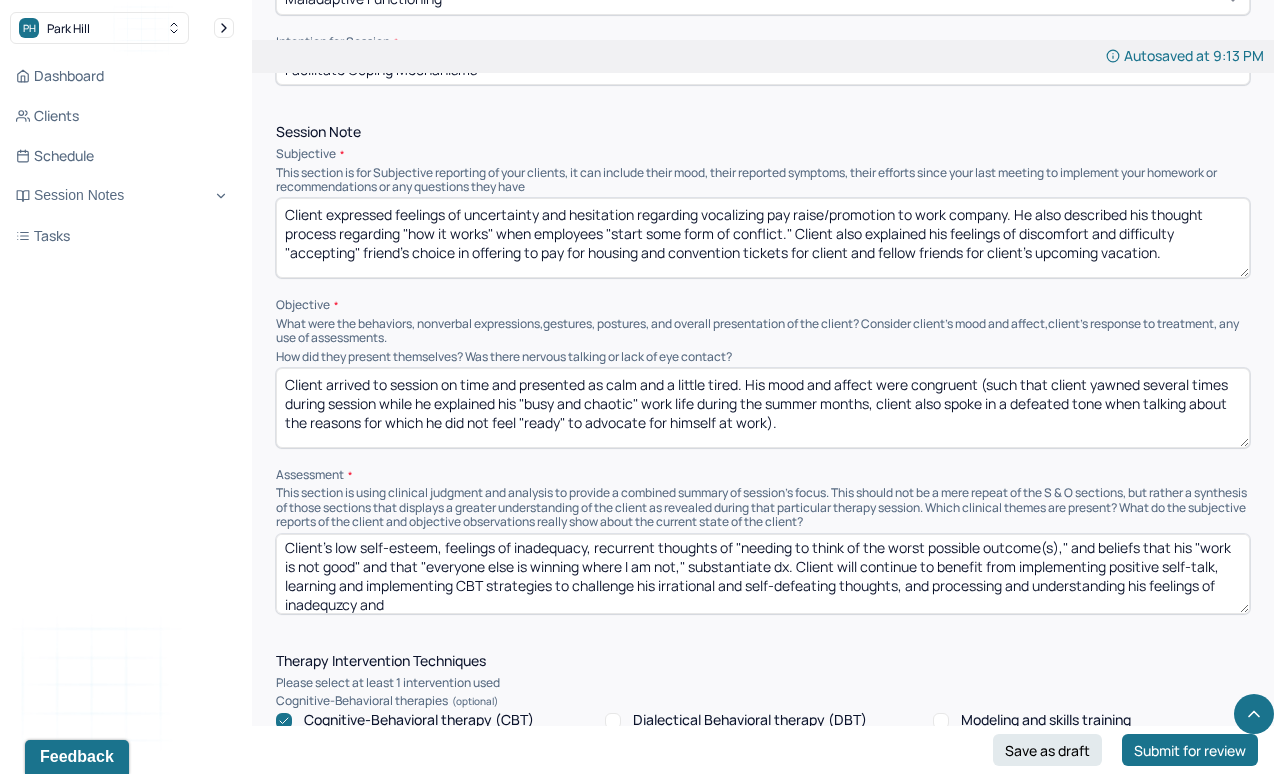 click on "Client's low self-esteem, feelings of inadequacy, recurrent thoughts of "needing to think of the worst possible outcome(s)," and beliefs that his "work is not good" and that "everyone else is winning where I am not," substantiate dx. Client will continue to benefit from implementing positive self-talk, learning and implementing CBT strategies to challenge his irrational and self-defeating thoughts, and processing and understanding his feelings of" at bounding box center (763, 574) 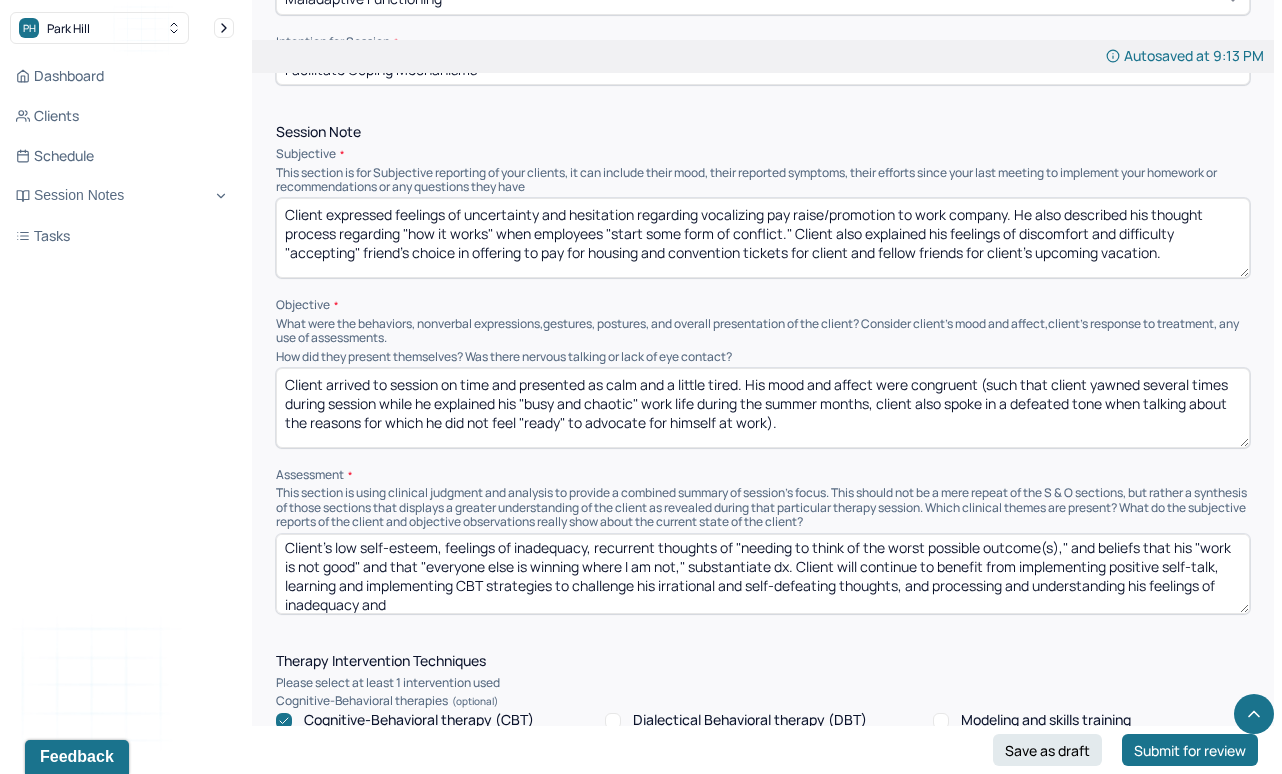 click on "Client's low self-esteem, feelings of inadequacy, recurrent thoughts of "needing to think of the worst possible outcome(s)," and beliefs that his "work is not good" and that "everyone else is winning where I am not," substantiate dx. Client will continue to benefit from implementing positive self-talk, learning and implementing CBT strategies to challenge his irrational and self-defeating thoughts, and processing and understanding his feelings of inadequzcy and" at bounding box center (763, 574) 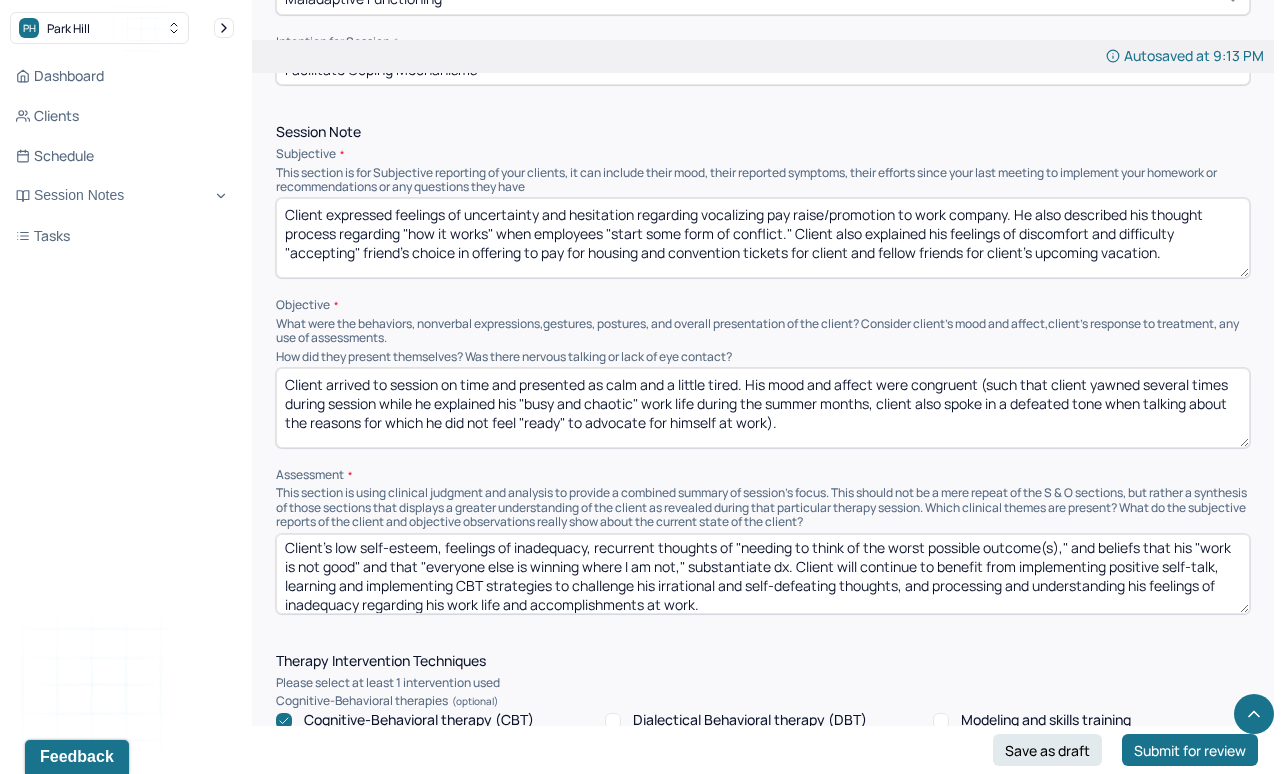 scroll, scrollTop: 5, scrollLeft: 0, axis: vertical 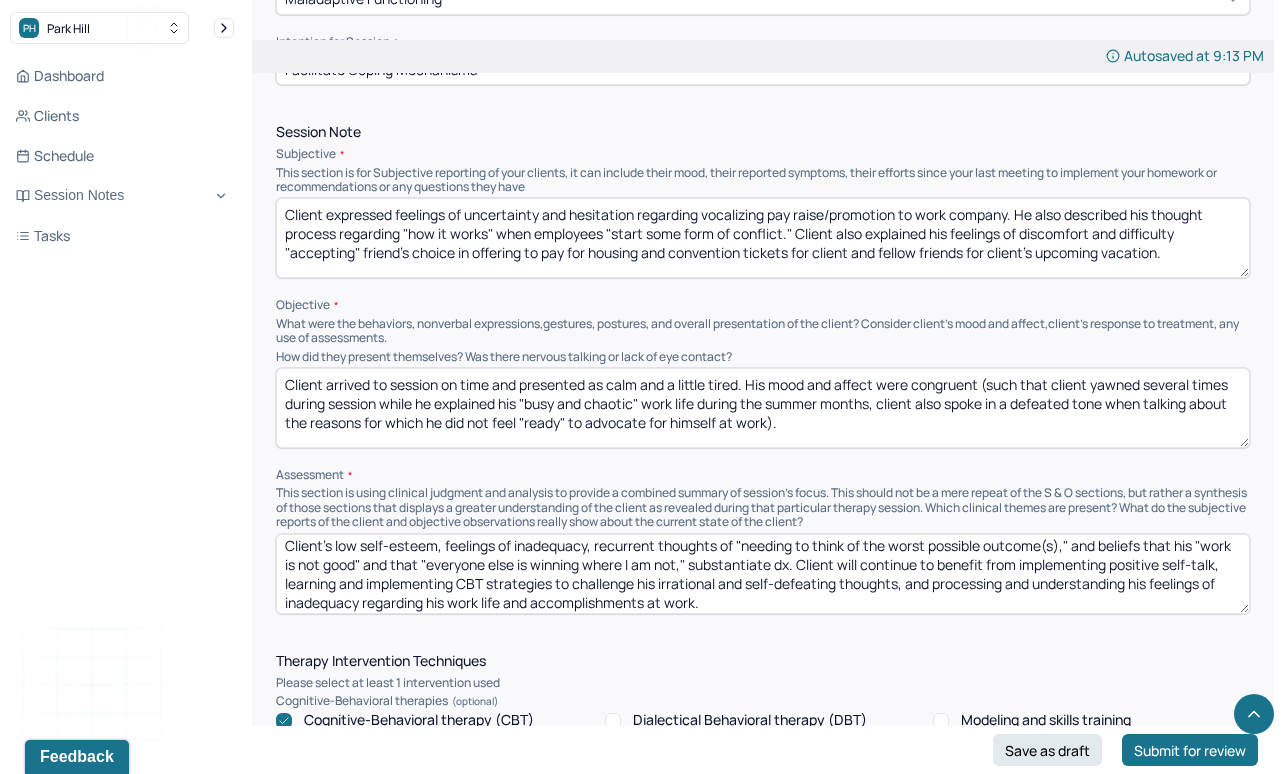 click on "Client's low self-esteem, feelings of inadequacy, recurrent thoughts of "needing to think of the worst possible outcome(s)," and beliefs that his "work is not good" and that "everyone else is winning where I am not," substantiate dx. Client will continue to benefit from implementing positive self-talk, learning and implementing CBT strategies to challenge his irrational and self-defeating thoughts, and processing and understanding his feelings of inadequacy regarding his work life and accomplishments at work." at bounding box center (763, 574) 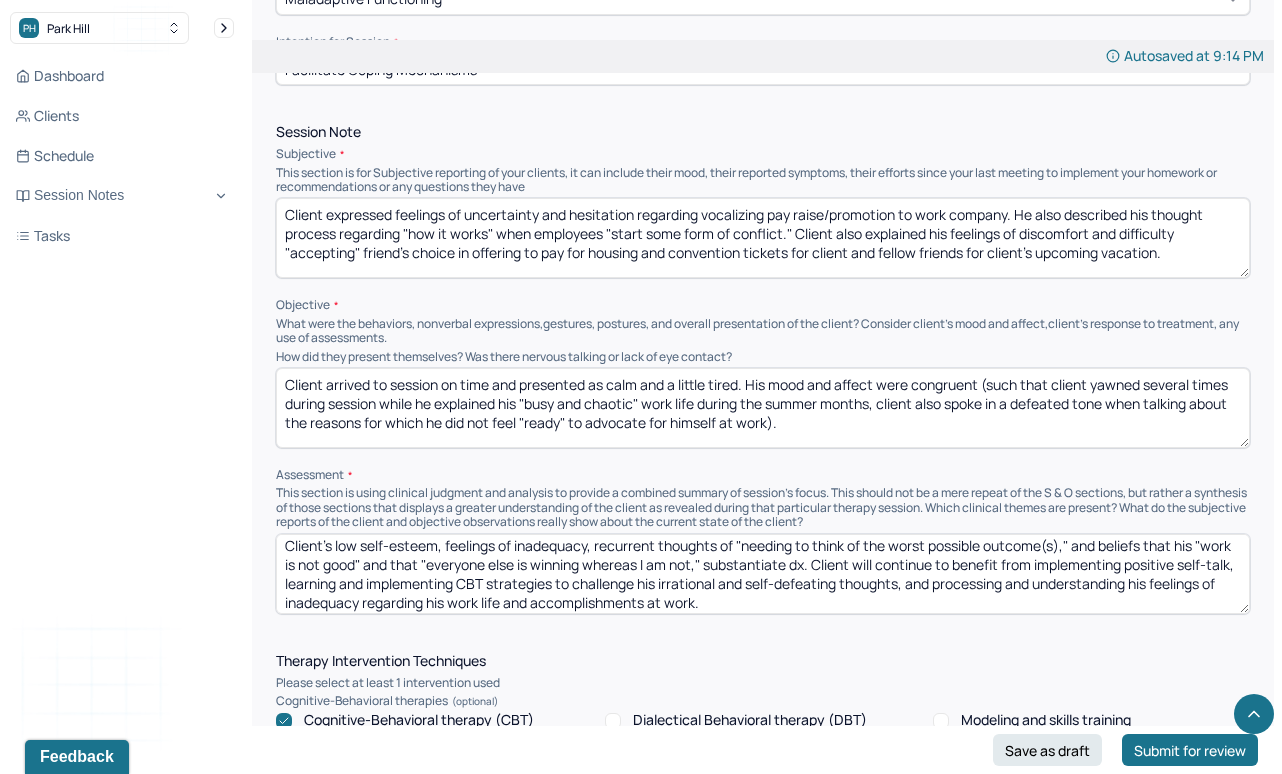 click on "Client's low self-esteem, feelings of inadequacy, recurrent thoughts of "needing to think of the worst possible outcome(s)," and beliefs that his "work is not good" and that "everyone else is winning whereas I am not," substantiate dx. Client will continue to benefit from implementing positive self-talk, learning and implementing CBT strategies to challenge his irrational and self-defeating thoughts, and processing and understanding his feelings of inadequacy regarding his work life and accomplishments at work." at bounding box center (763, 574) 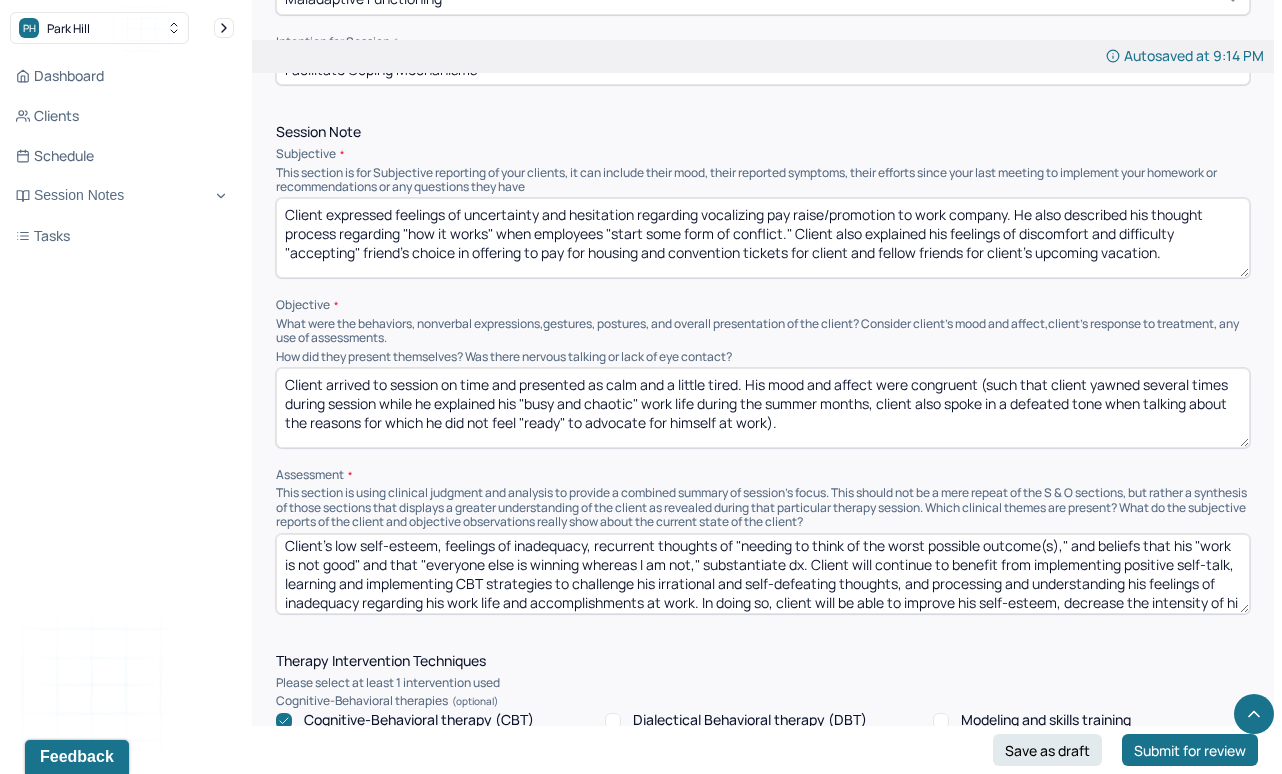 scroll, scrollTop: 22, scrollLeft: 0, axis: vertical 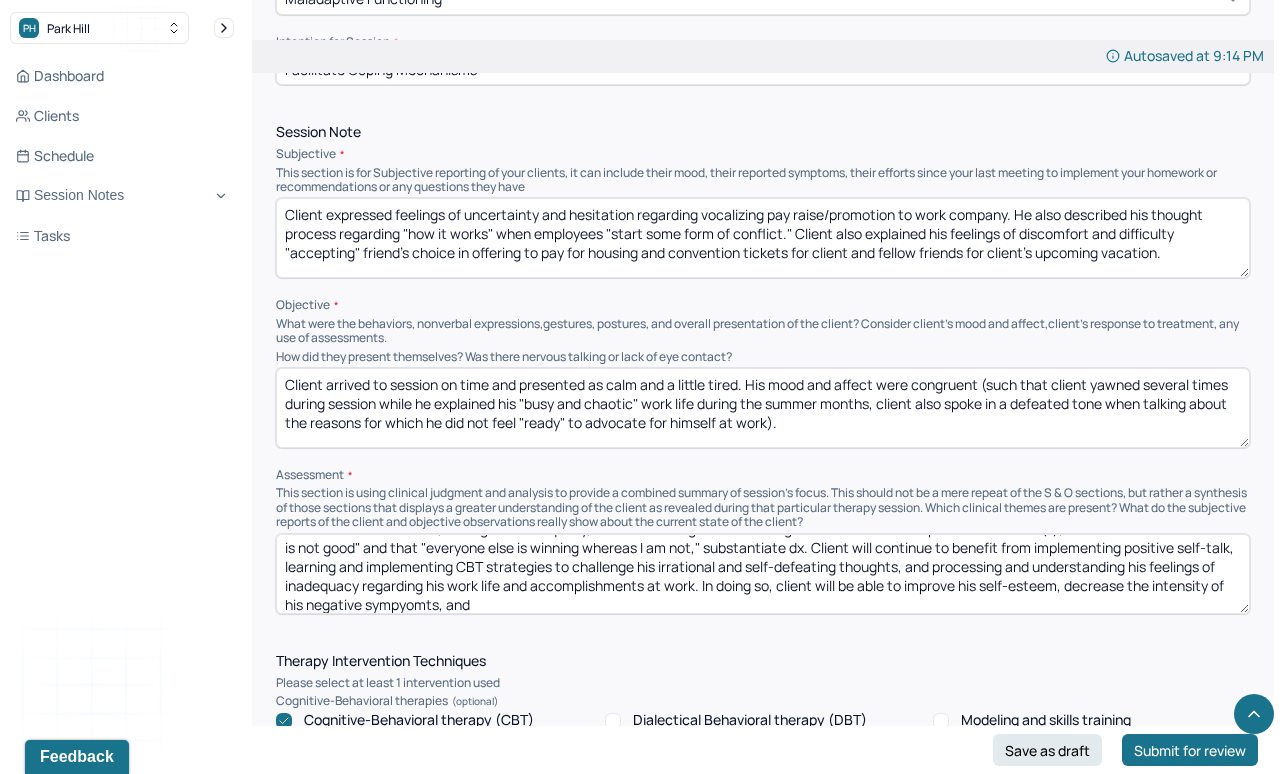 click on "Client's low self-esteem, feelings of inadequacy, recurrent thoughts of "needing to think of the worst possible outcome(s)," and beliefs that his "work is not good" and that "everyone else is winning whereas I am not," substantiate dx. Client will continue to benefit from implementing positive self-talk, learning and implementing CBT strategies to challenge his irrational and self-defeating thoughts, and processing and understanding his feelings of inadequacy regarding his work life and accomplishments at work. In doing so, client will be able to improve his self-esteem," at bounding box center [763, 574] 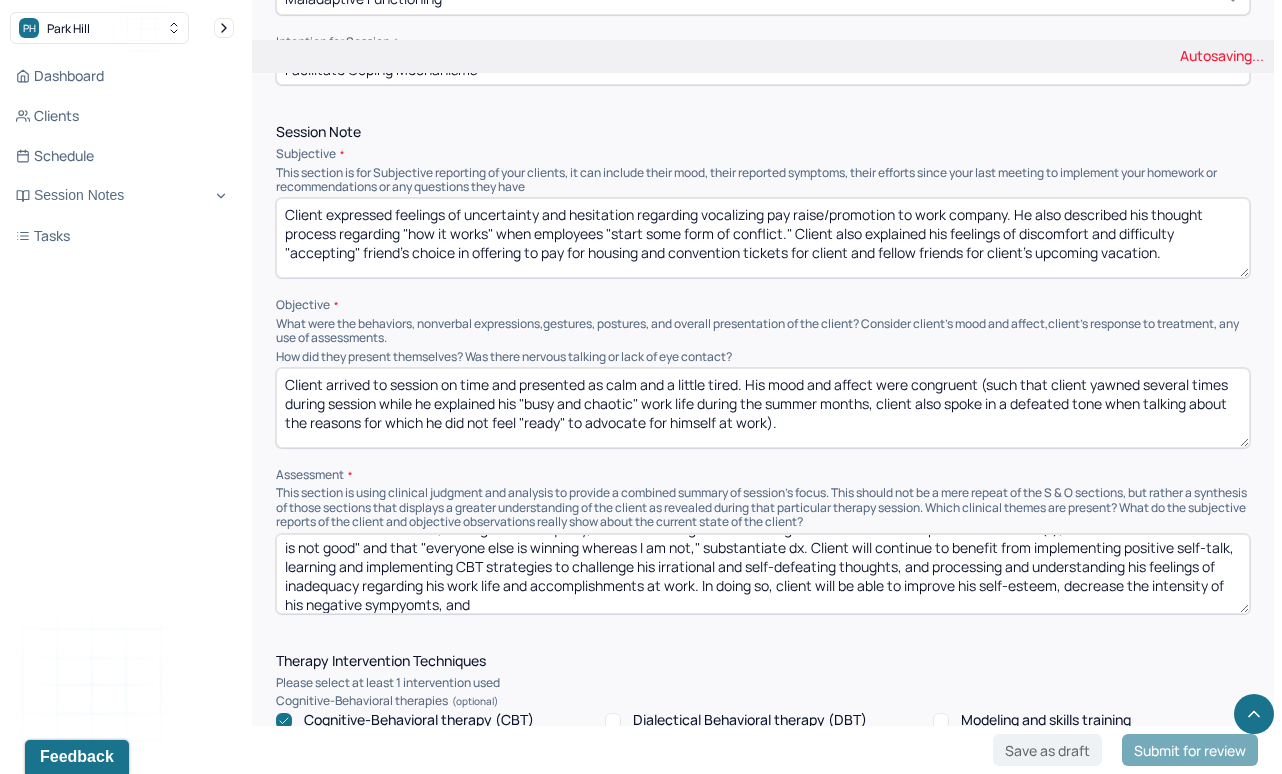 click on "Client's low self-esteem, feelings of inadequacy, recurrent thoughts of "needing to think of the worst possible outcome(s)," and beliefs that his "work is not good" and that "everyone else is winning whereas I am not," substantiate dx. Client will continue to benefit from implementing positive self-talk, learning and implementing CBT strategies to challenge his irrational and self-defeating thoughts, and processing and understanding his feelings of inadequacy regarding his work life and accomplishments at work. In doing so, client will be able to improve his self-esteem," at bounding box center (763, 574) 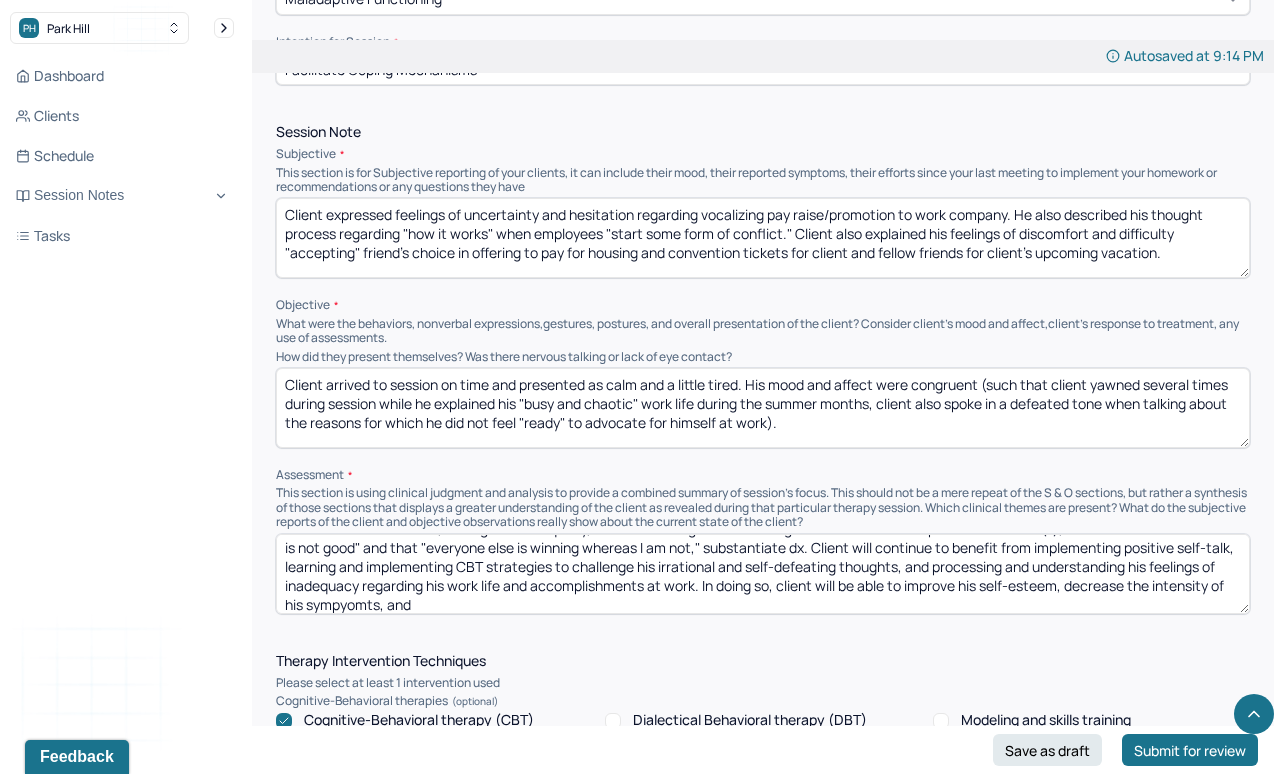 click on "Client's low self-esteem, feelings of inadequacy, recurrent thoughts of "needing to think of the worst possible outcome(s)," and beliefs that his "work is not good" and that "everyone else is winning whereas I am not," substantiate dx. Client will continue to benefit from implementing positive self-talk, learning and implementing CBT strategies to challenge his irrational and self-defeating thoughts, and processing and understanding his feelings of inadequacy regarding his work life and accomplishments at work. In doing so, client will be able to improve his self-esteem, decrease the intensity of his negative sympyomts, and" at bounding box center [763, 574] 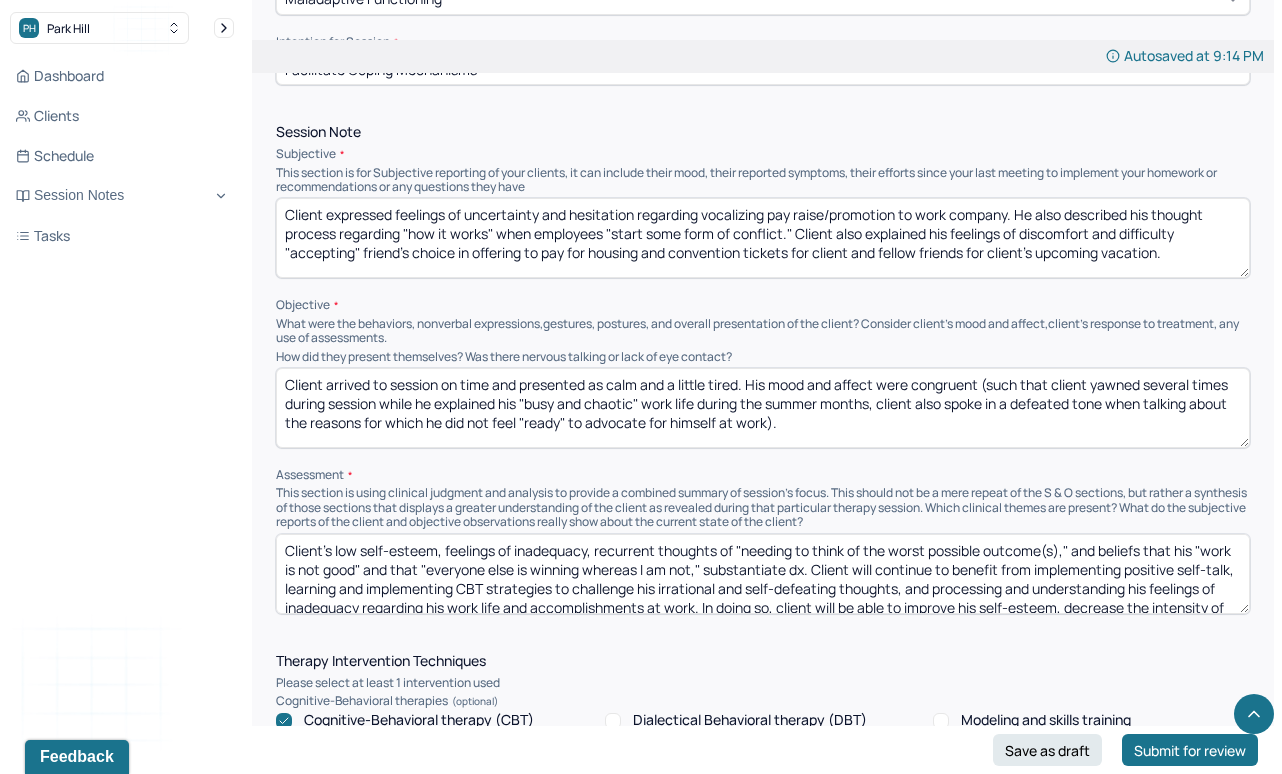 scroll, scrollTop: 28, scrollLeft: 0, axis: vertical 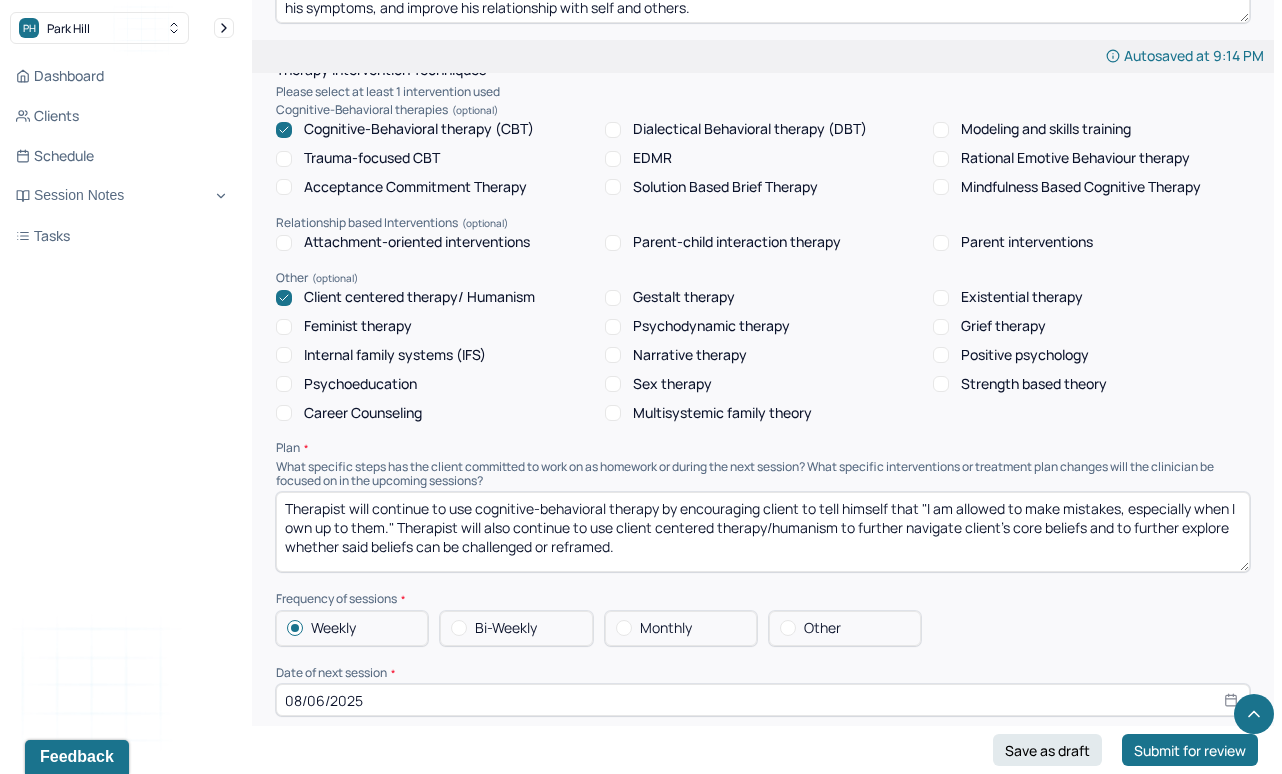 type on "Client's low self-esteem, feelings of inadequacy, recurrent thoughts of "needing to think of the worst possible outcome(s)," and beliefs that his "work is not good" and that "everyone else is winning whereas I am not," substantiate dx. Client will continue to benefit from implementing positive self-talk, learning and implementing CBT strategies to challenge his irrational and self-defeating thoughts, and processing and understanding his feelings of inadequacy regarding his work life and accomplishments at work. In doing so, client will be able to improve his self-esteem, decrease the intensity of his symptoms, and improve his relationship with self and others." 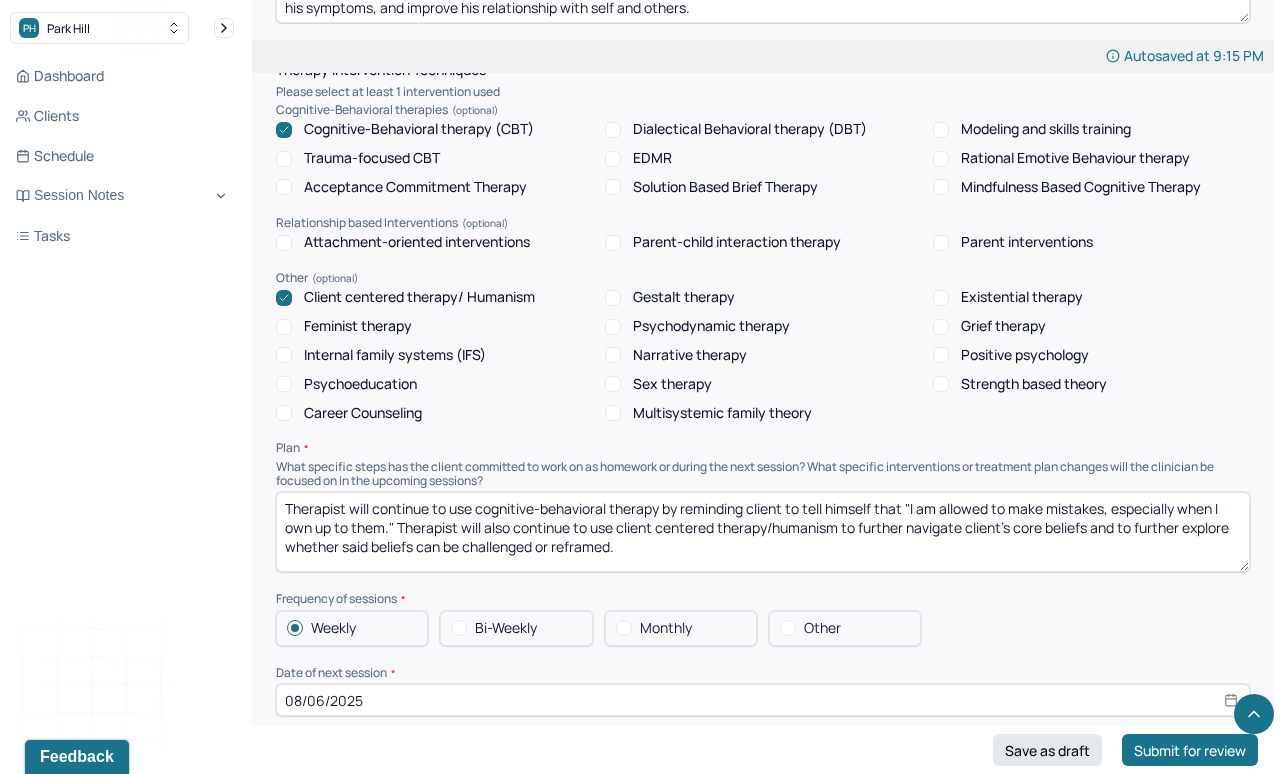 drag, startPoint x: 786, startPoint y: 505, endPoint x: 394, endPoint y: 518, distance: 392.2155 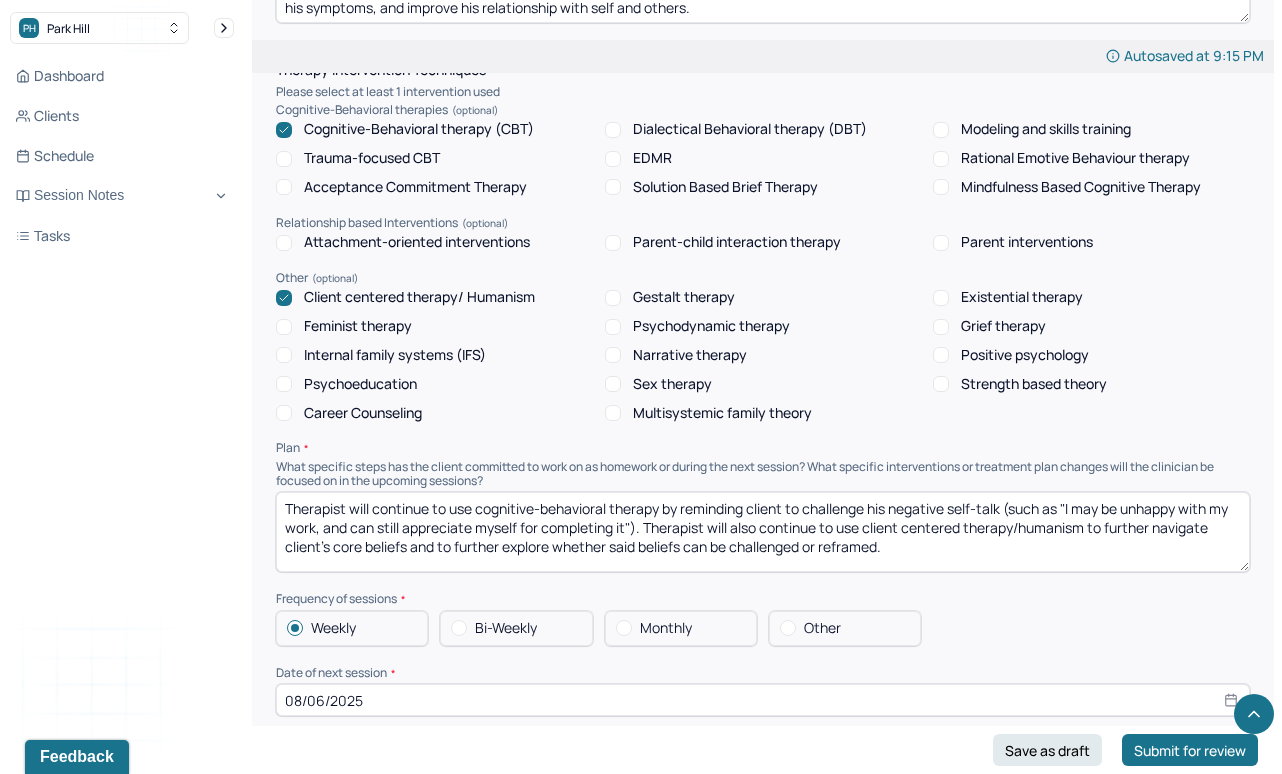 drag, startPoint x: 929, startPoint y: 542, endPoint x: 1107, endPoint y: 527, distance: 178.6309 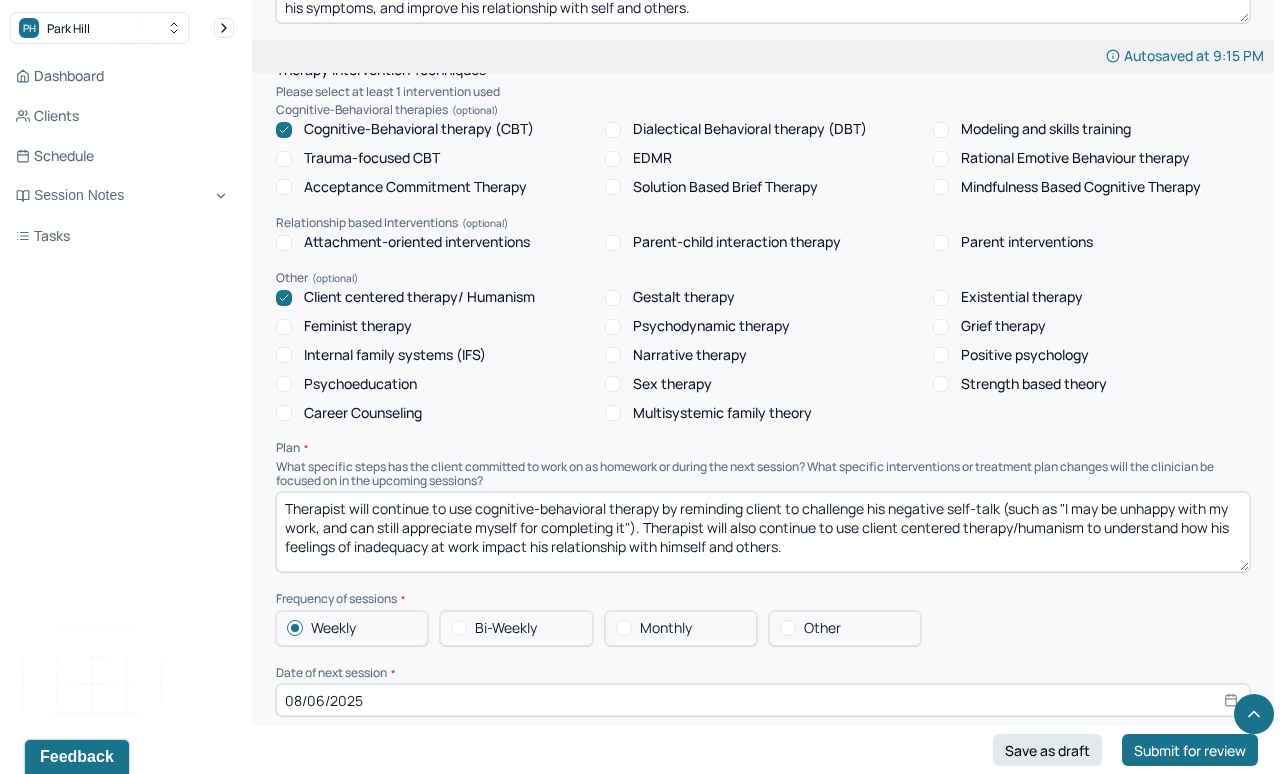click on "Therapist will continue to use cognitive-behavioral therapy by reminding client to challenge his negative self-talk (such as "I may be unhappy with my work, and can still appreciate myself for completing it"). Therapist will also continue to use client centered therapy/humanism to understand" at bounding box center (763, 532) 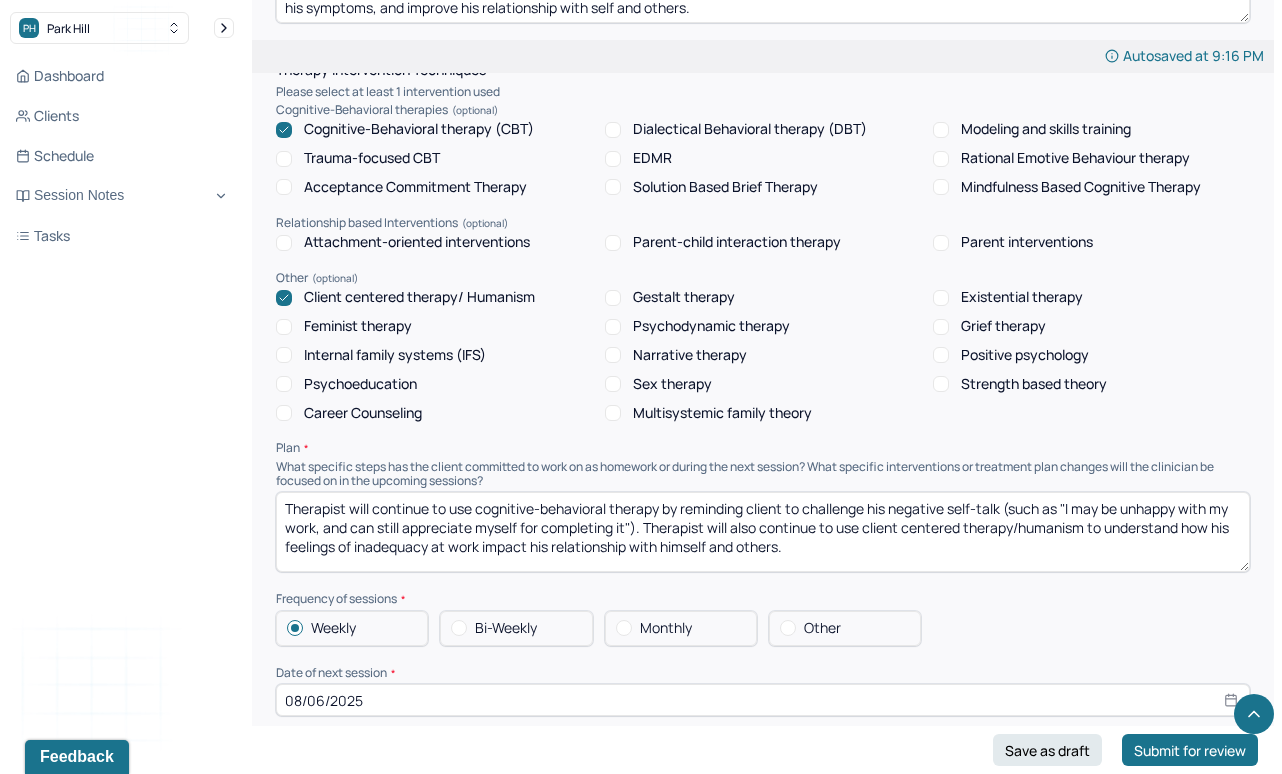 click on "Therapist will continue to use cognitive-behavioral therapy by reminding client to challenge his negative self-talk (such as "I may be unhappy with my work, and can still appreciate myself for completing it"). Therapist will also continue to use client centered therapy/humanism to understand how his feelings of inadequacy at work impact his relationship with himself and others." at bounding box center [763, 532] 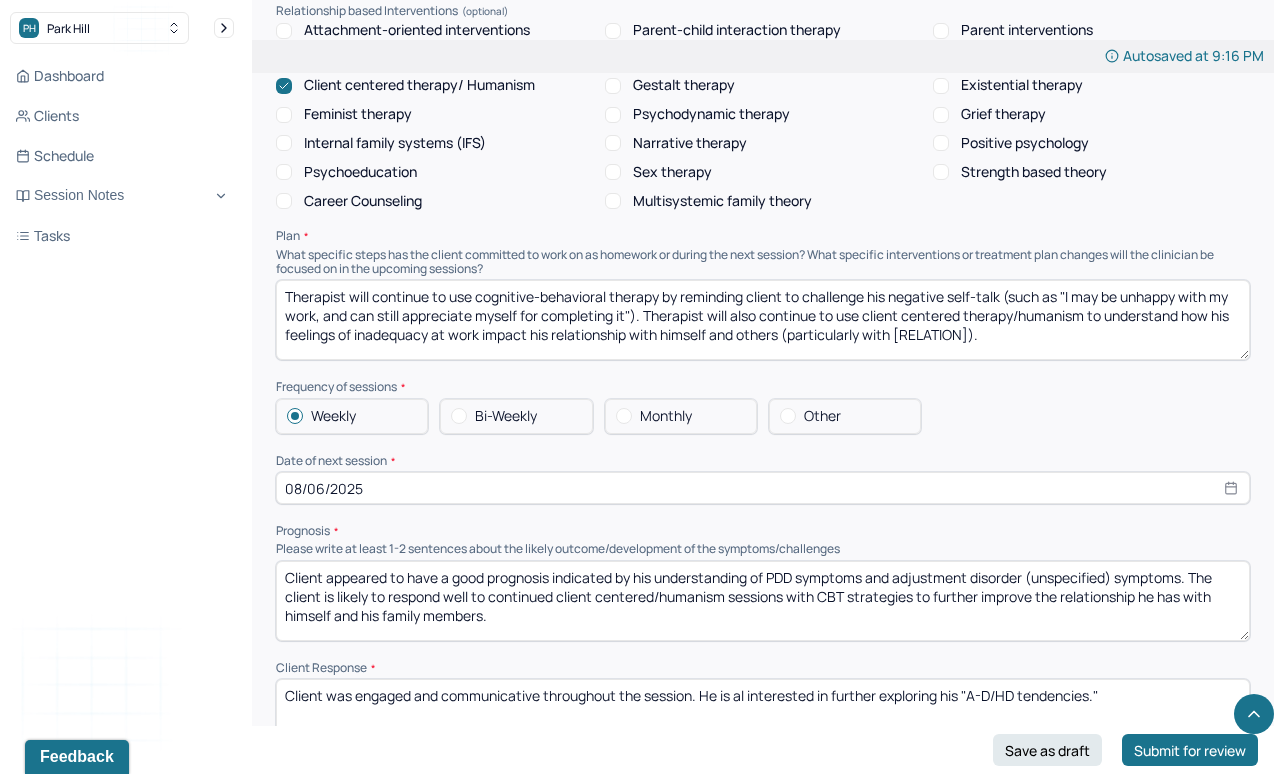 scroll, scrollTop: 1707, scrollLeft: 0, axis: vertical 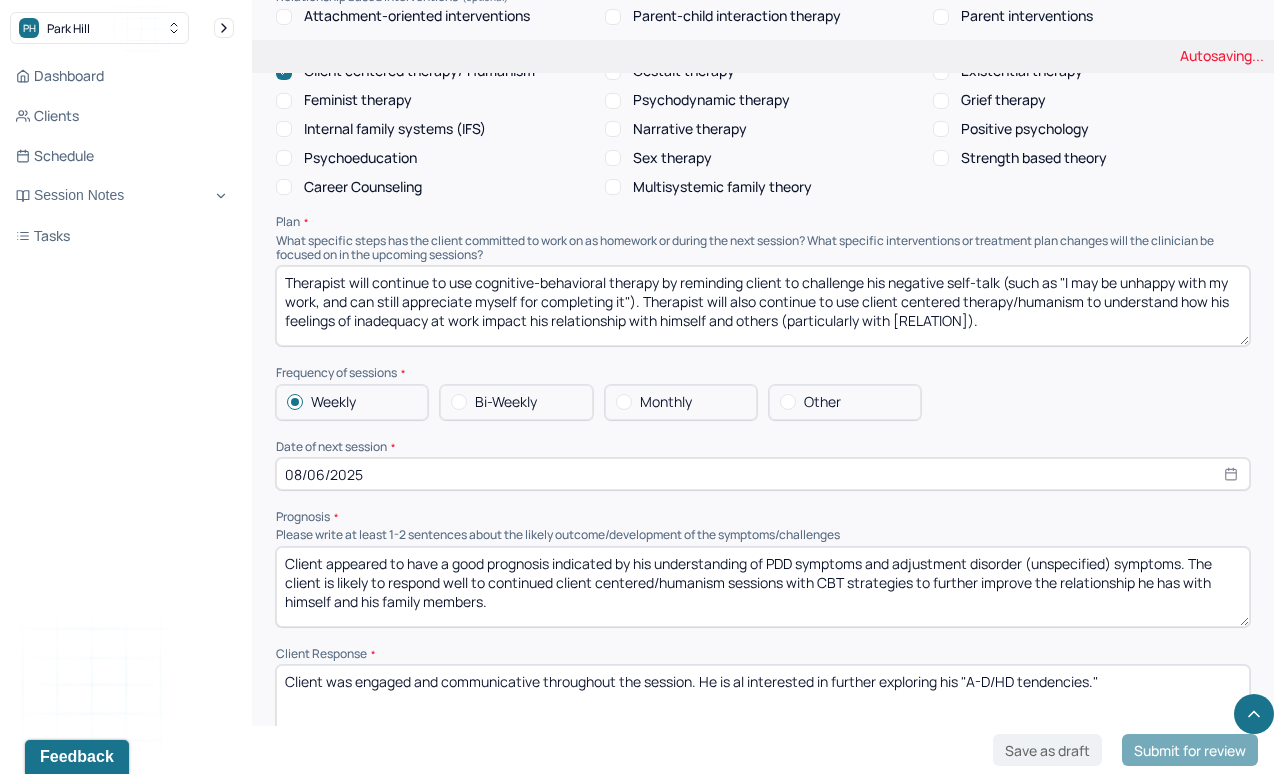 type on "Therapist will continue to use cognitive-behavioral therapy by reminding client to challenge his negative self-talk (such as "I may be unhappy with my work, and can still appreciate myself for completing it"). Therapist will also continue to use client centered therapy/humanism to understand how his feelings of inadequacy at work impact his relationship with himself and others (particularly with [RELATION])." 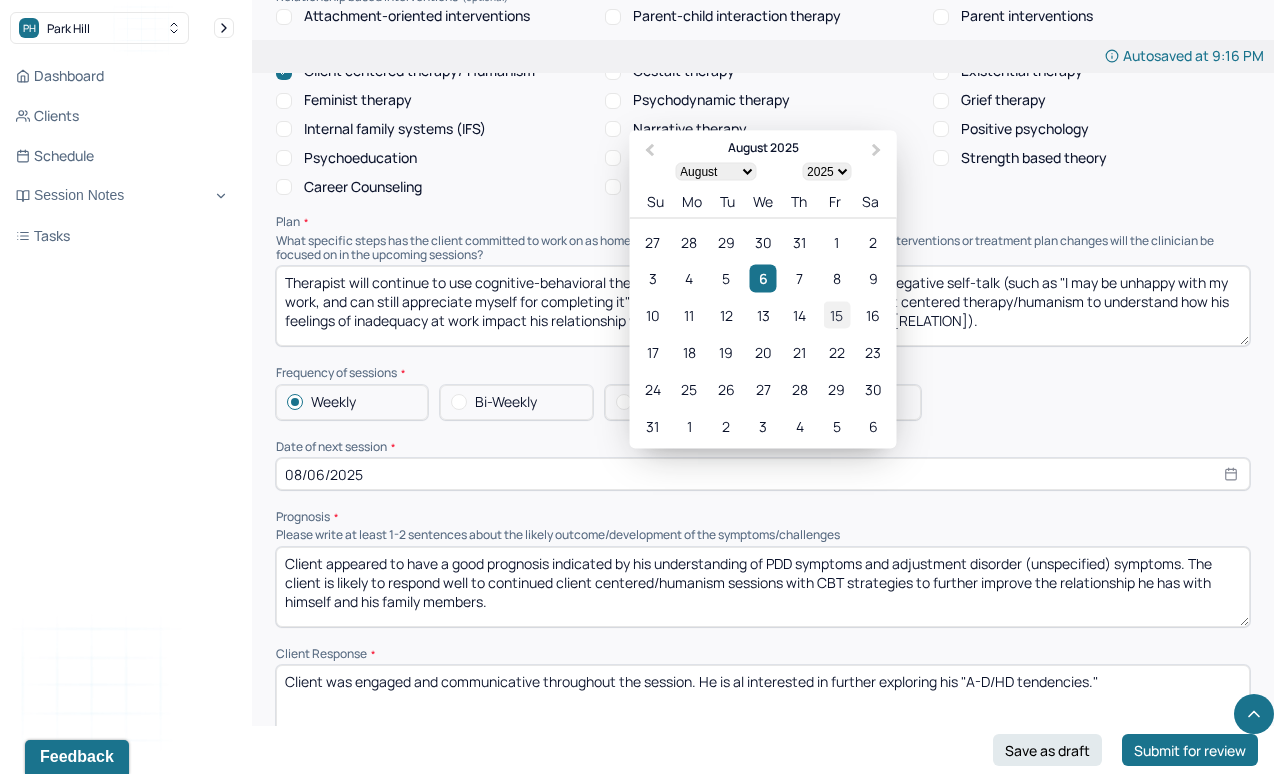 click on "15" at bounding box center (836, 315) 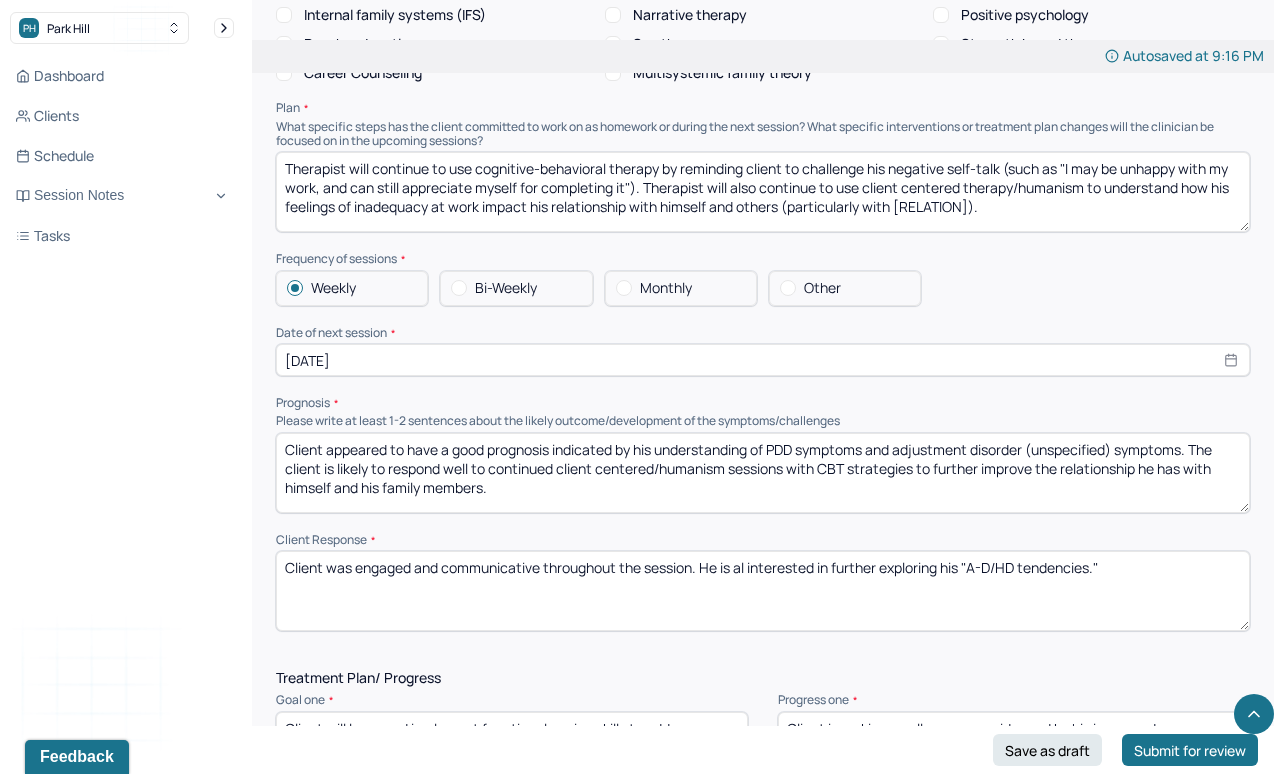 scroll, scrollTop: 1830, scrollLeft: 0, axis: vertical 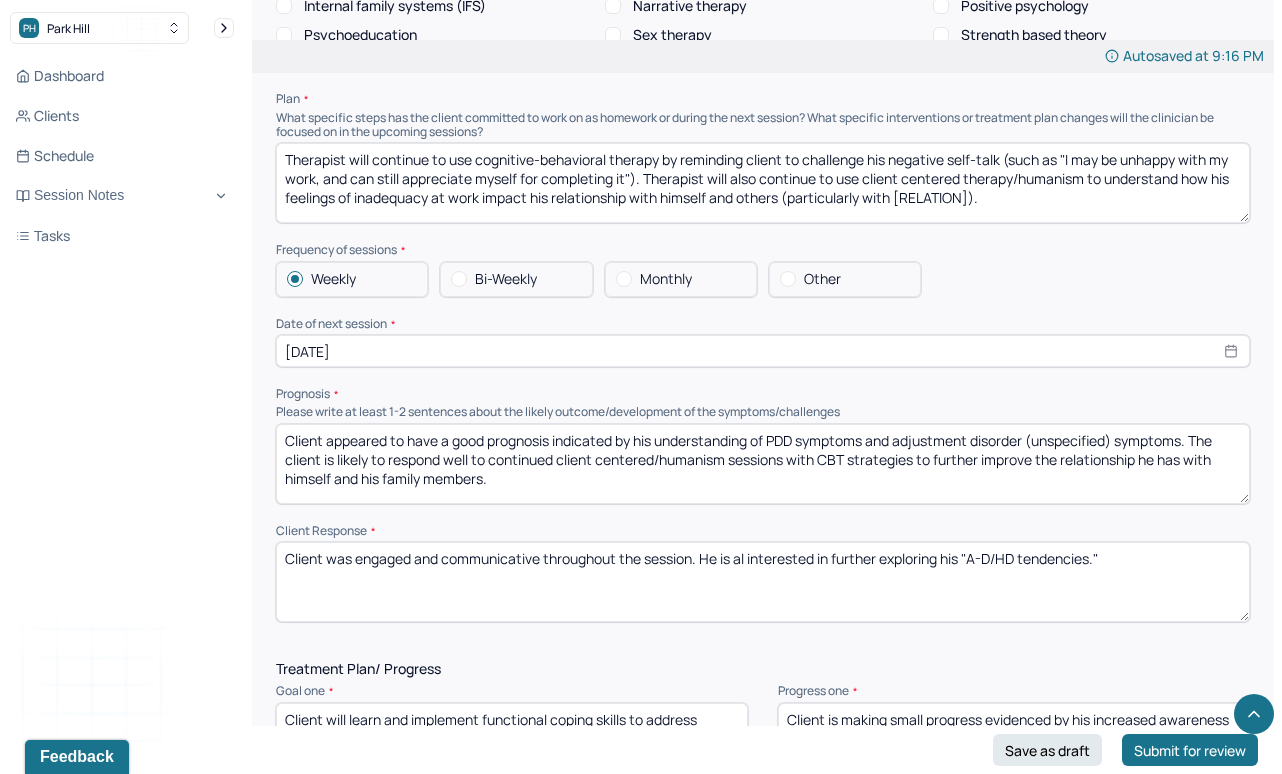 click on "Client appeared to have a good prognosis indicated by his understanding of PDD symptoms and adjustment disorder (unspecified) symptoms. The client is likely to respond well to continued client centered/humanism sessions with CBT strategies to further improve the relationship he has with himself and his family members." at bounding box center [763, 464] 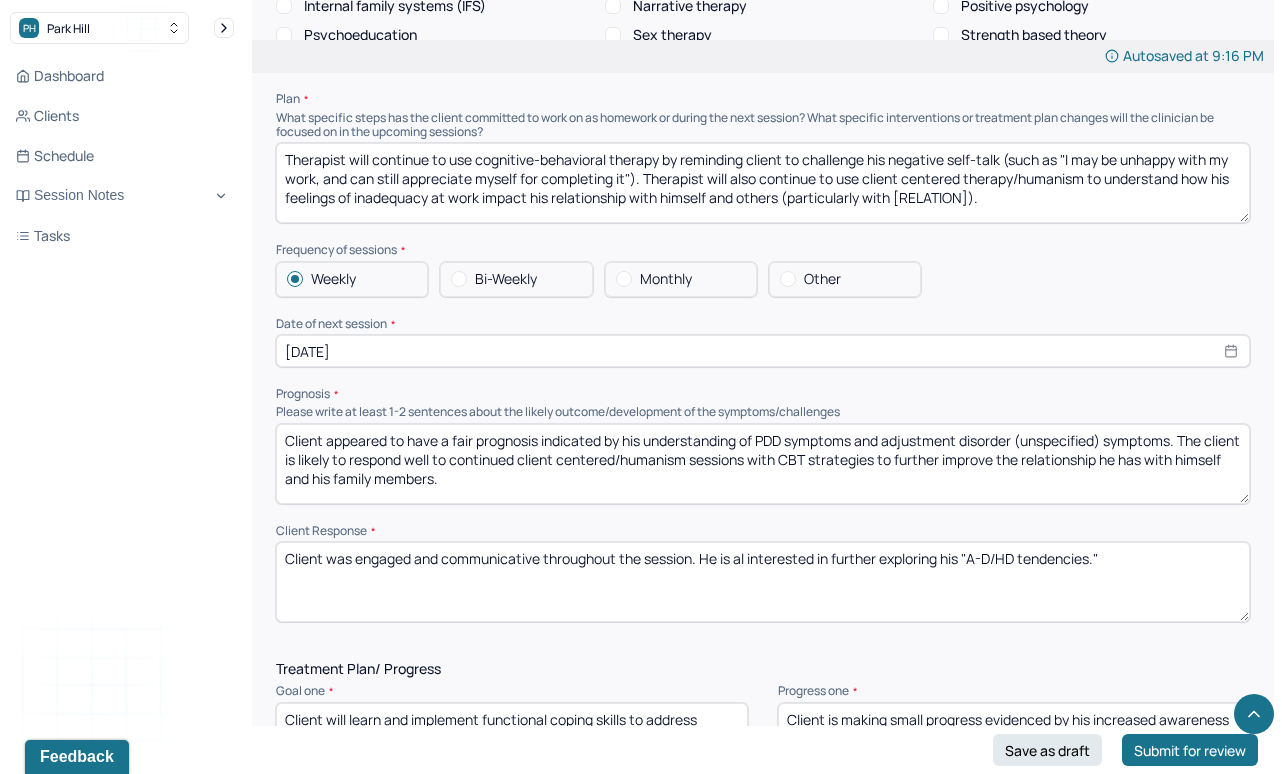 click on "Client appeared to have a fair prognosis indicated by his understanding of PDD symptoms and adjustment disorder (unspecified) symptoms. The client is likely to respond well to continued client centered/humanism sessions with CBT strategies to further improve the relationship he has with himself and his family members." at bounding box center (763, 464) 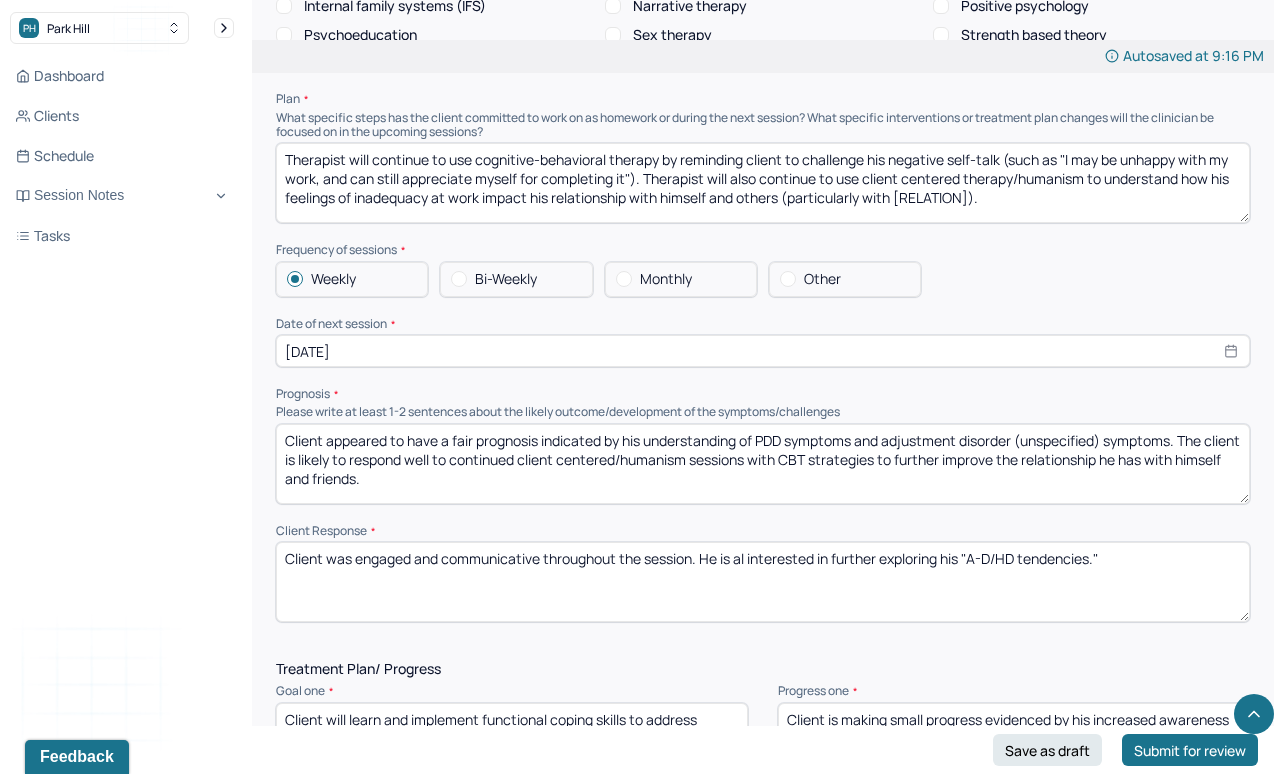 type on "Client appeared to have a fair prognosis indicated by his understanding of PDD symptoms and adjustment disorder (unspecified) symptoms. The client is likely to respond well to continued client centered/humanism sessions with CBT strategies to further improve the relationship he has with himself and friends." 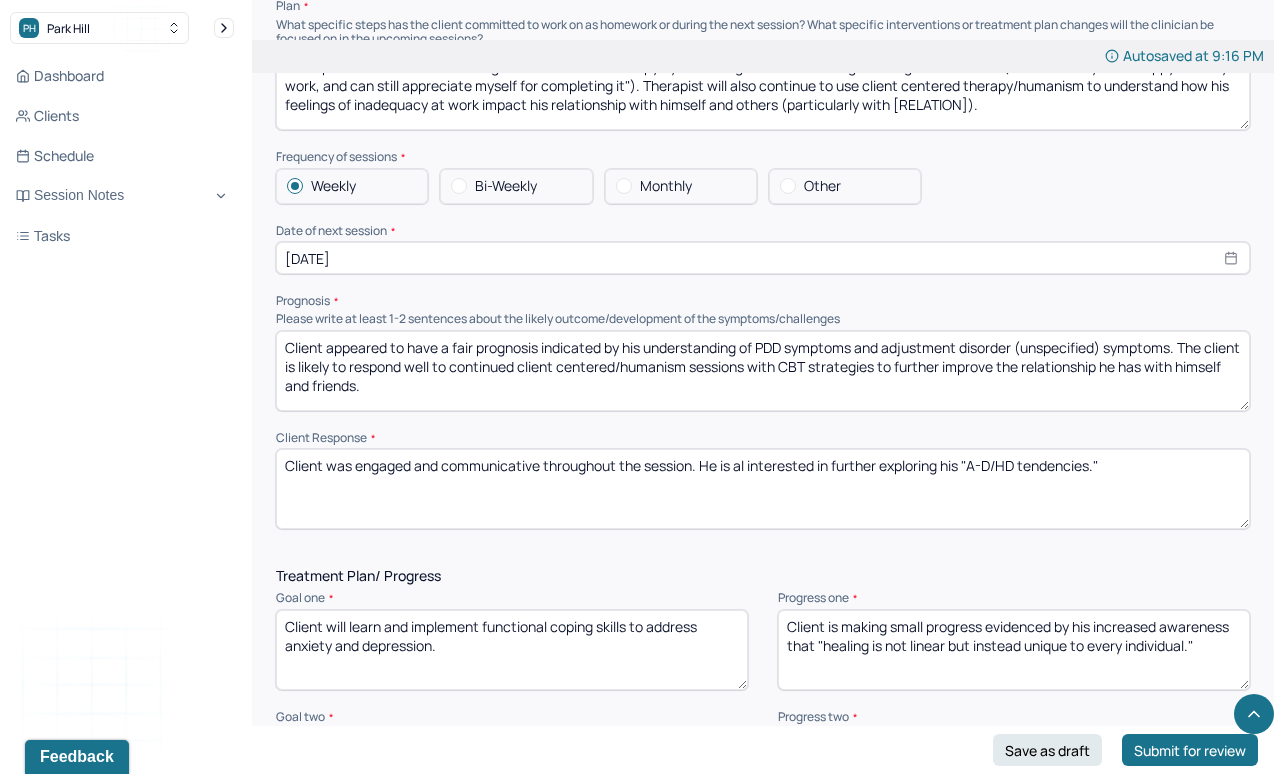 scroll, scrollTop: 1957, scrollLeft: 0, axis: vertical 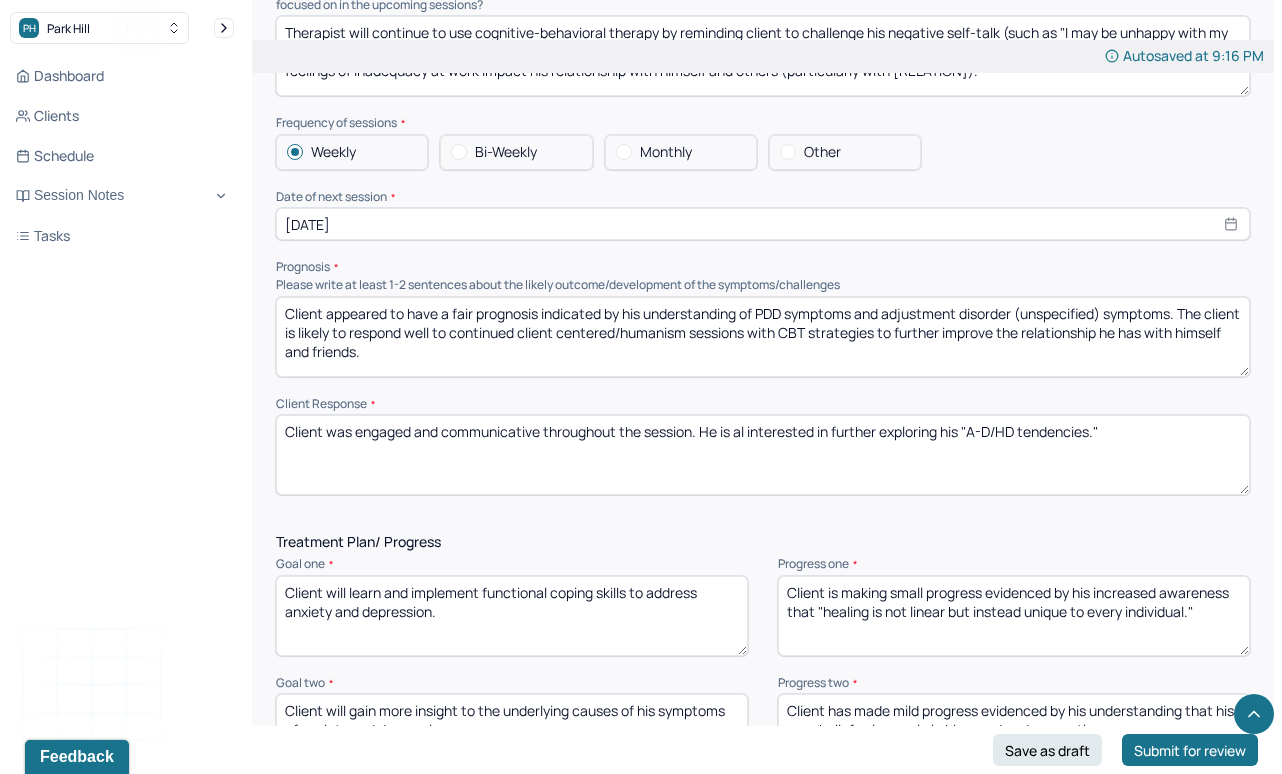 click on "Client was engaged and communicative throughout the session. He is al interested in further exploring his "A-D/HD tendencies."" at bounding box center [763, 455] 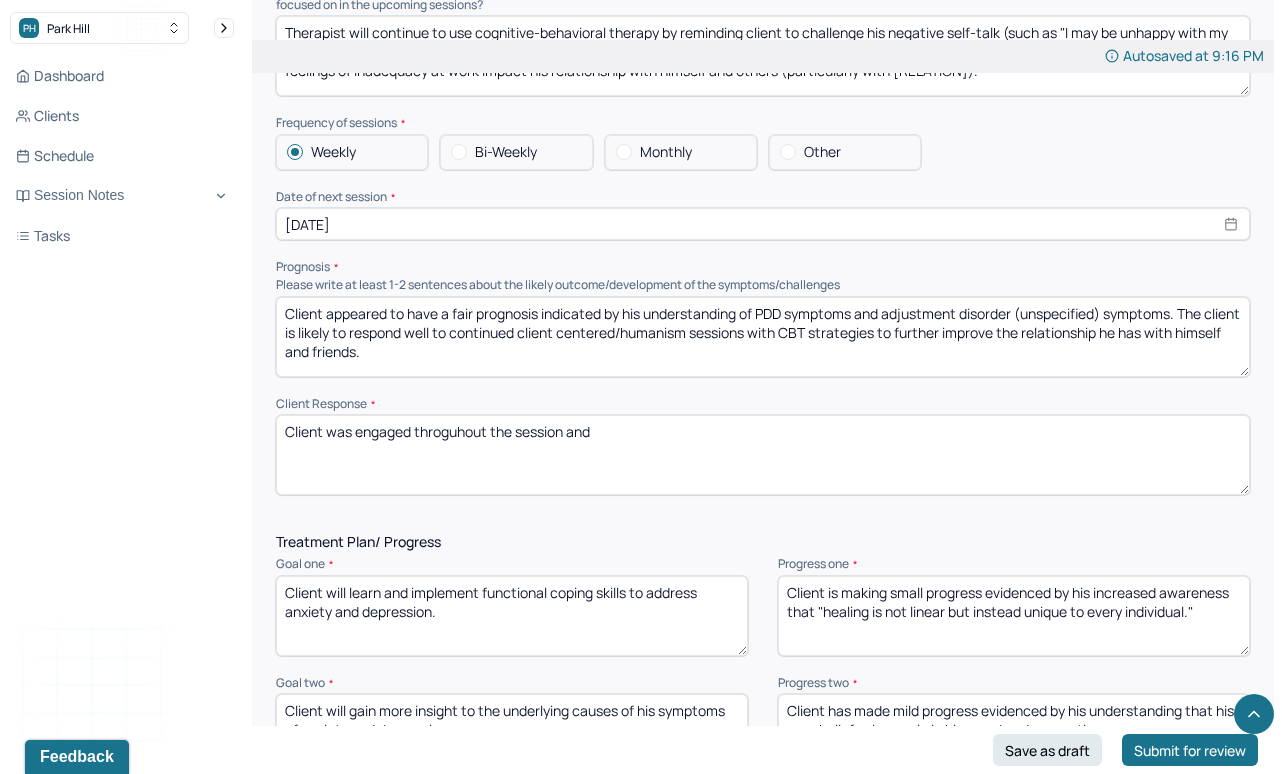 click on "Client was" at bounding box center [763, 455] 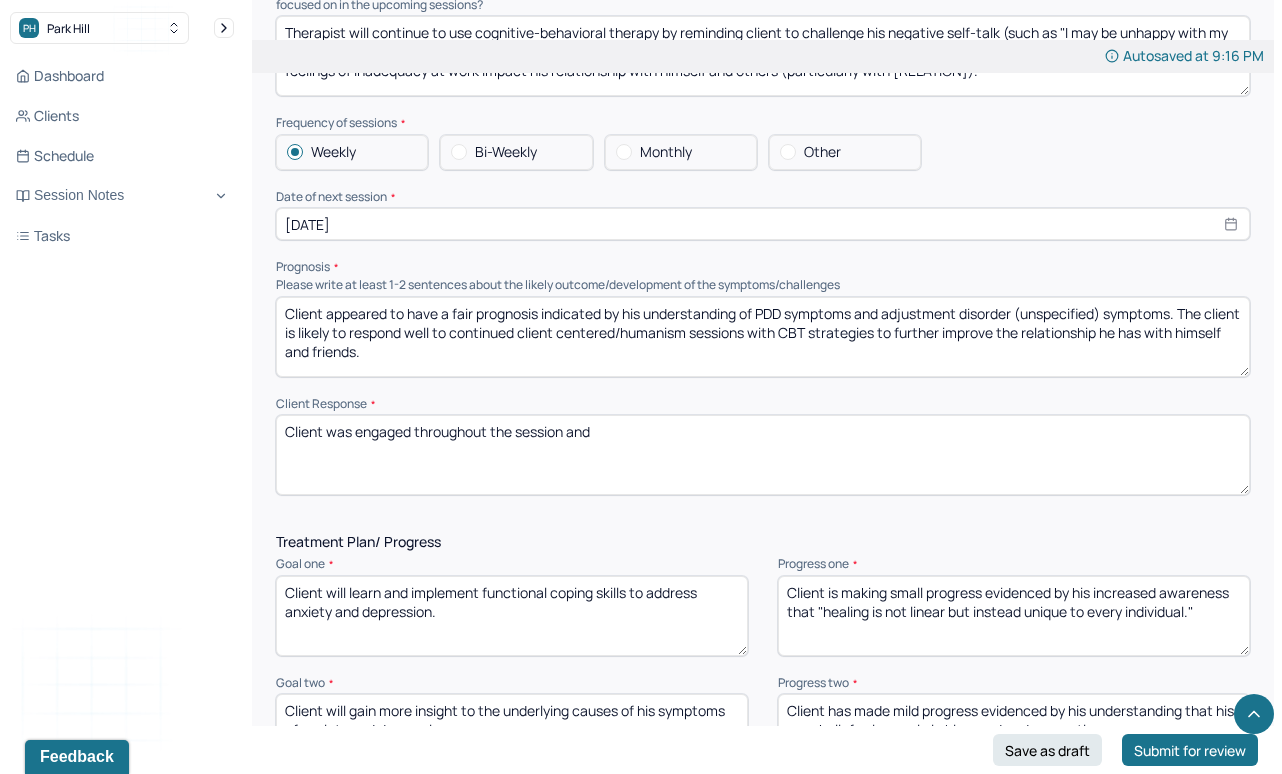 click on "Client was engaged throguhout the session and" at bounding box center (763, 455) 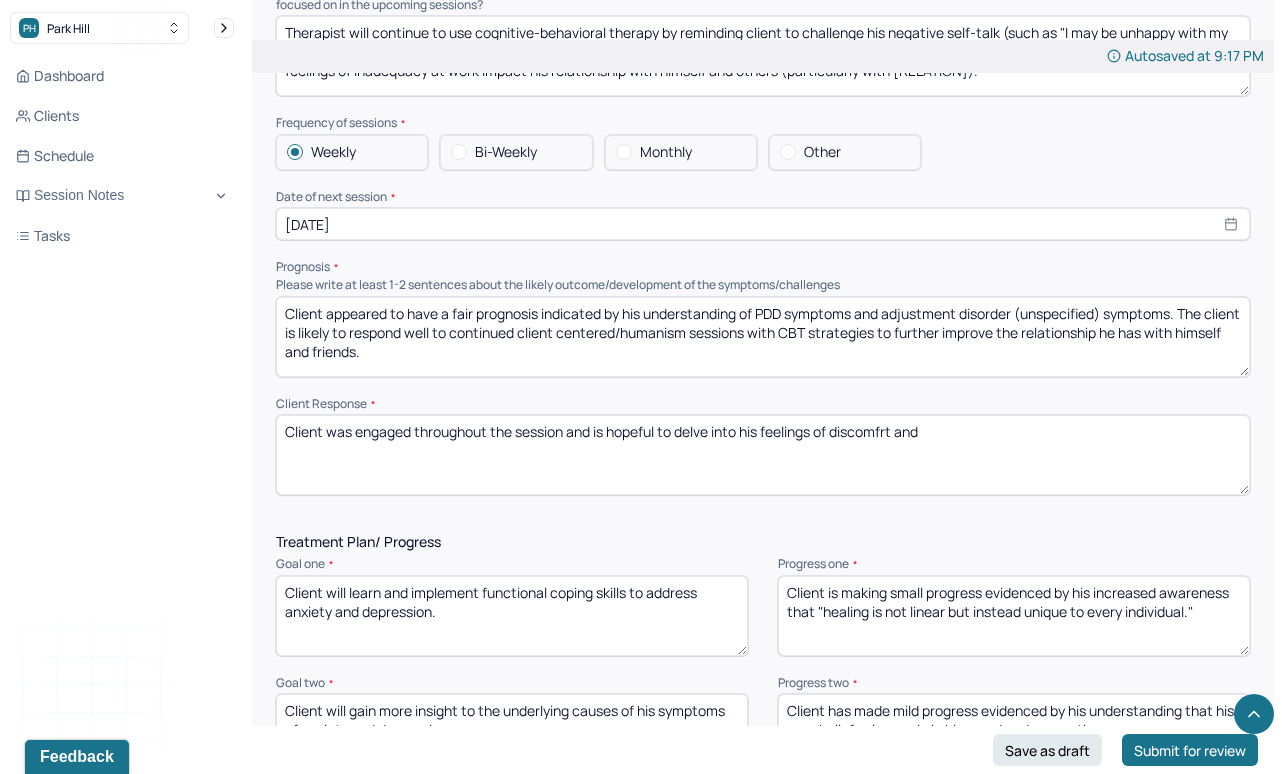 click on "Client was engaged throughout the session and is hopeful to delve into" at bounding box center [763, 455] 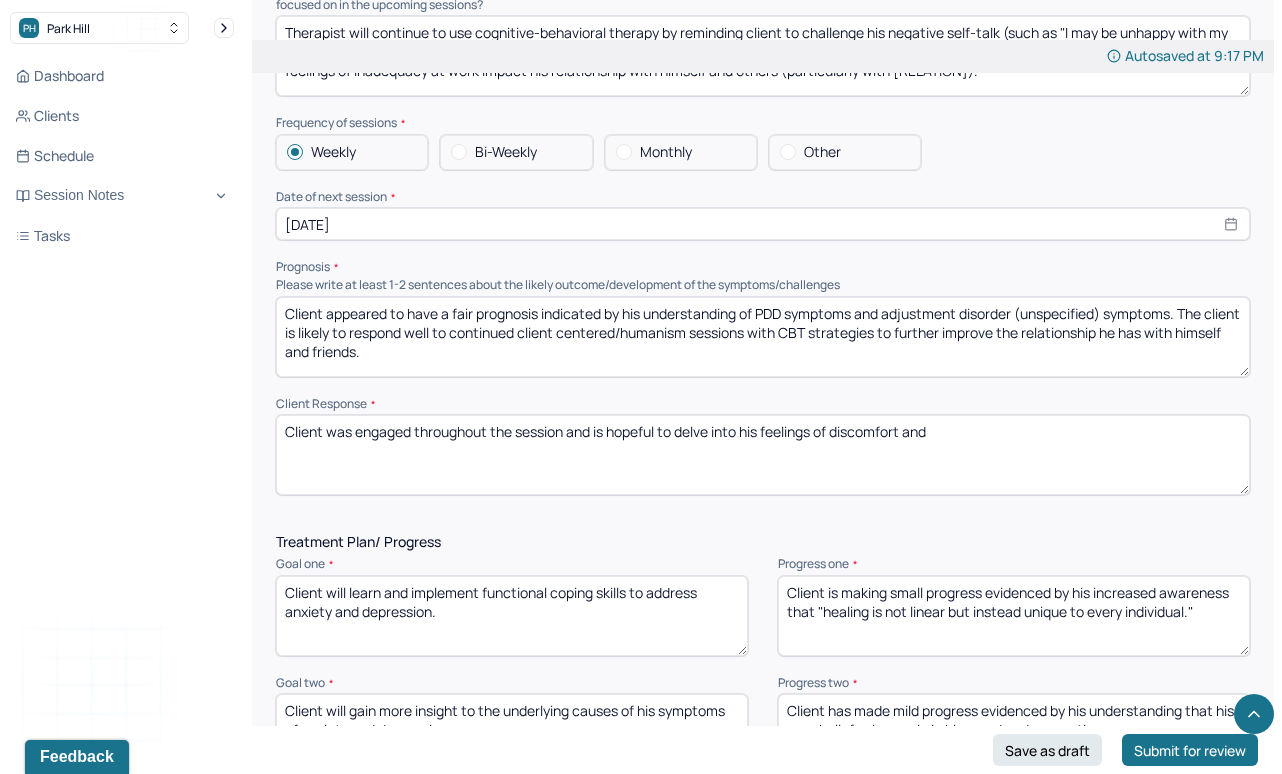 click on "Client was engaged throughout the session and is hopeful to delve into his feelings of discomfrt and" at bounding box center [763, 455] 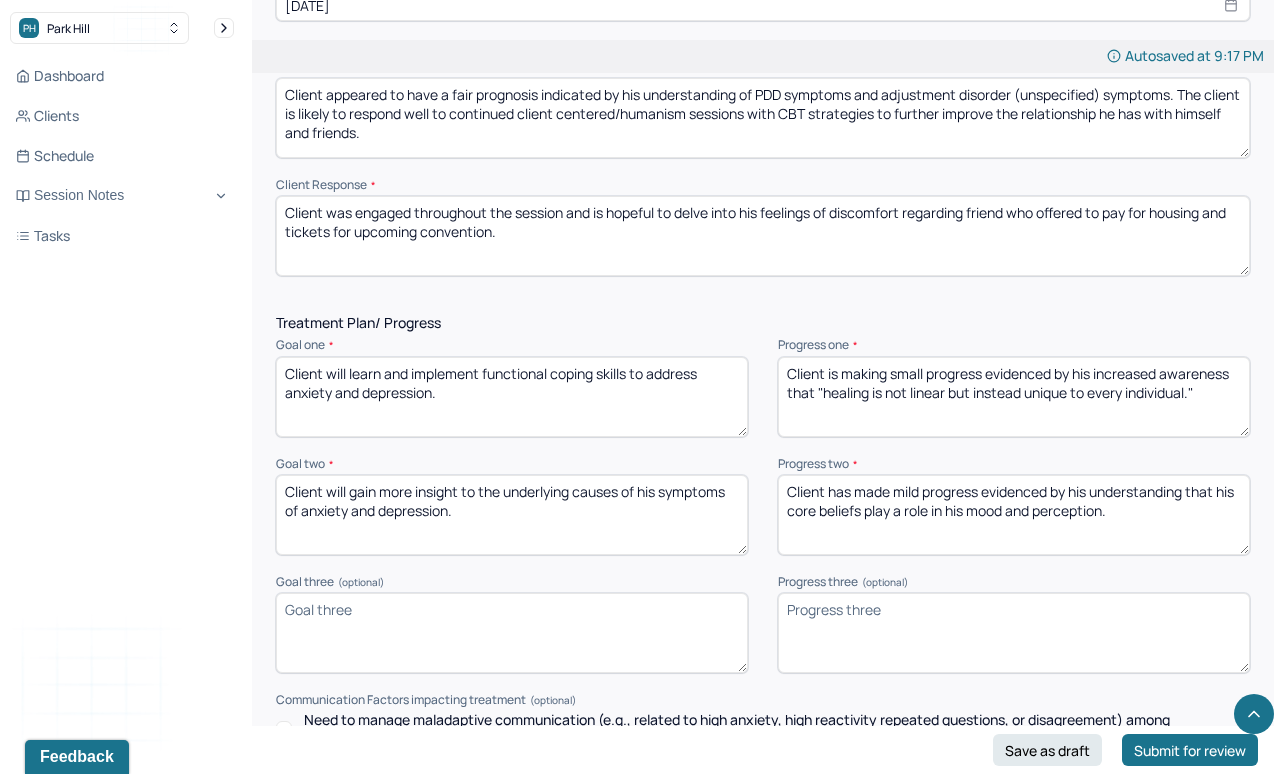 scroll, scrollTop: 2195, scrollLeft: 0, axis: vertical 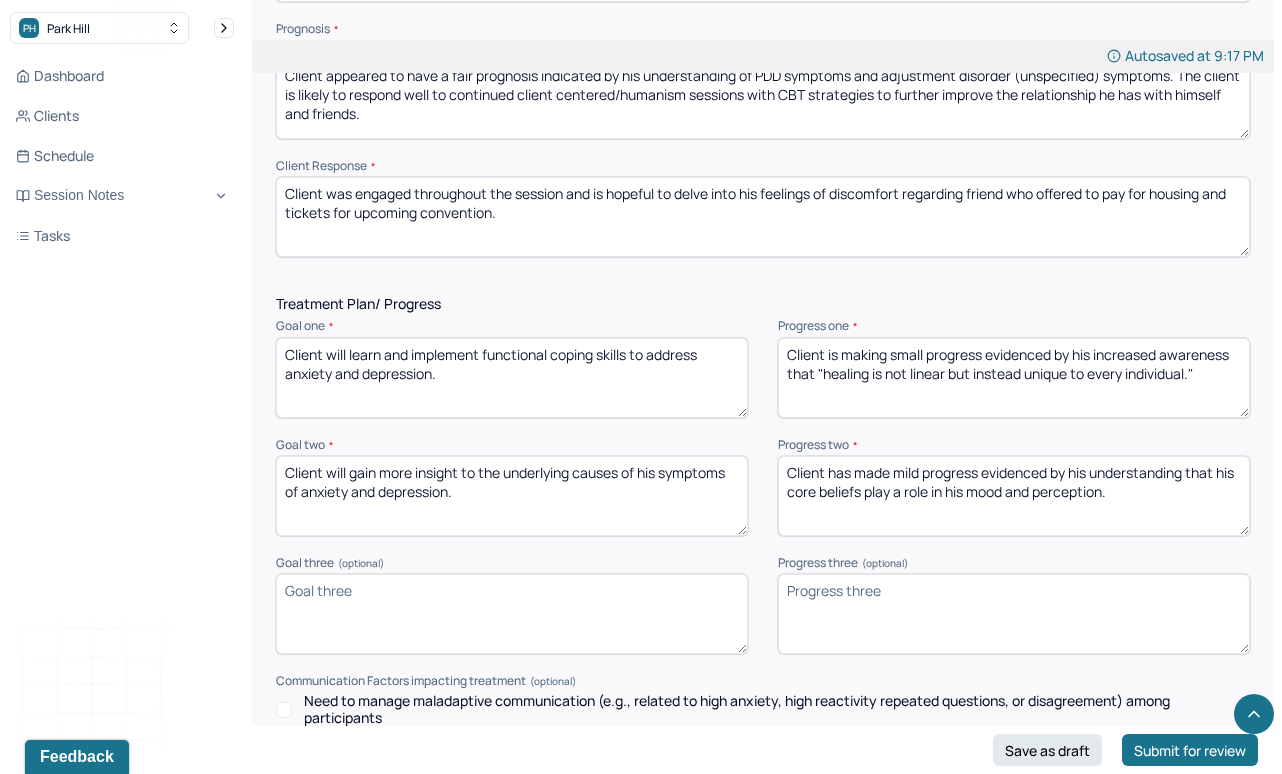 type on "Client was engaged throughout the session and is hopeful to delve into his feelings of discomfort regarding friend who offered to pay for housing and tickets for upcoming convention." 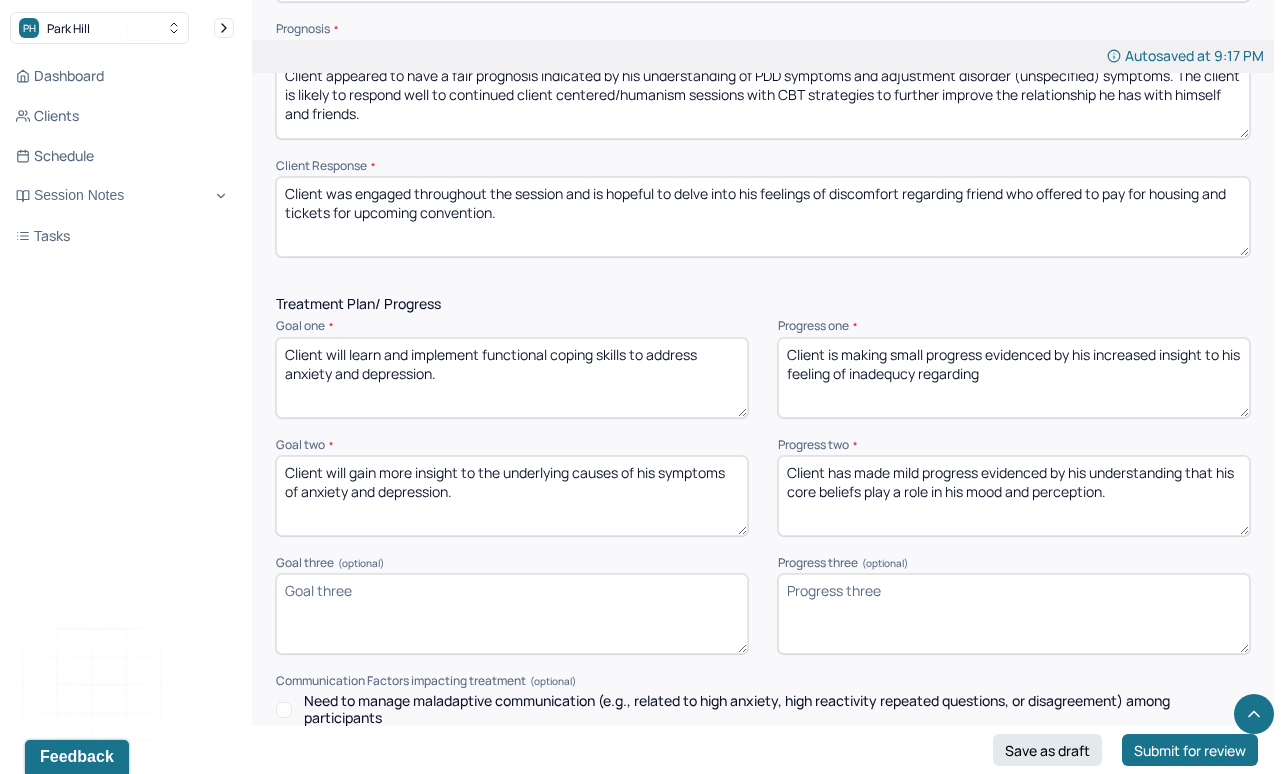click on "Client is making small progress evidenced by his increased insight to his feeling of ina" at bounding box center [1014, 378] 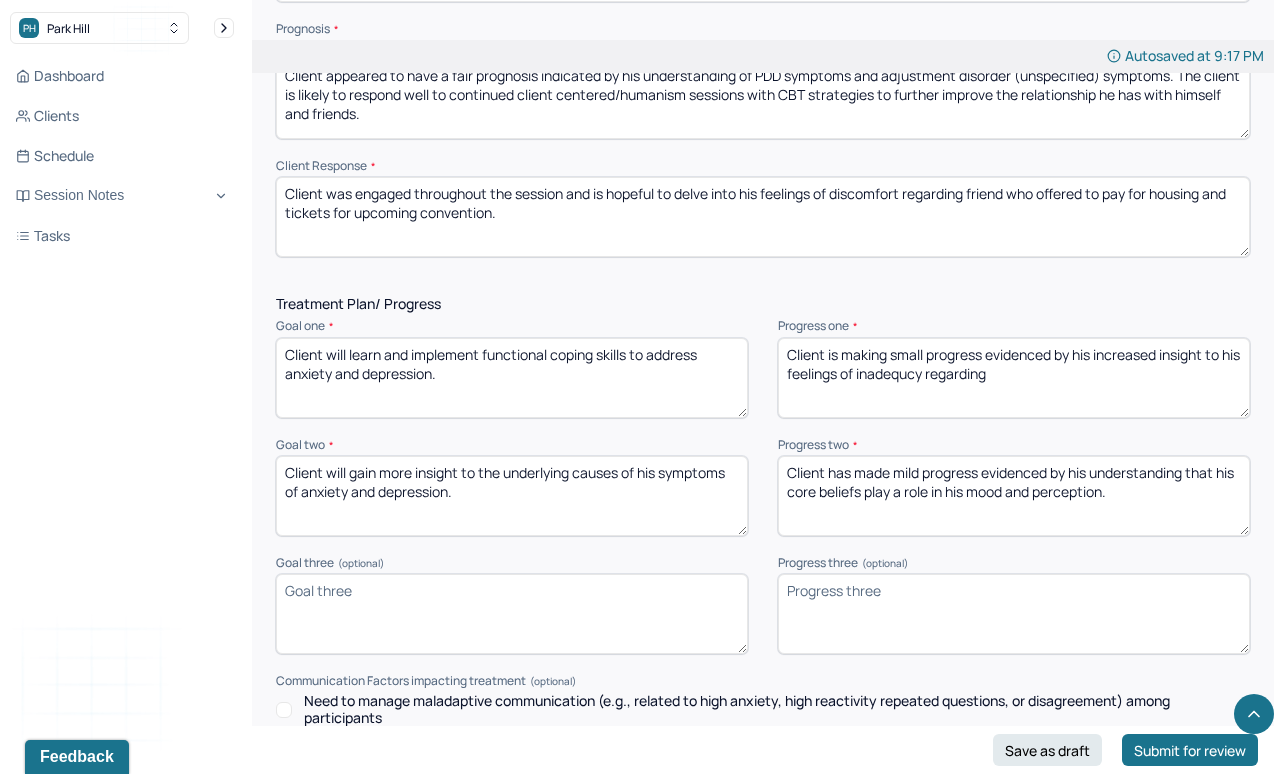 click on "Client is making small progress evidenced by his increased insight to his feeling of inadequcy regarding" at bounding box center (1014, 378) 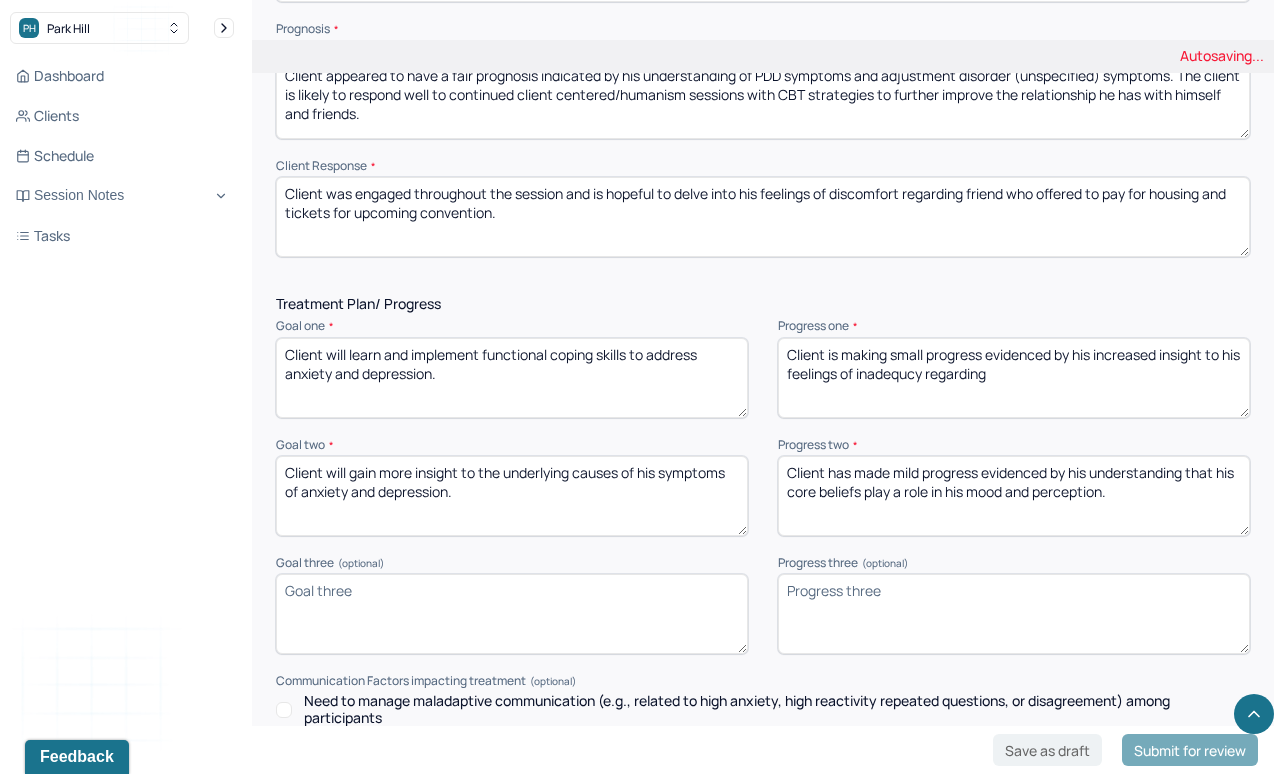 click on "Client is making small progress evidenced by his increased insight to his feeling of inadequcy regarding" at bounding box center (1014, 378) 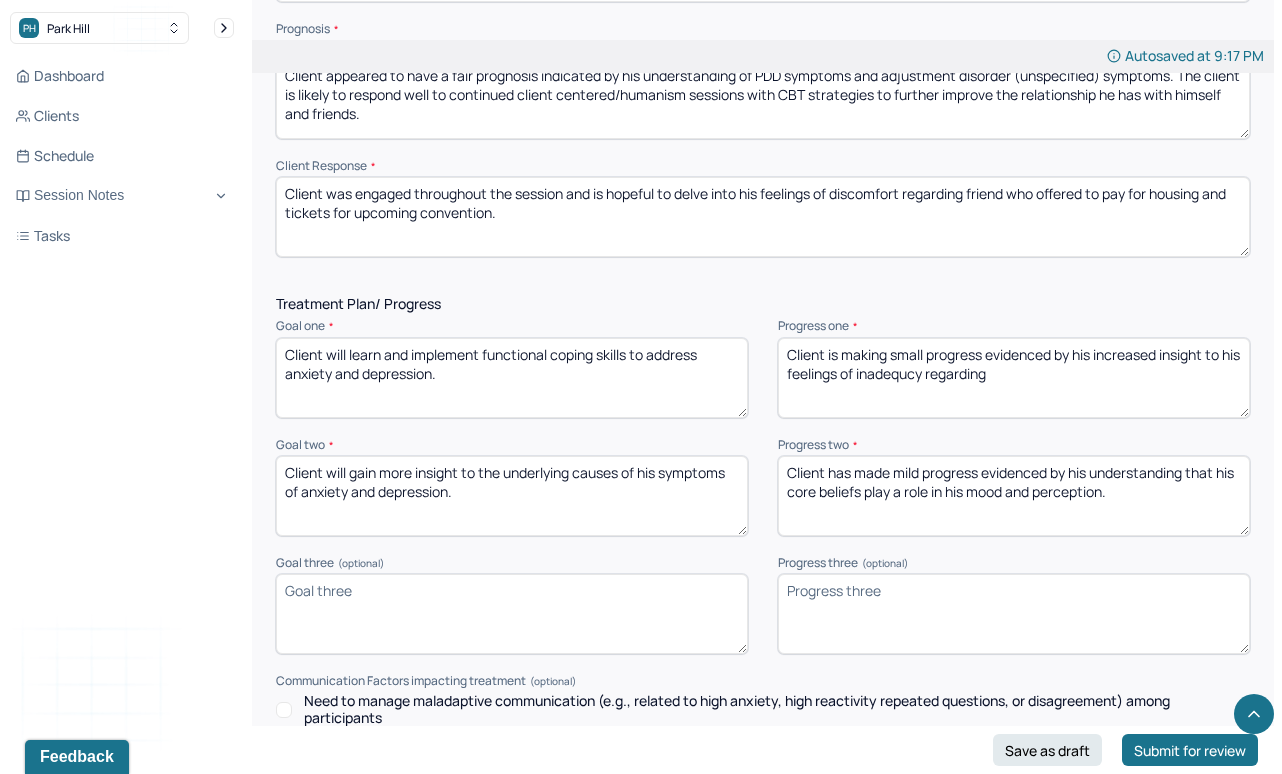 click on "Client is making small progress evidenced by his increased insight to his feeling of inadequcy regarding" at bounding box center (1014, 378) 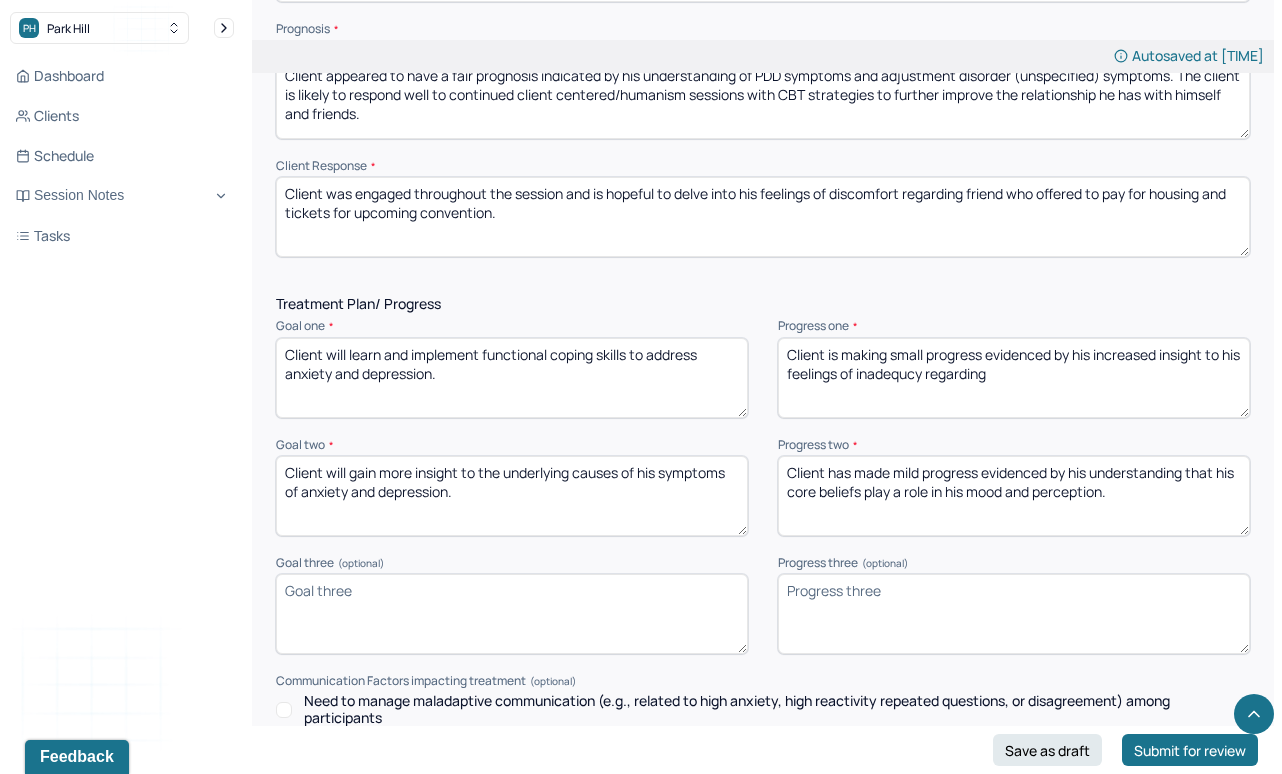click on "Client is making small progress evidenced by his increased insight to his feelings of inadequcy regarding" at bounding box center [1014, 378] 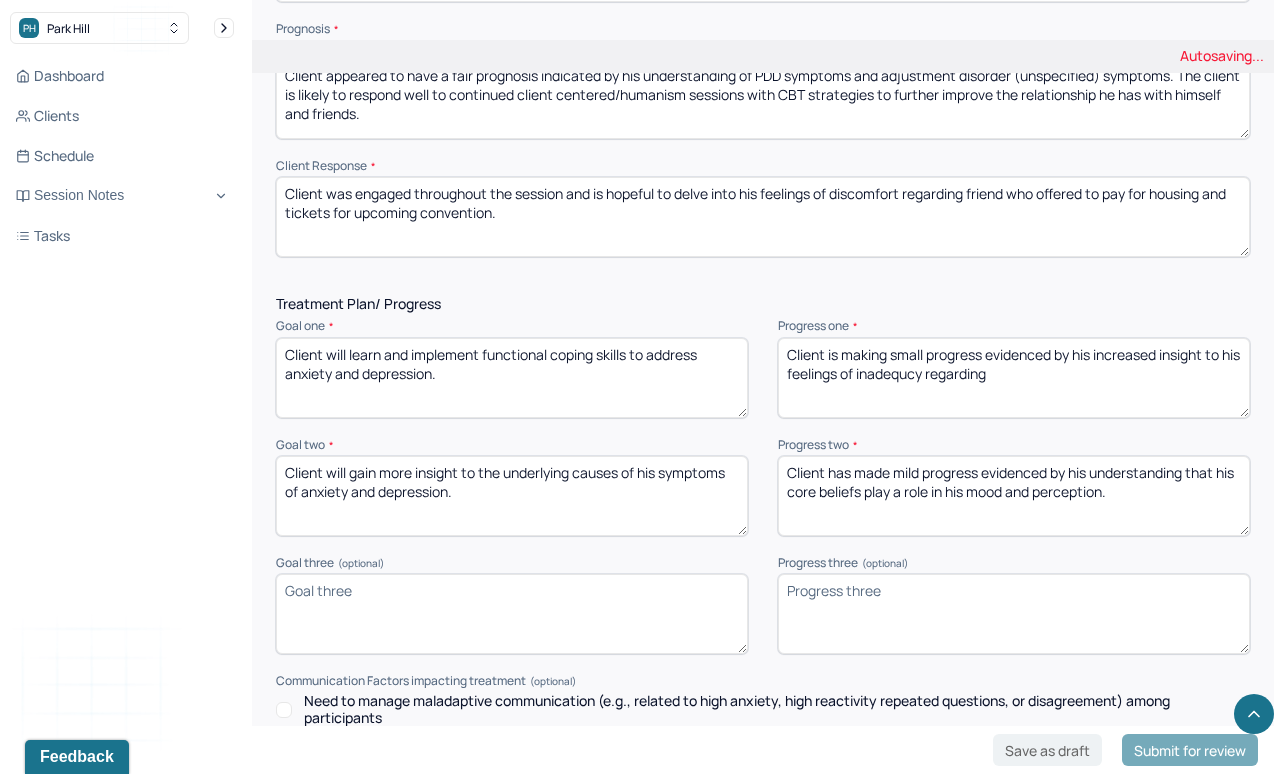 click on "Client is making small progress evidenced by his increased insight to his feelings of inad regarding" at bounding box center (1014, 378) 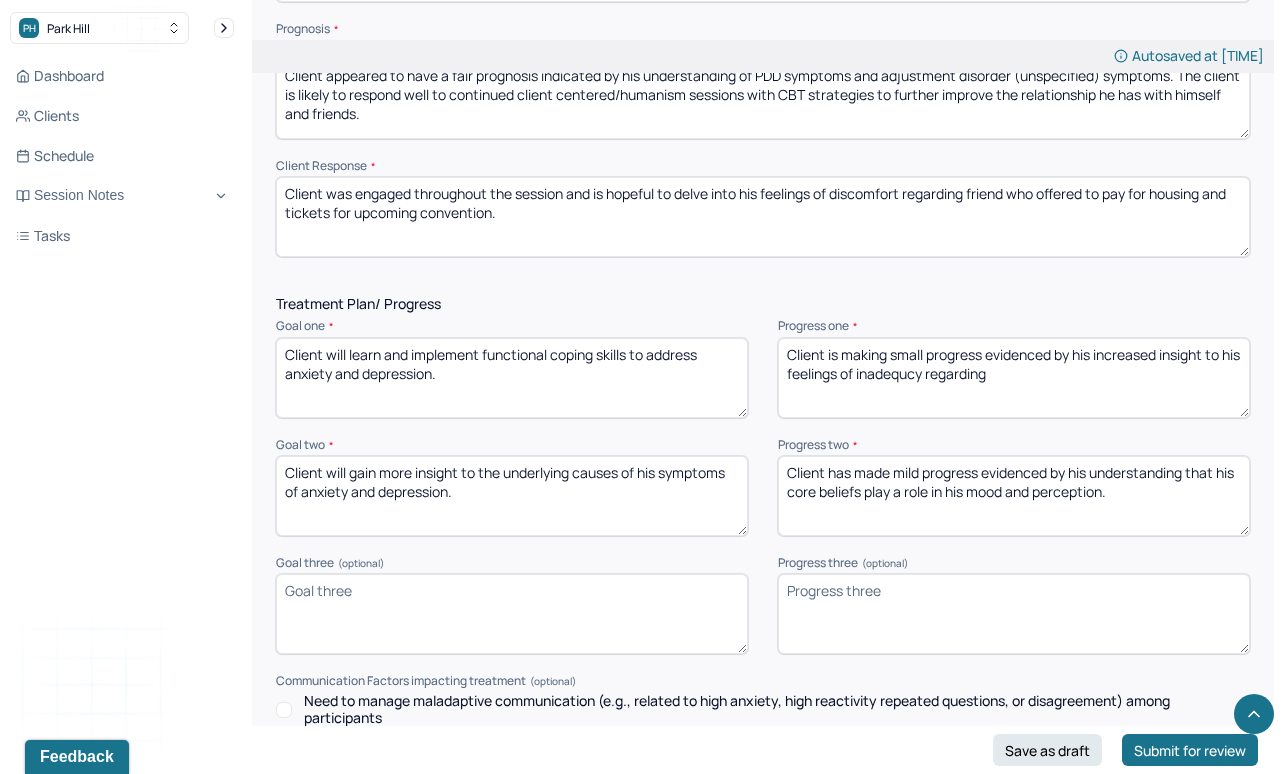 click on "Client is making small progress evidenced by his increased insight to his feelings of inadequcy regarding" at bounding box center (1014, 378) 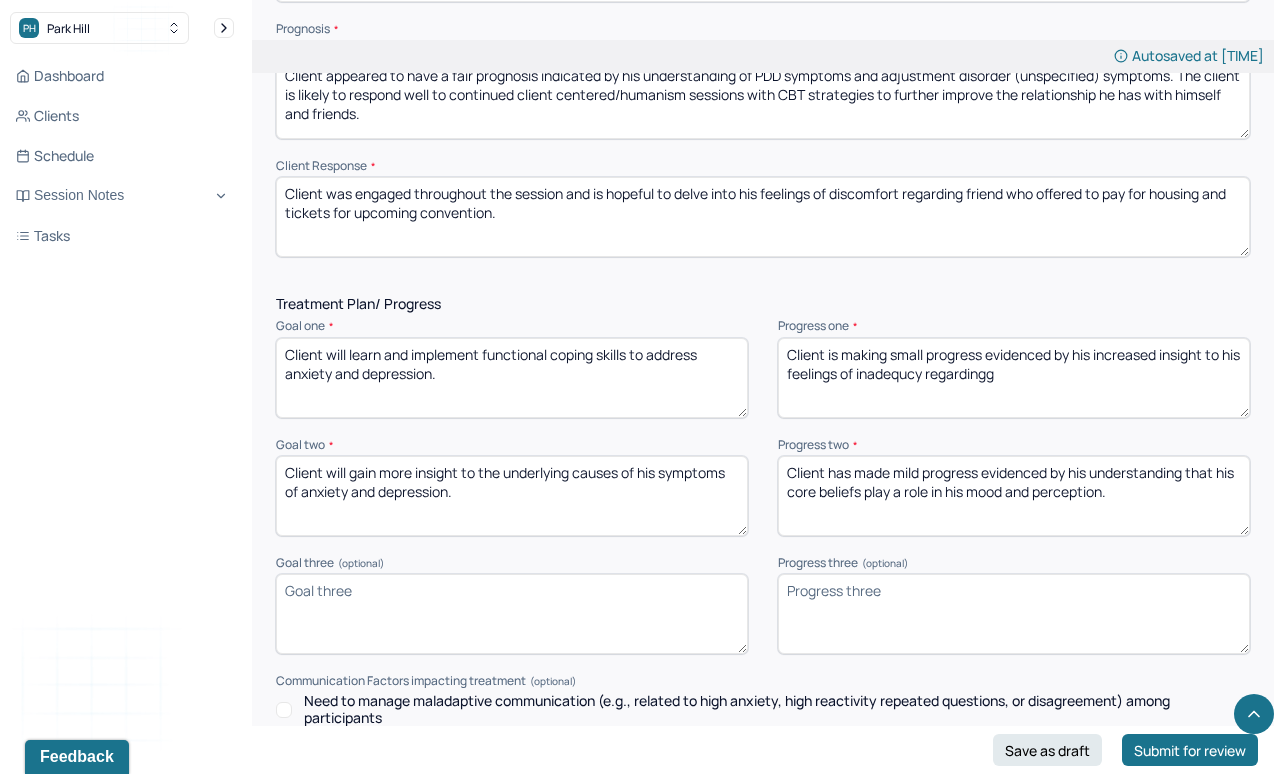click on "Client is making small progress evidenced by his increased insight to his feelings of inadequcy regarding" at bounding box center (1014, 378) 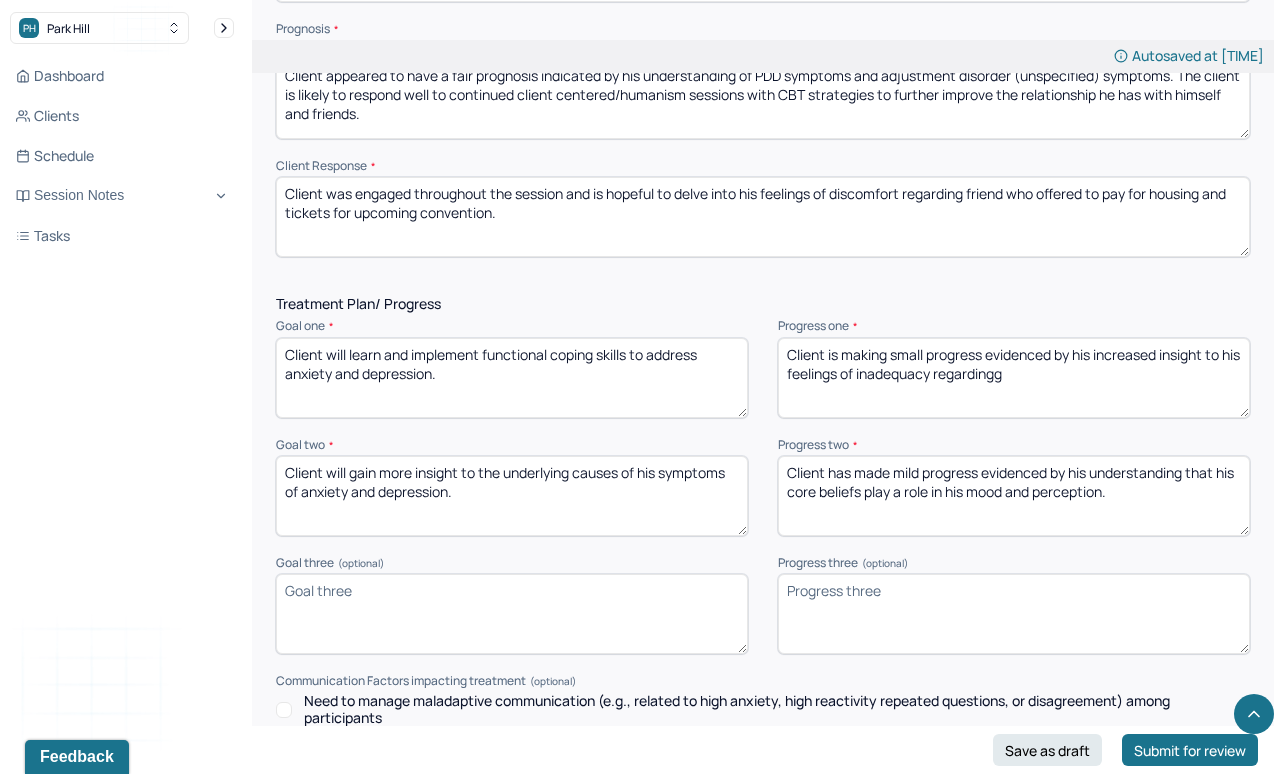 click on "Client is making small progress evidenced by his increased insight to his feelings of inadequcy regardingg" at bounding box center [1014, 378] 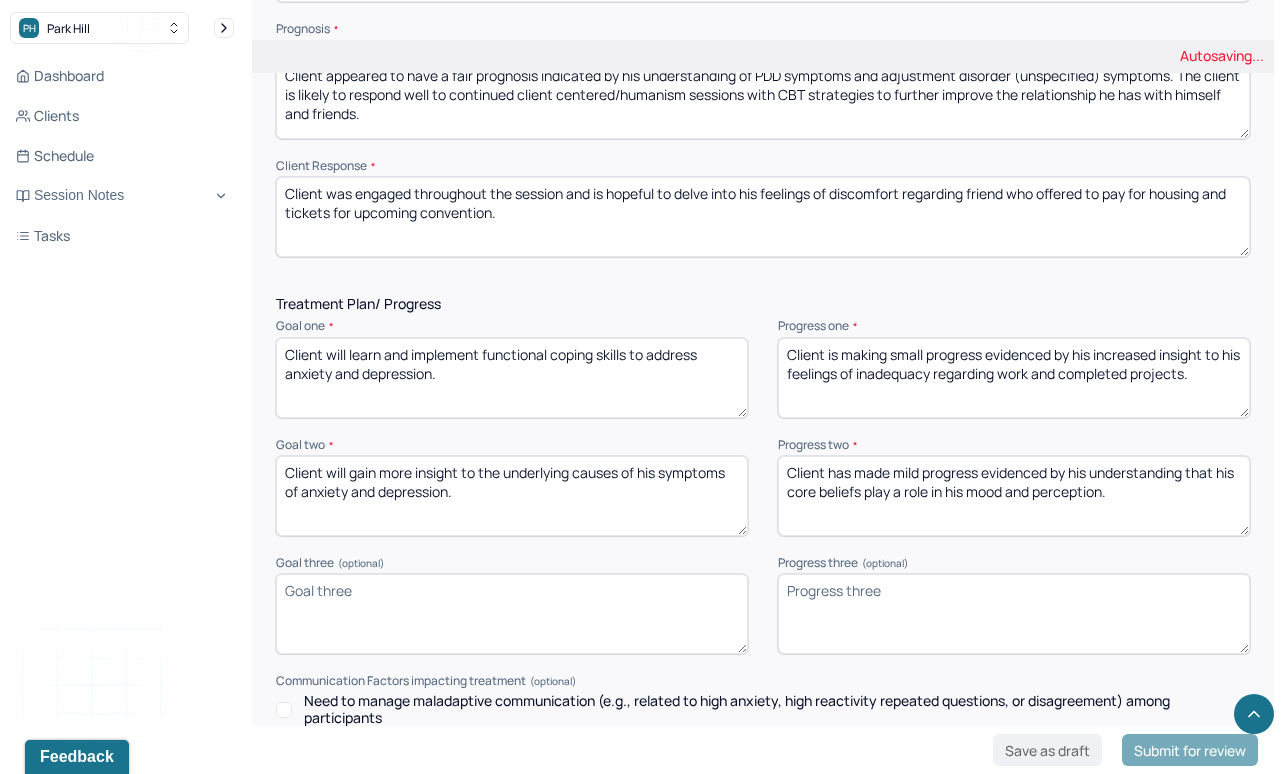 type on "Client is making small progress evidenced by his increased insight to his feelings of inadequacy regarding work and completed projects." 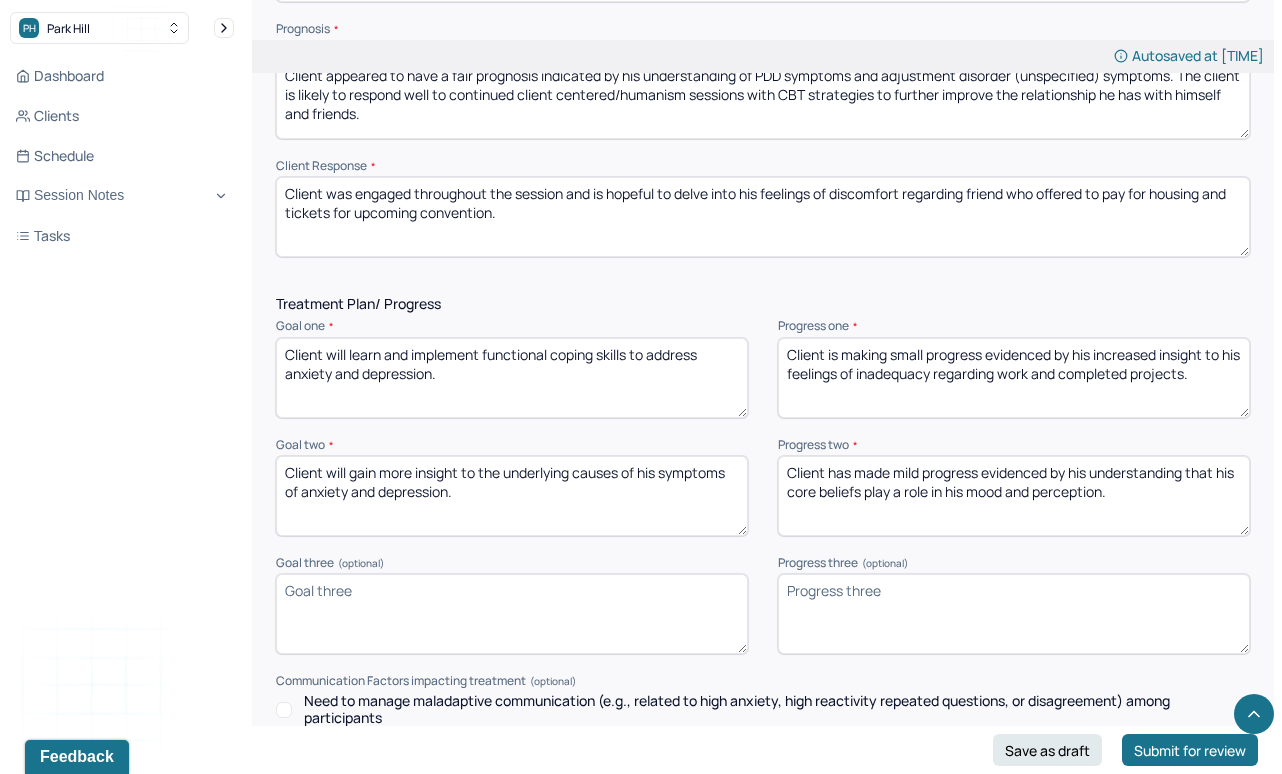 drag, startPoint x: 1225, startPoint y: 367, endPoint x: 762, endPoint y: 335, distance: 464.10452 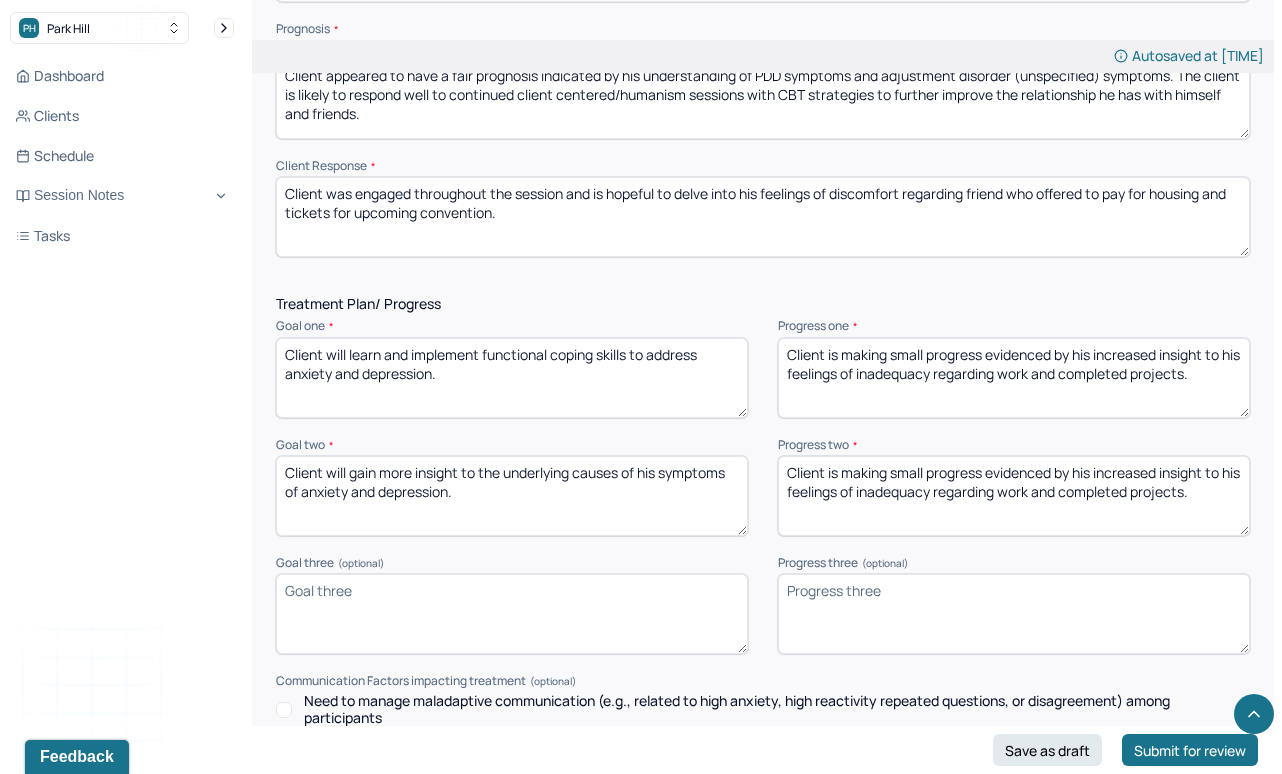 type on "Client is making small progress evidenced by his increased insight to his feelings of inadequacy regarding work and completed projects." 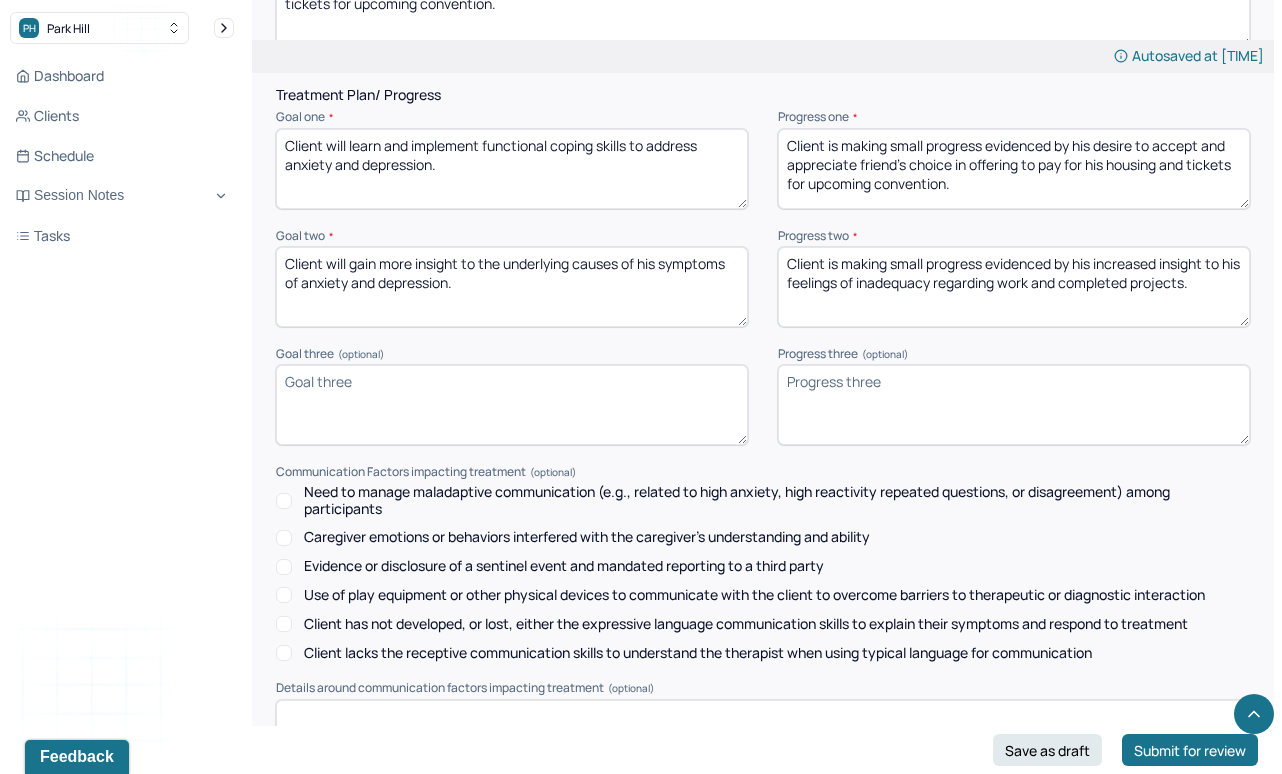 scroll, scrollTop: 2620, scrollLeft: 0, axis: vertical 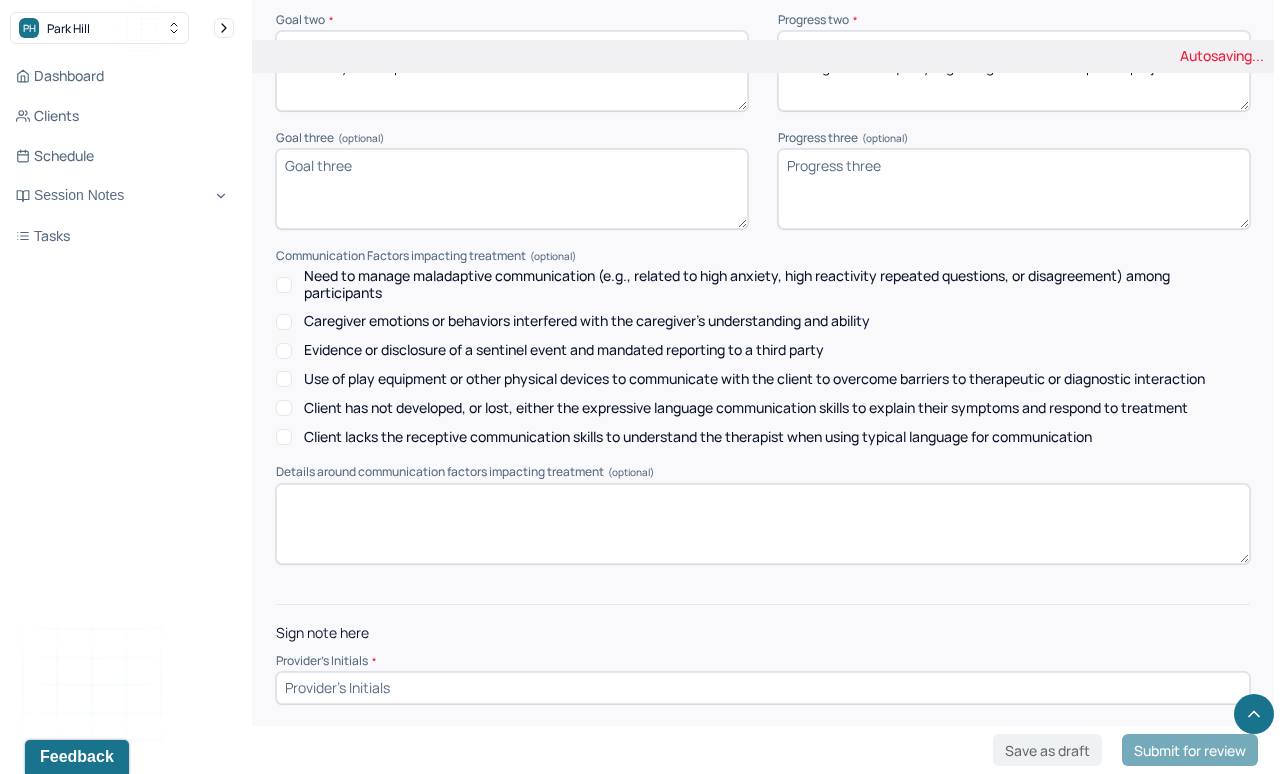 type on "Client is making small progress evidenced by his desire to accept and appreciate friend's choice in offering to pay for his housing and tickets for upcoming convention." 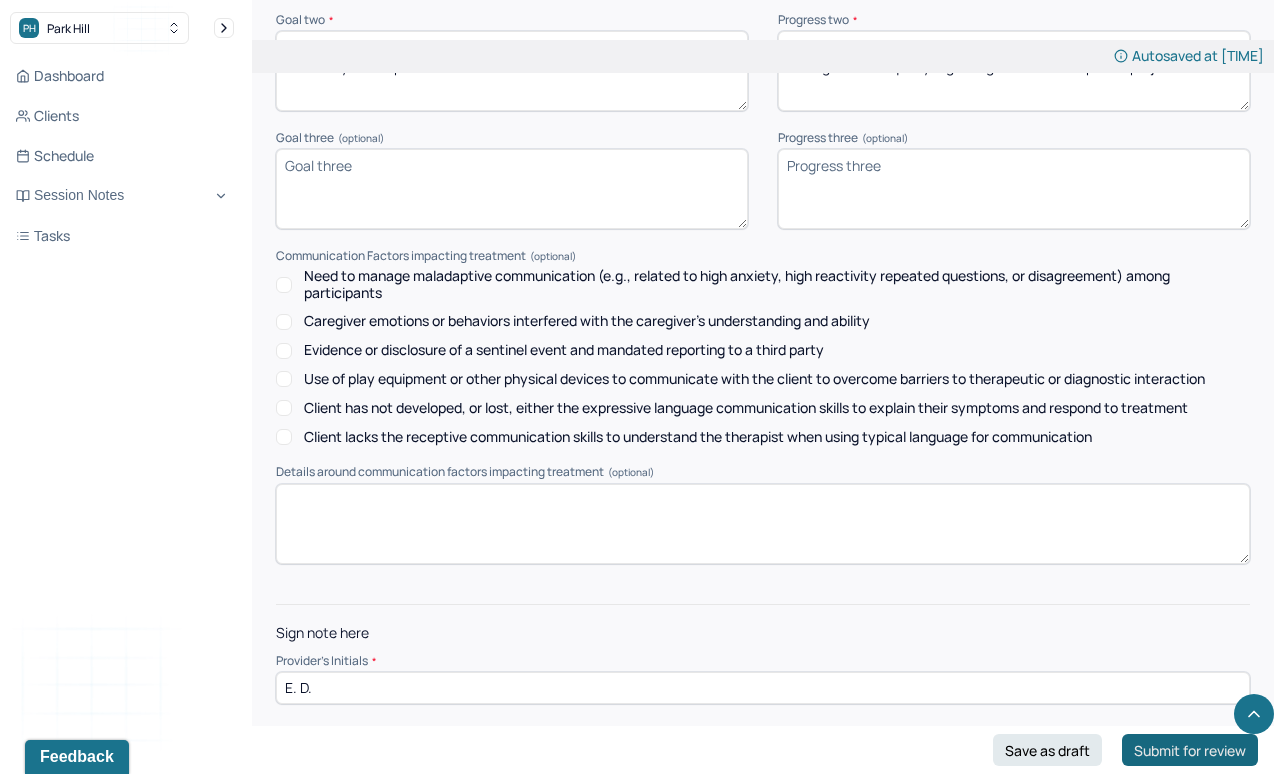 type on "E. D." 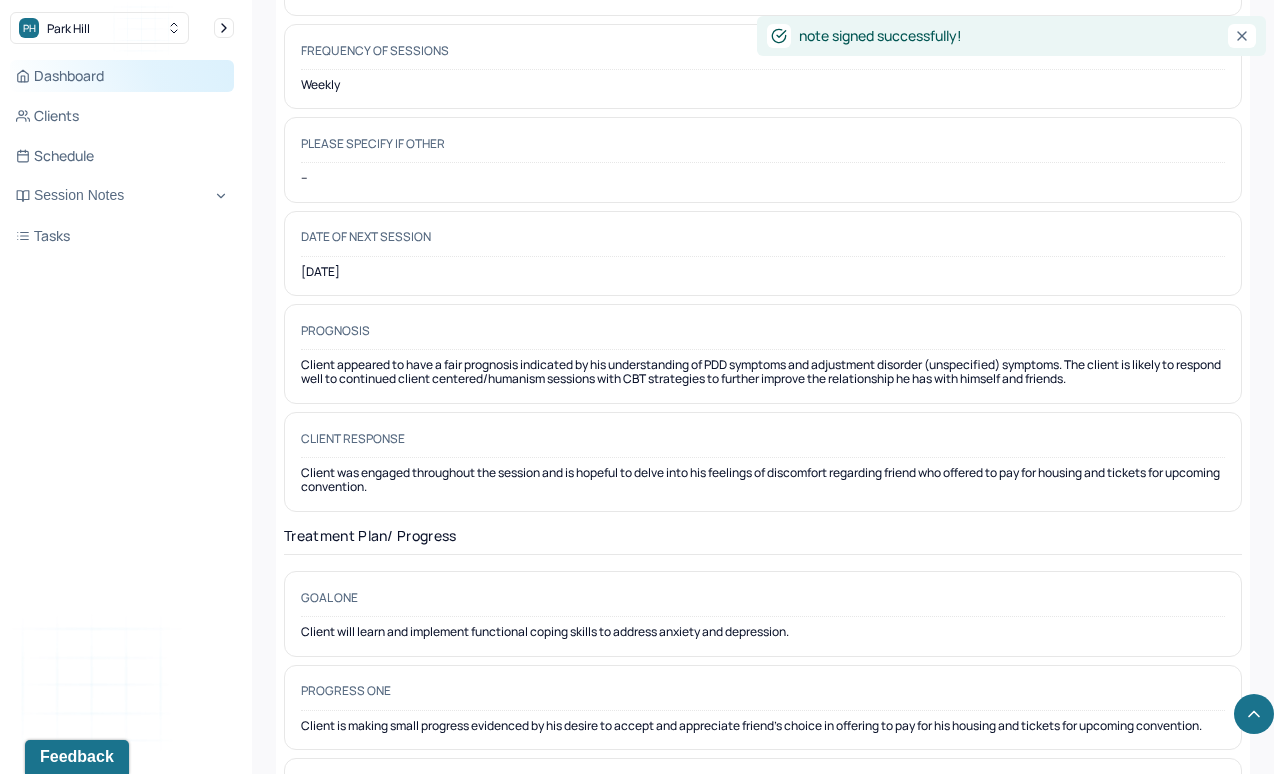 click on "Dashboard" at bounding box center (122, 76) 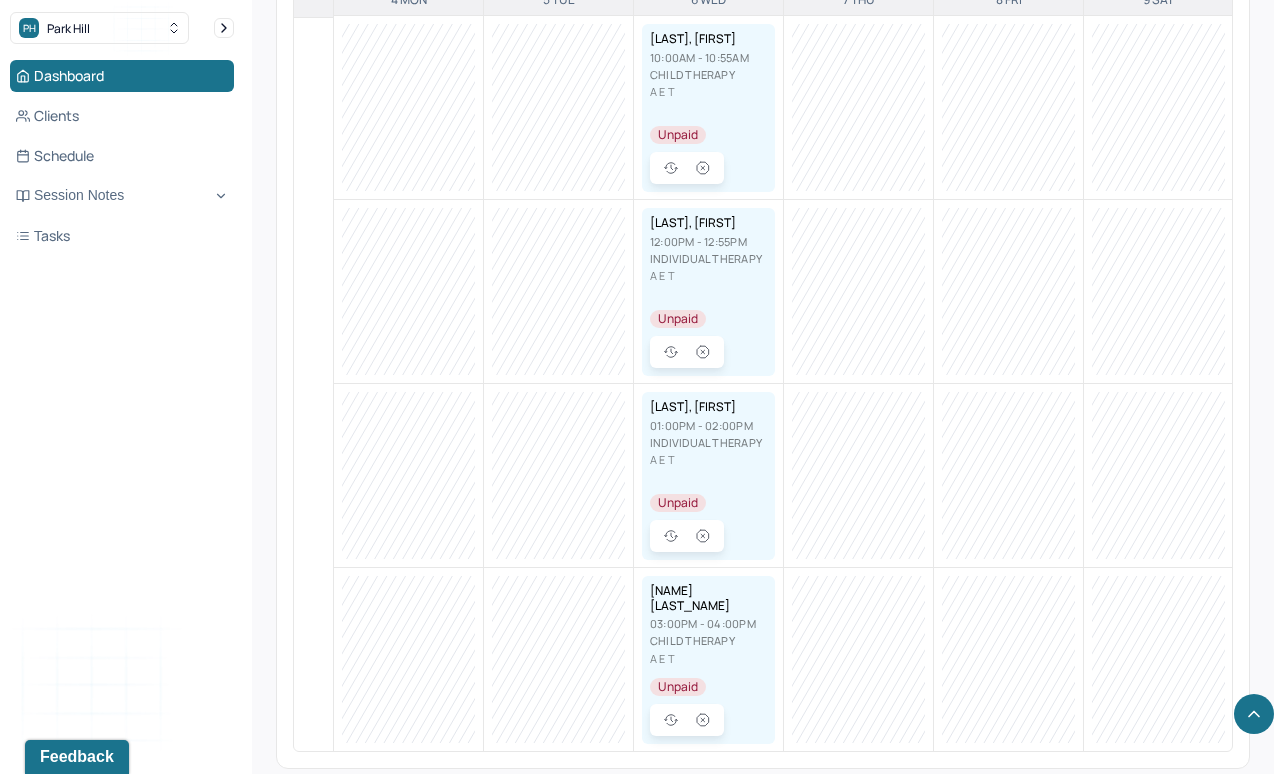 scroll, scrollTop: 0, scrollLeft: 0, axis: both 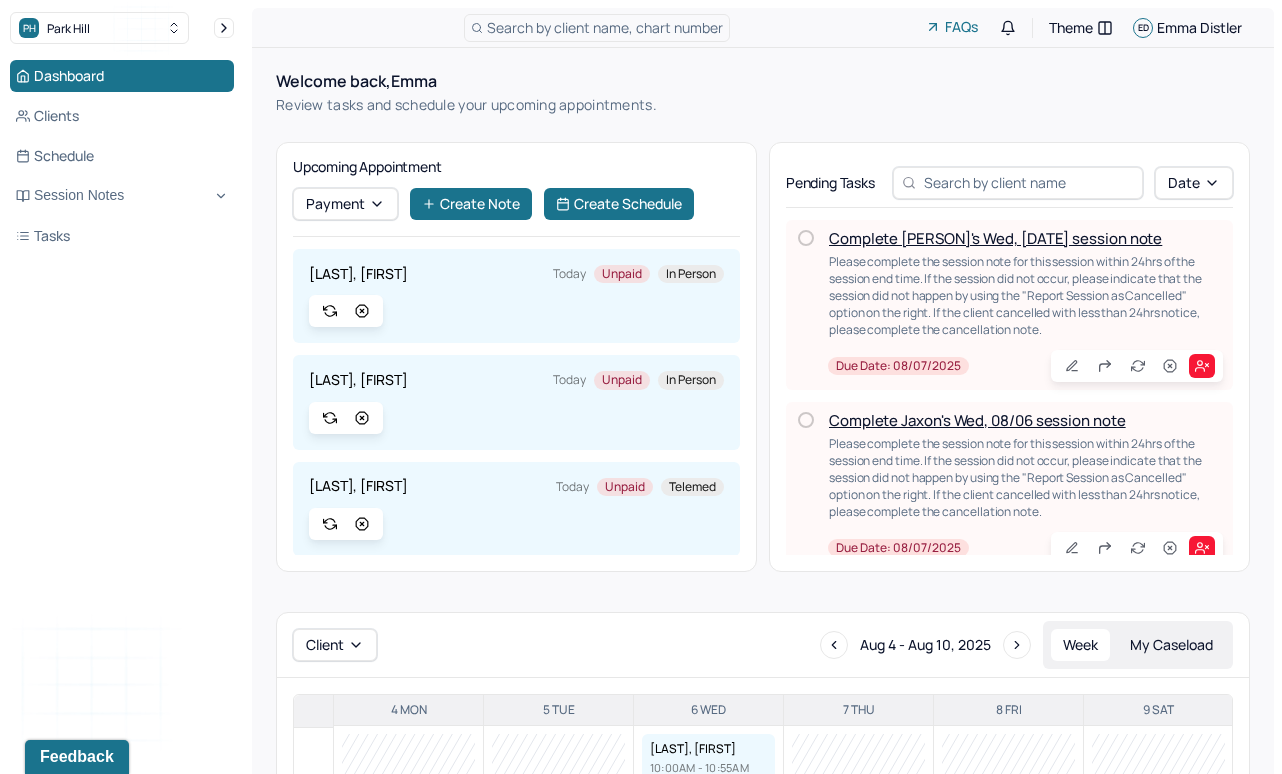 click on "Complete [PERSON]'s Wed, [DATE] session note" at bounding box center [995, 238] 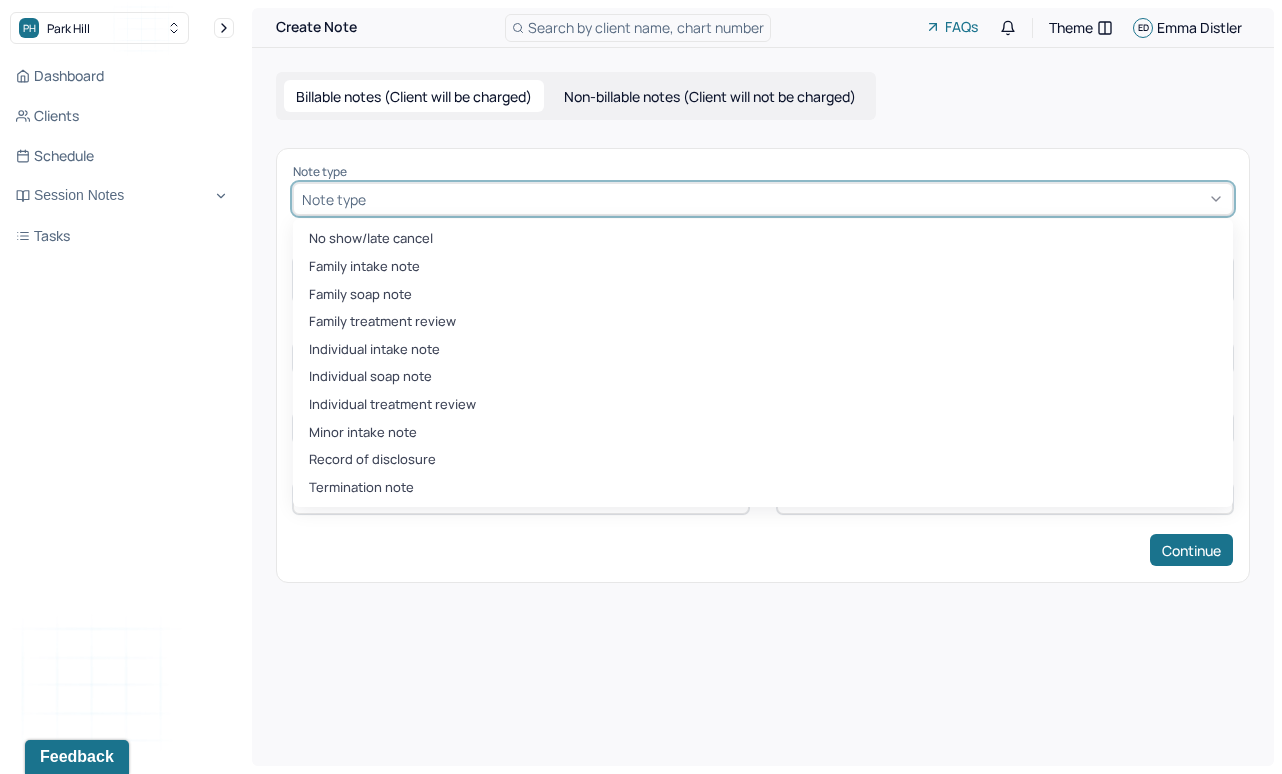 click at bounding box center (797, 199) 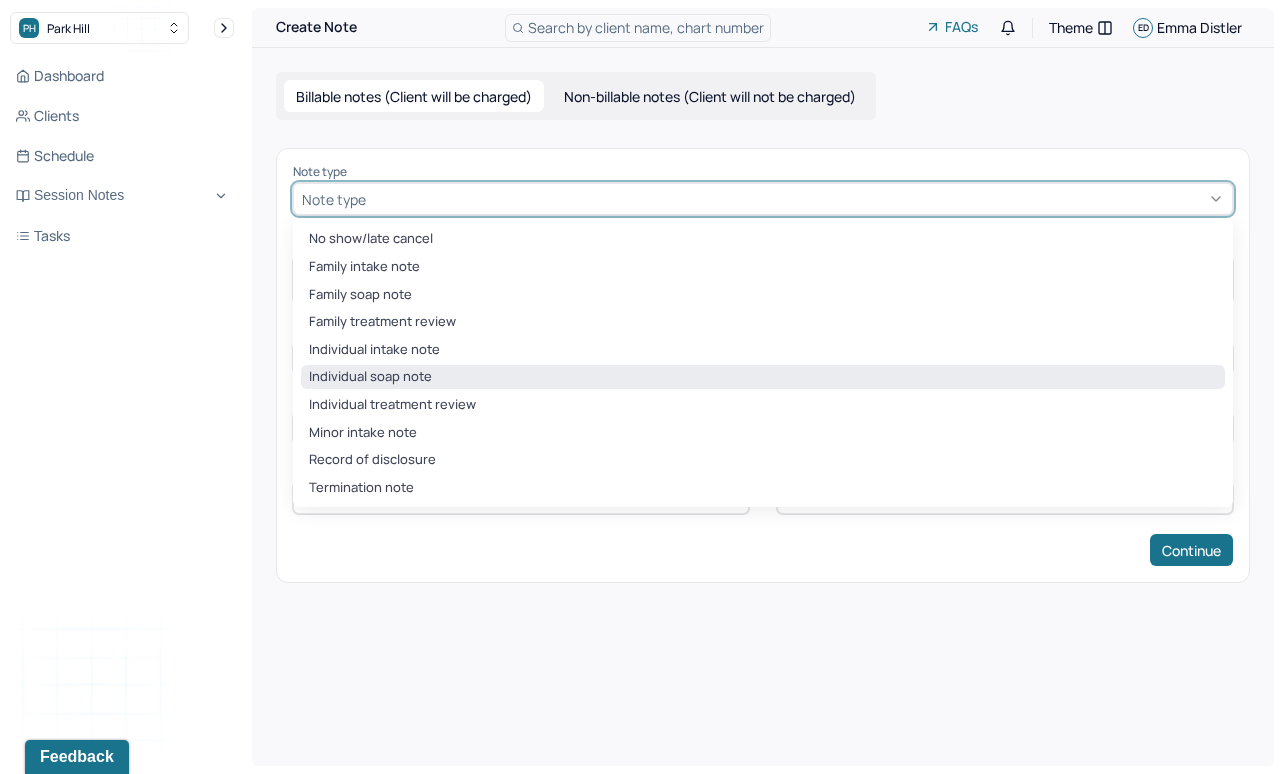 click on "Individual soap note" at bounding box center (763, 377) 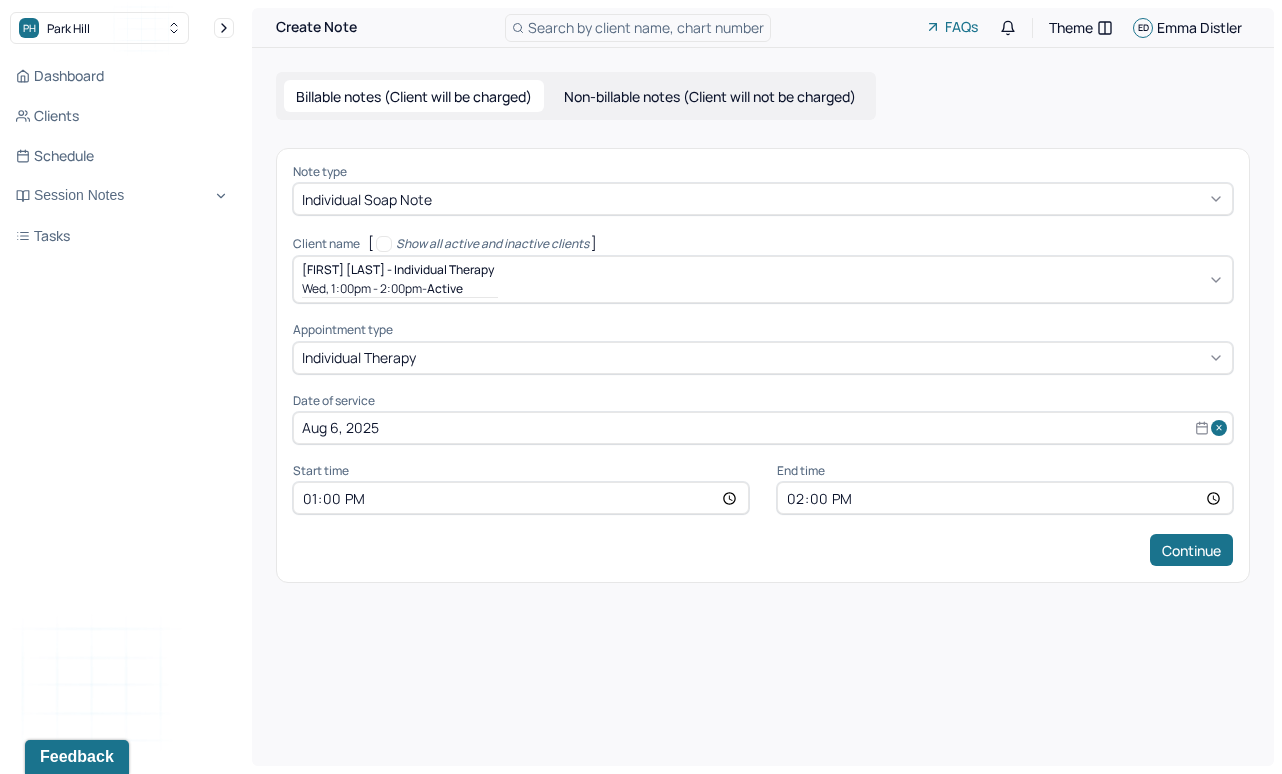 click on "14:00" at bounding box center (1005, 498) 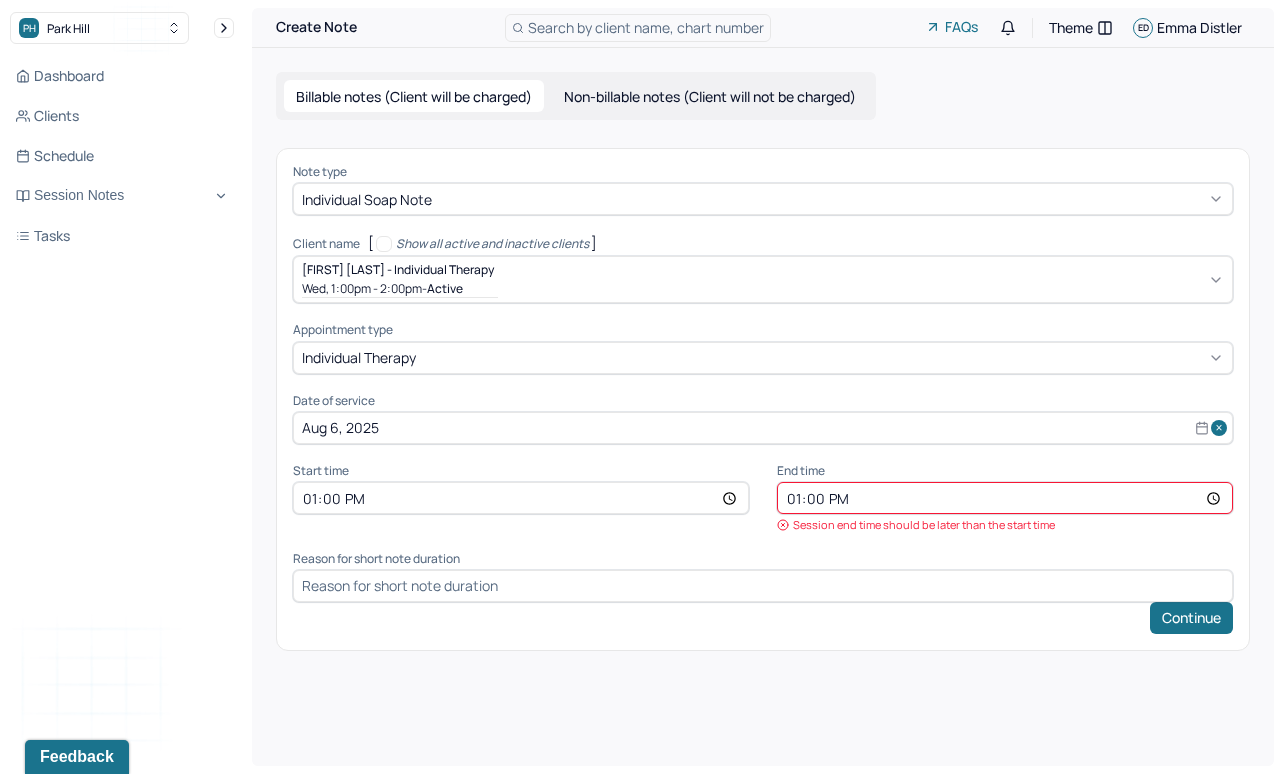 click on "13:00" at bounding box center (1005, 498) 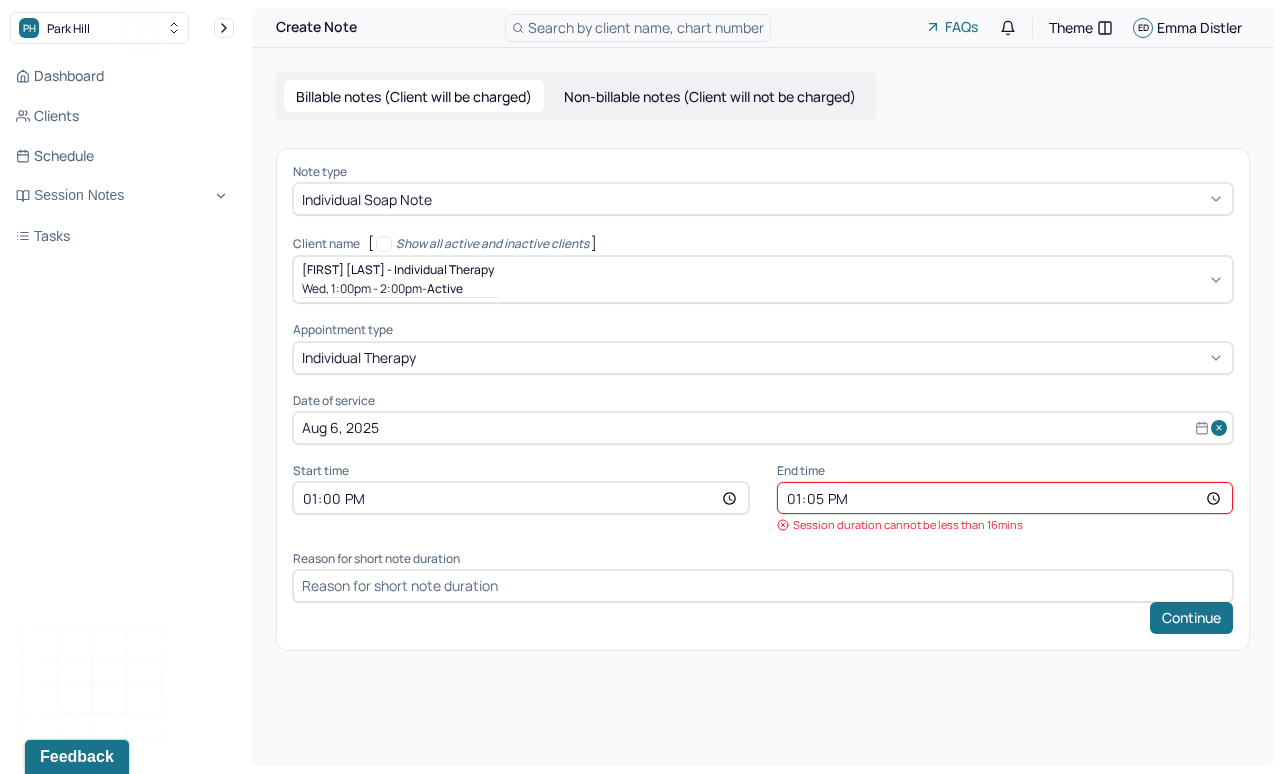 type on "13:55" 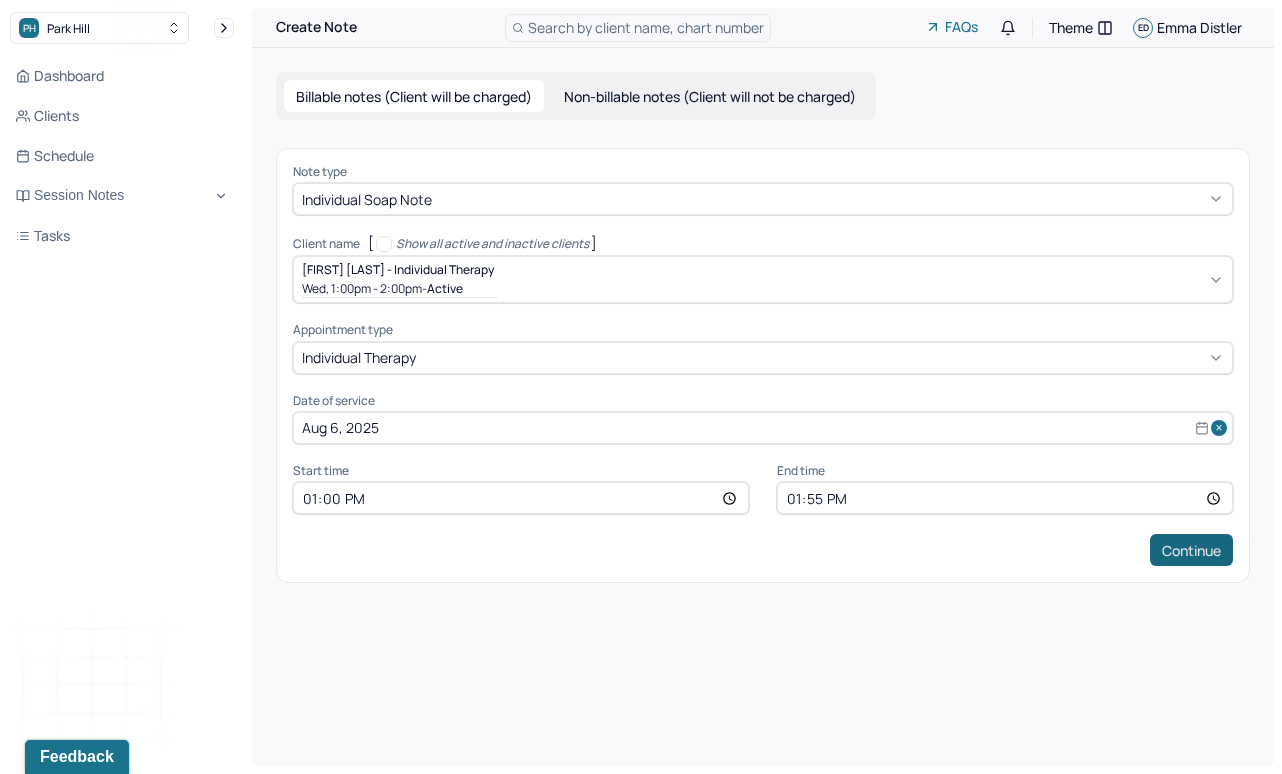 click on "Continue" at bounding box center (1191, 550) 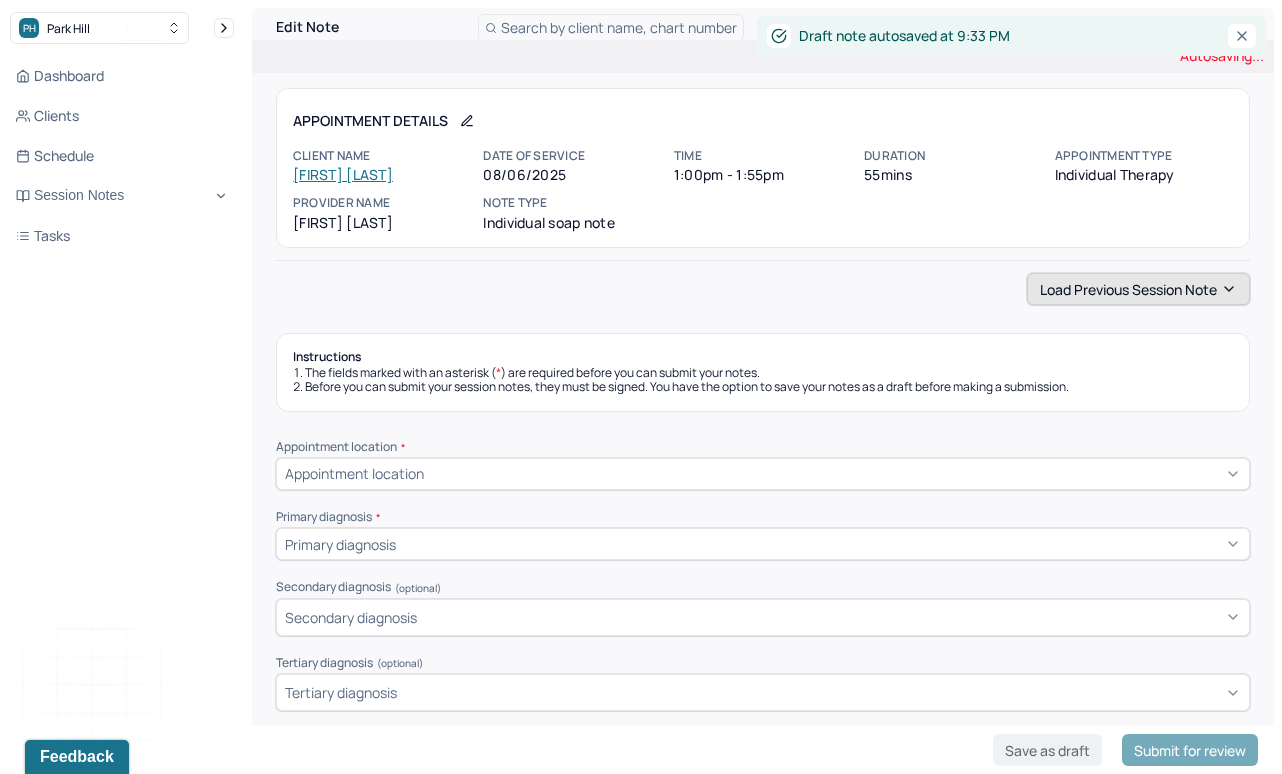 click on "Load previous session note" at bounding box center [1138, 289] 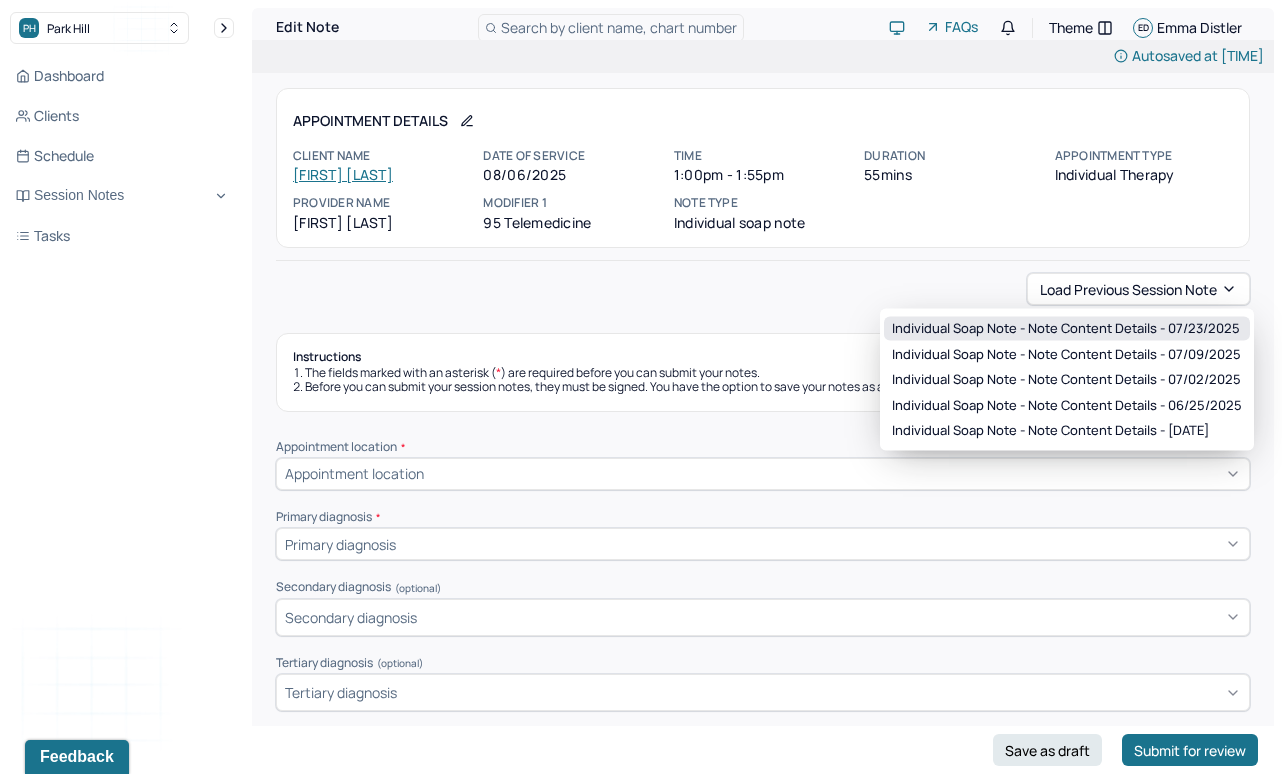 click on "Individual soap note   - Note content Details -   07/23/2025" at bounding box center (1066, 329) 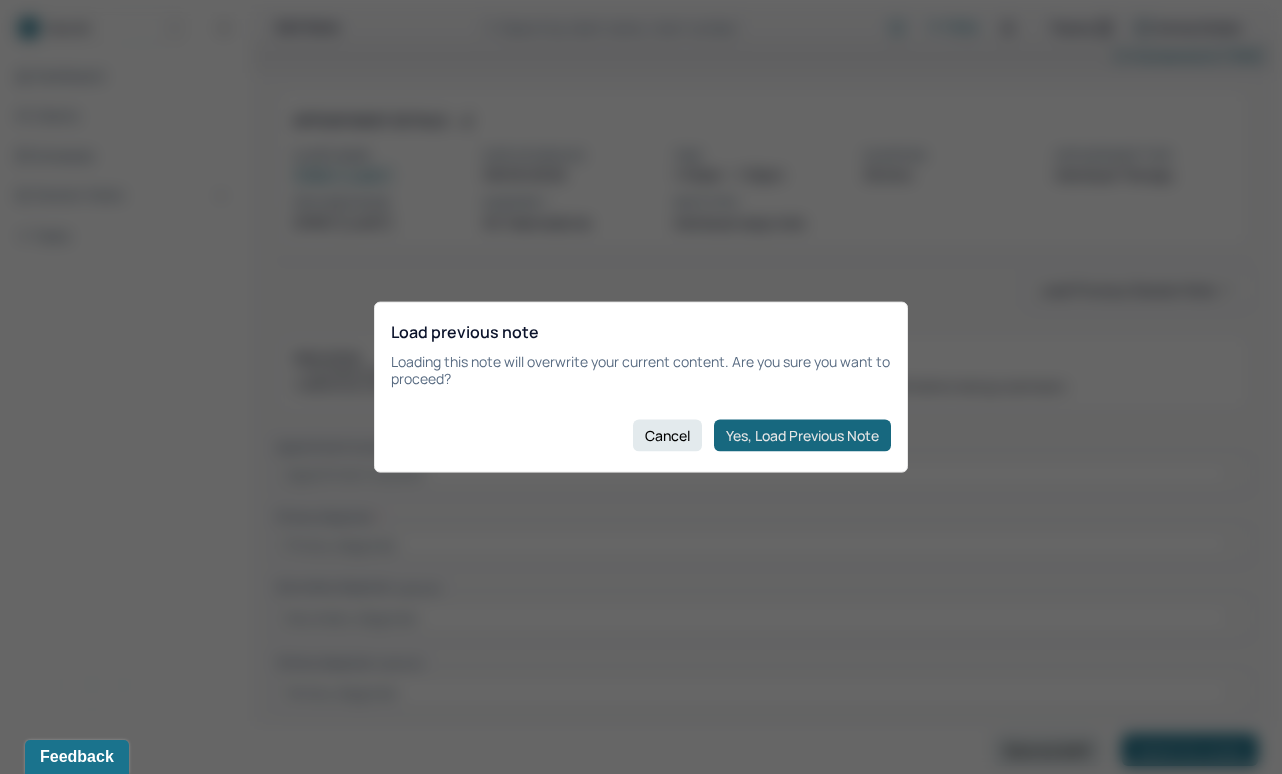 click on "Yes, Load Previous Note" at bounding box center [802, 435] 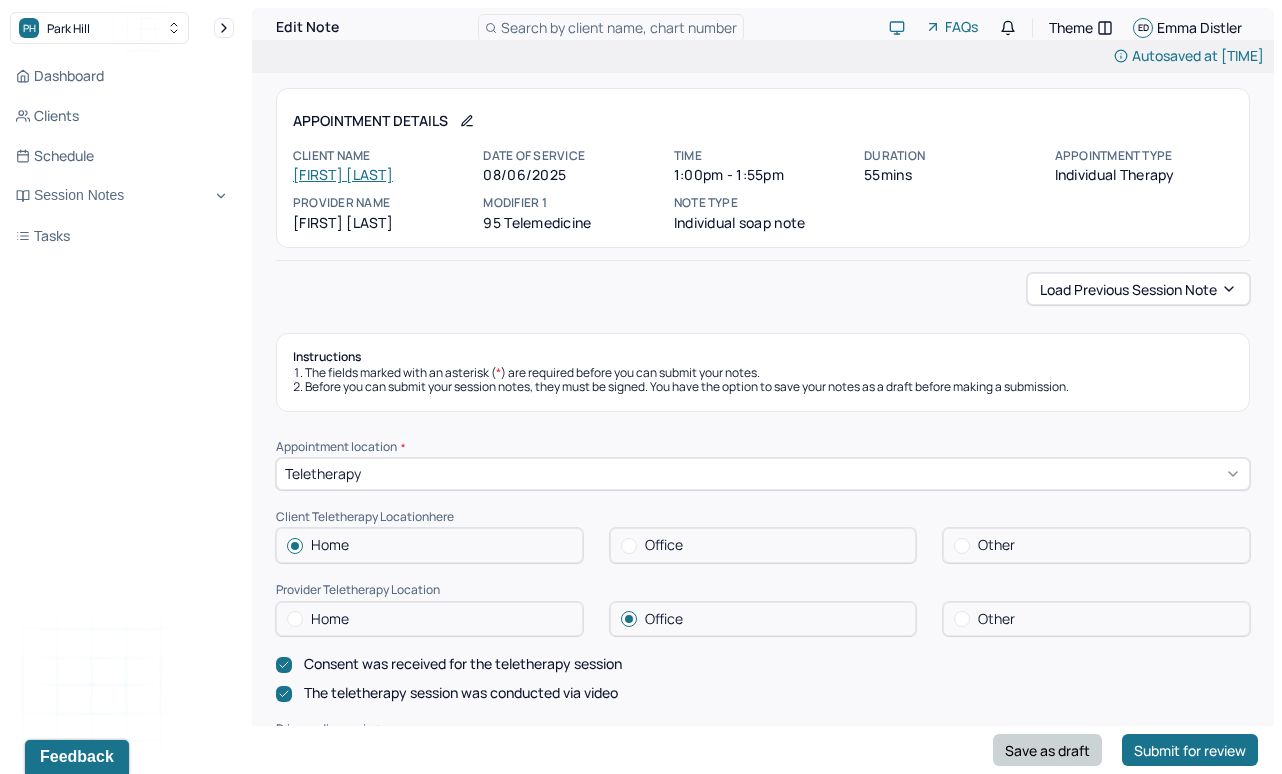 click on "Save as draft" at bounding box center [1047, 750] 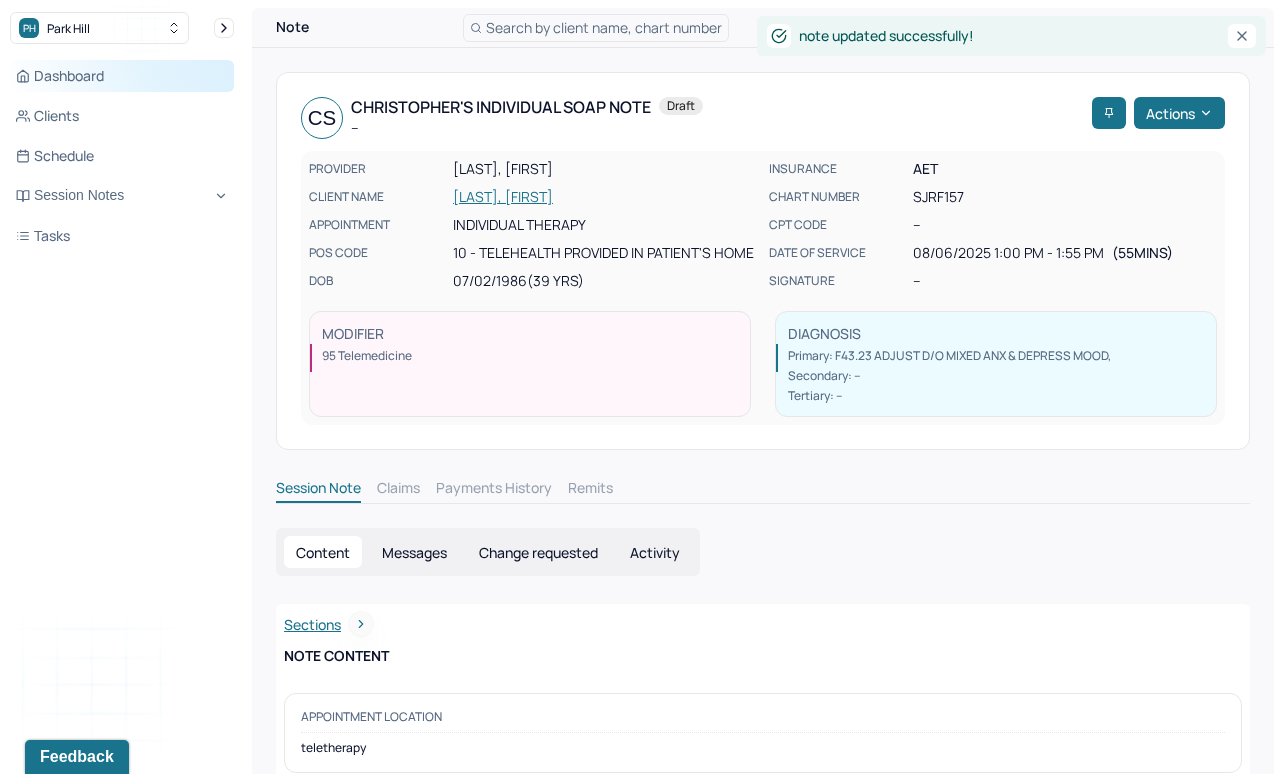 click on "Dashboard" at bounding box center (122, 76) 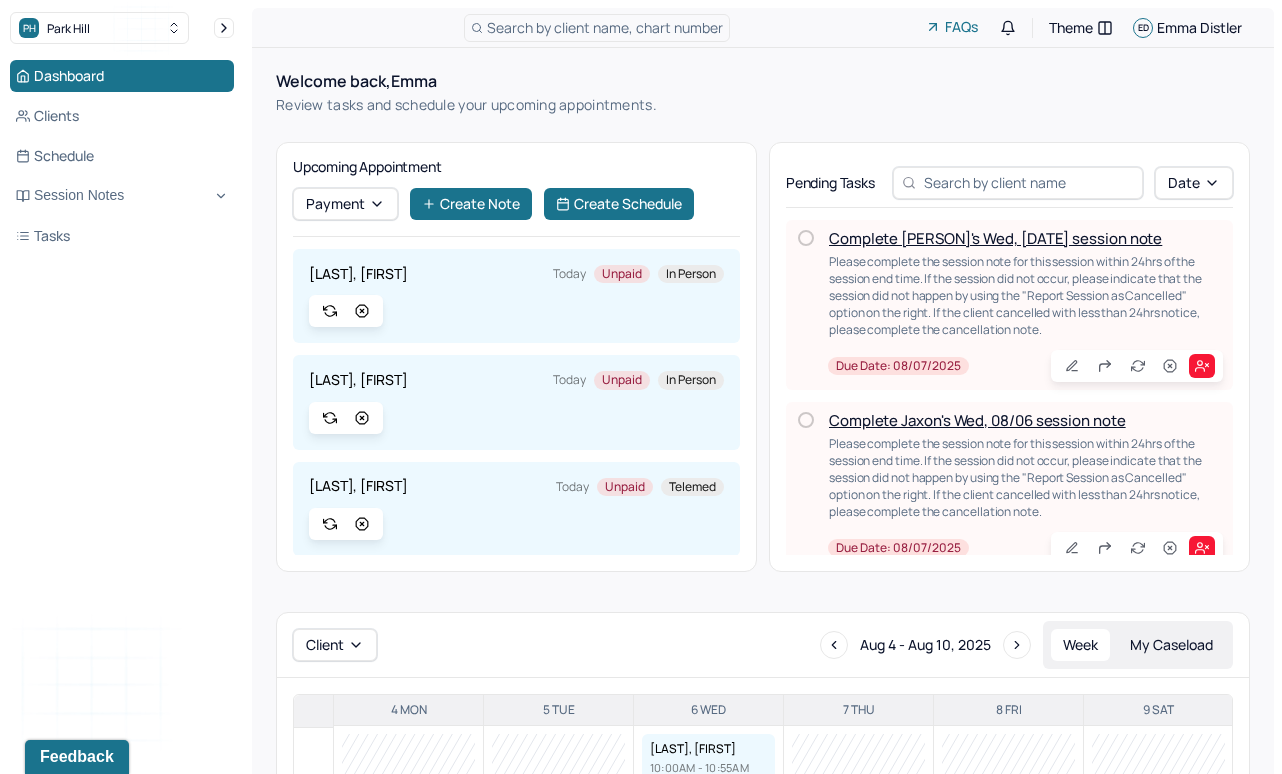 click on "Complete Jaxon's Wed, 08/06 session note" at bounding box center (977, 420) 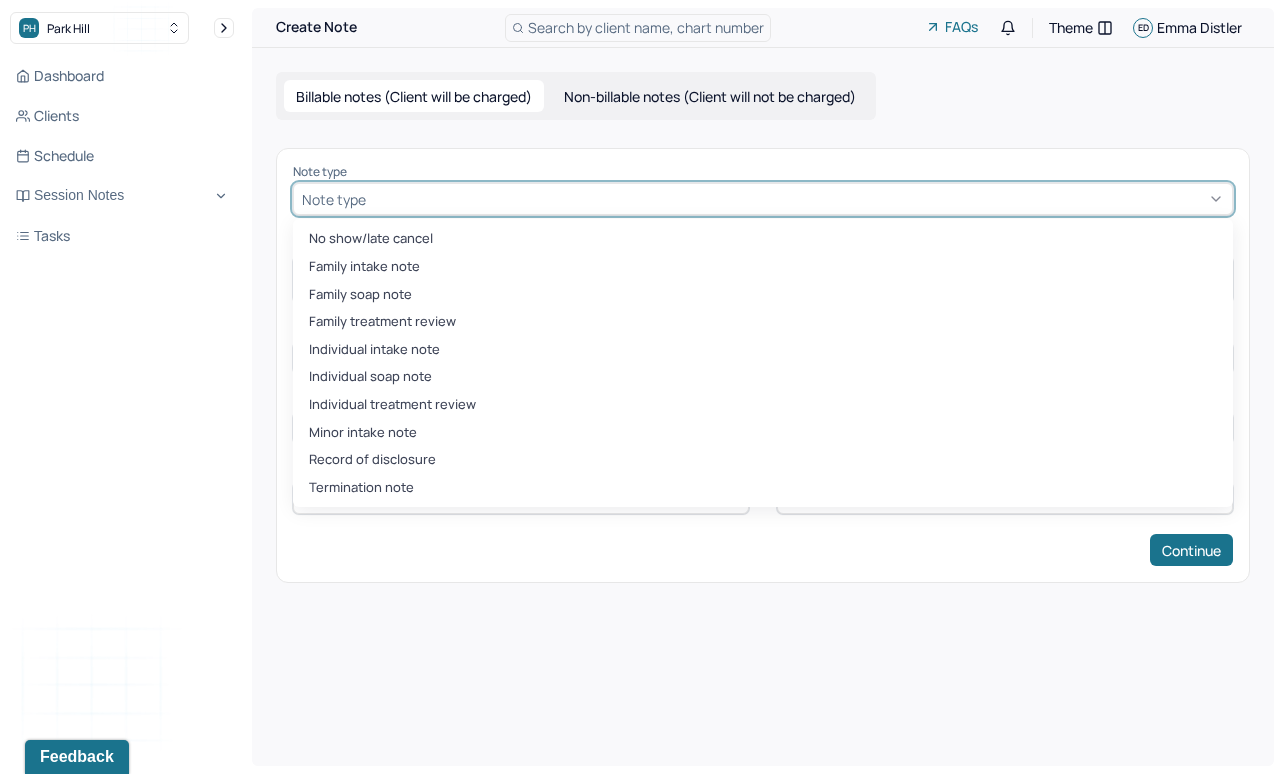 click at bounding box center [797, 199] 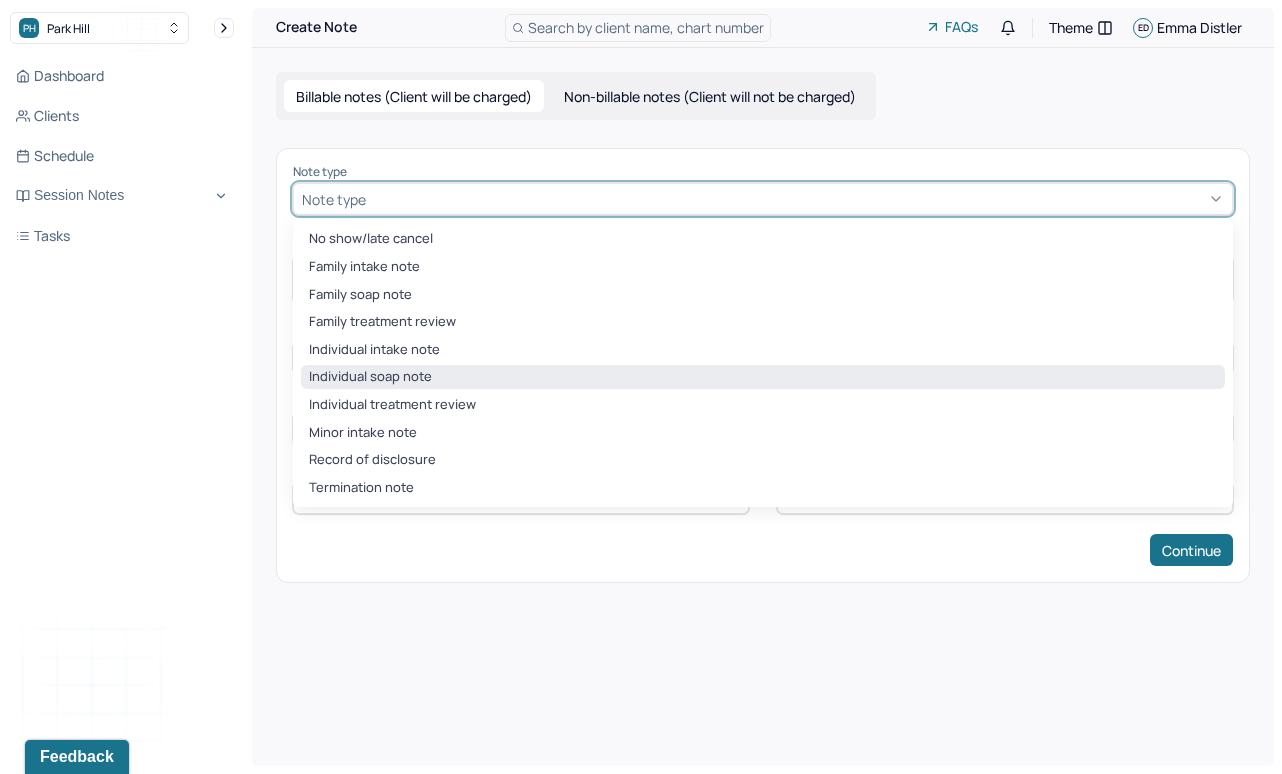 click on "Individual soap note" at bounding box center [763, 377] 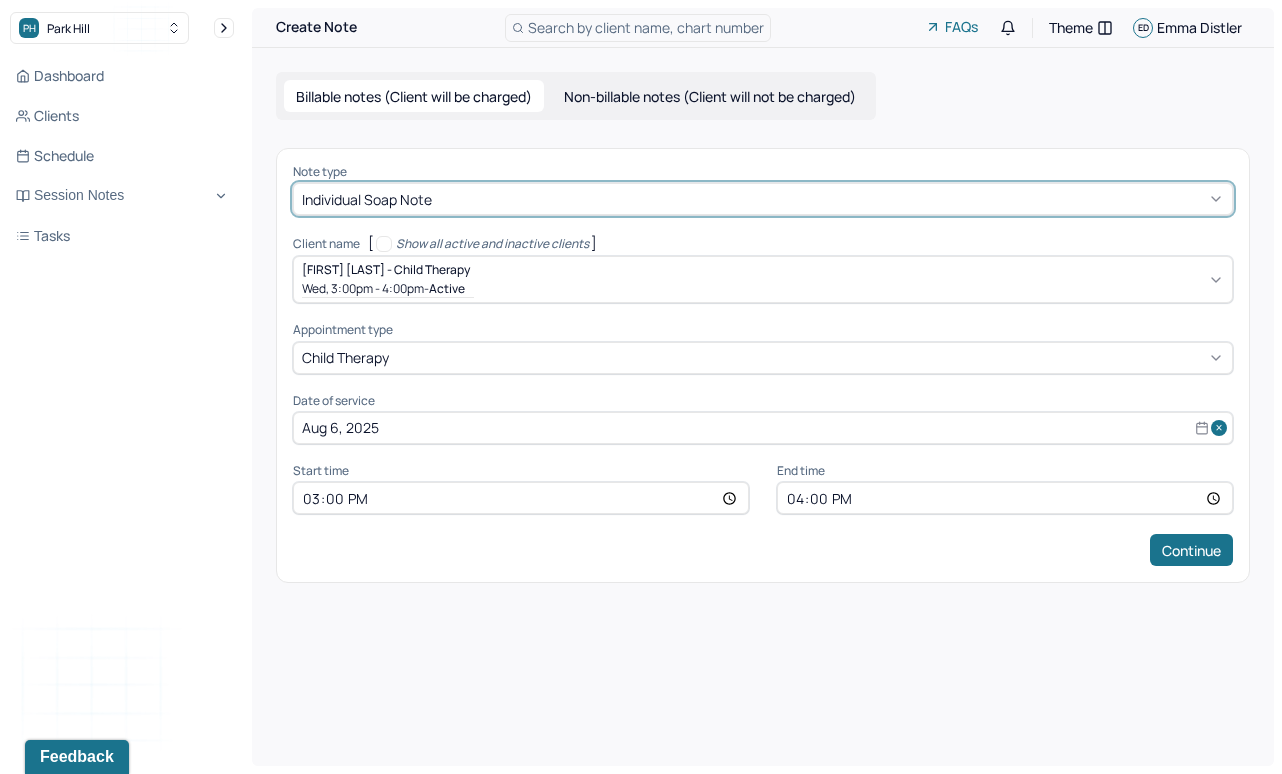 click on "16:00" at bounding box center (1005, 498) 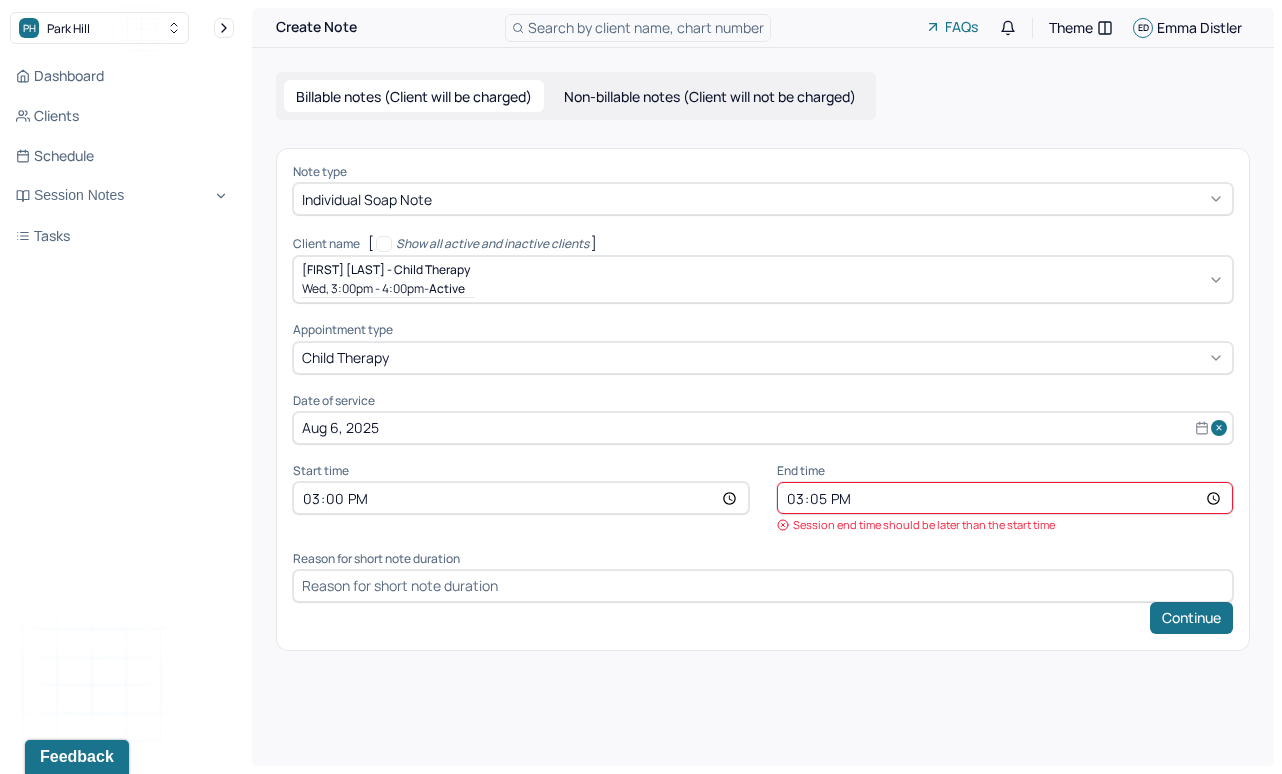 type on "[TIME]" 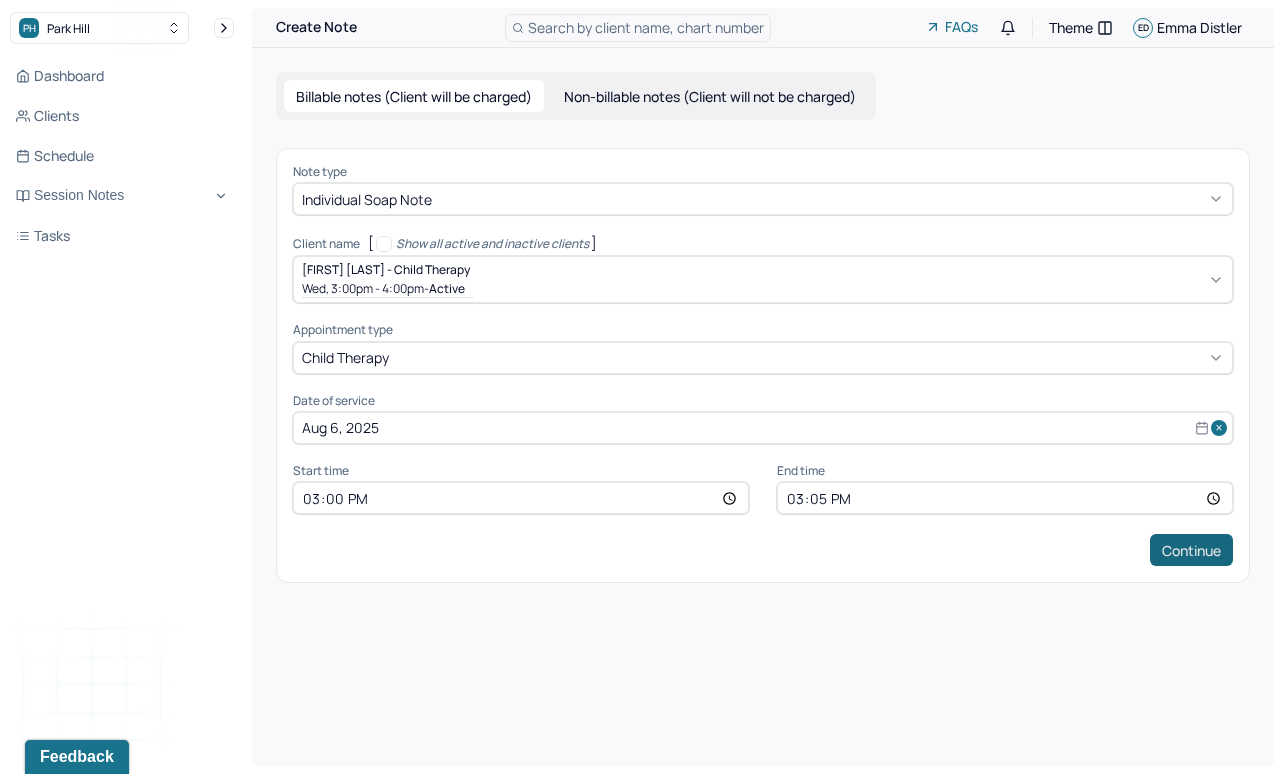 click on "Continue" at bounding box center [1191, 550] 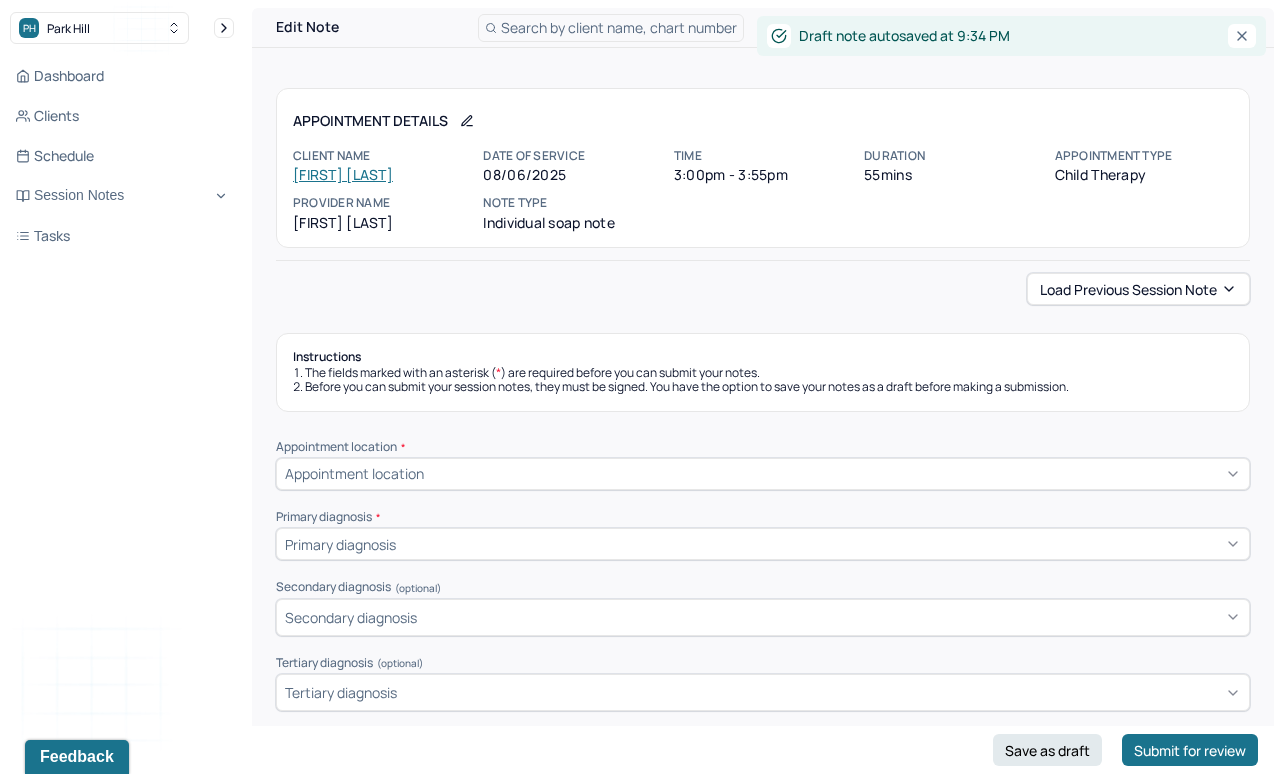 click on "Load previous session note" at bounding box center [1138, 289] 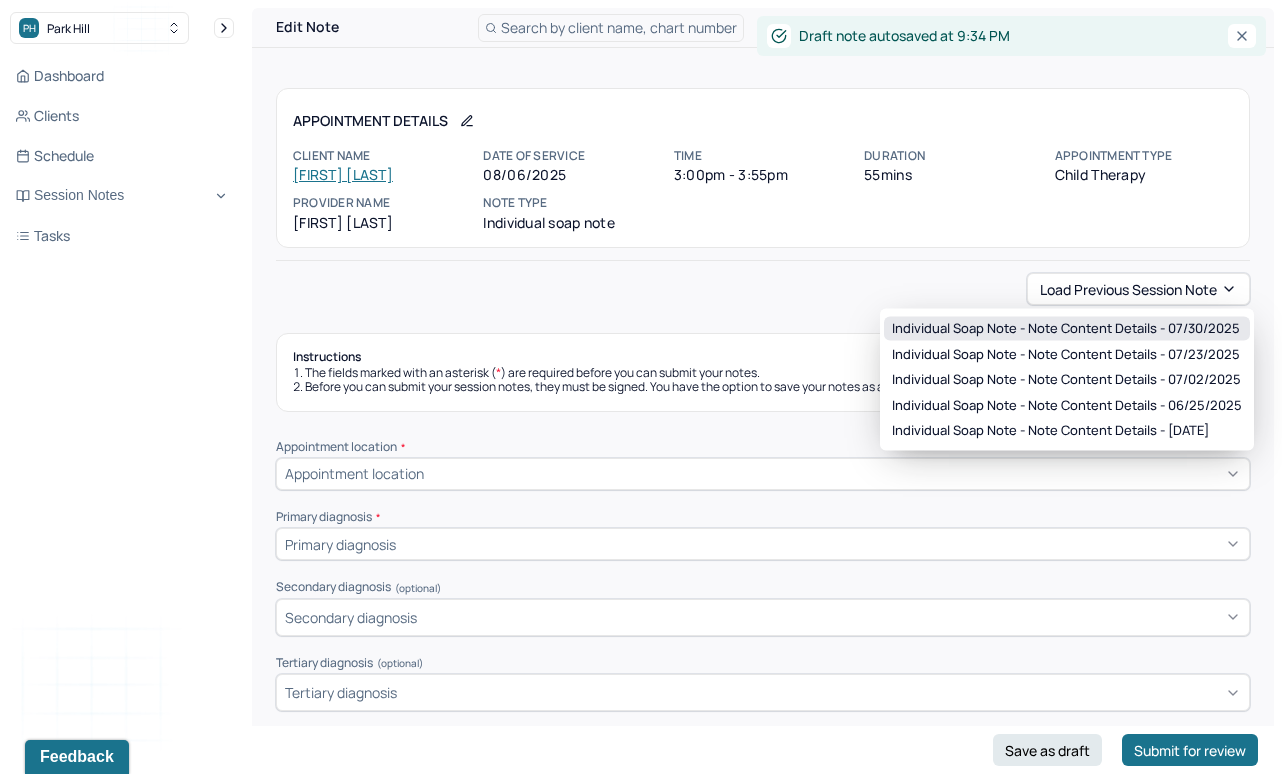click on "Individual soap note   - Note content Details -   07/30/2025" at bounding box center (1066, 329) 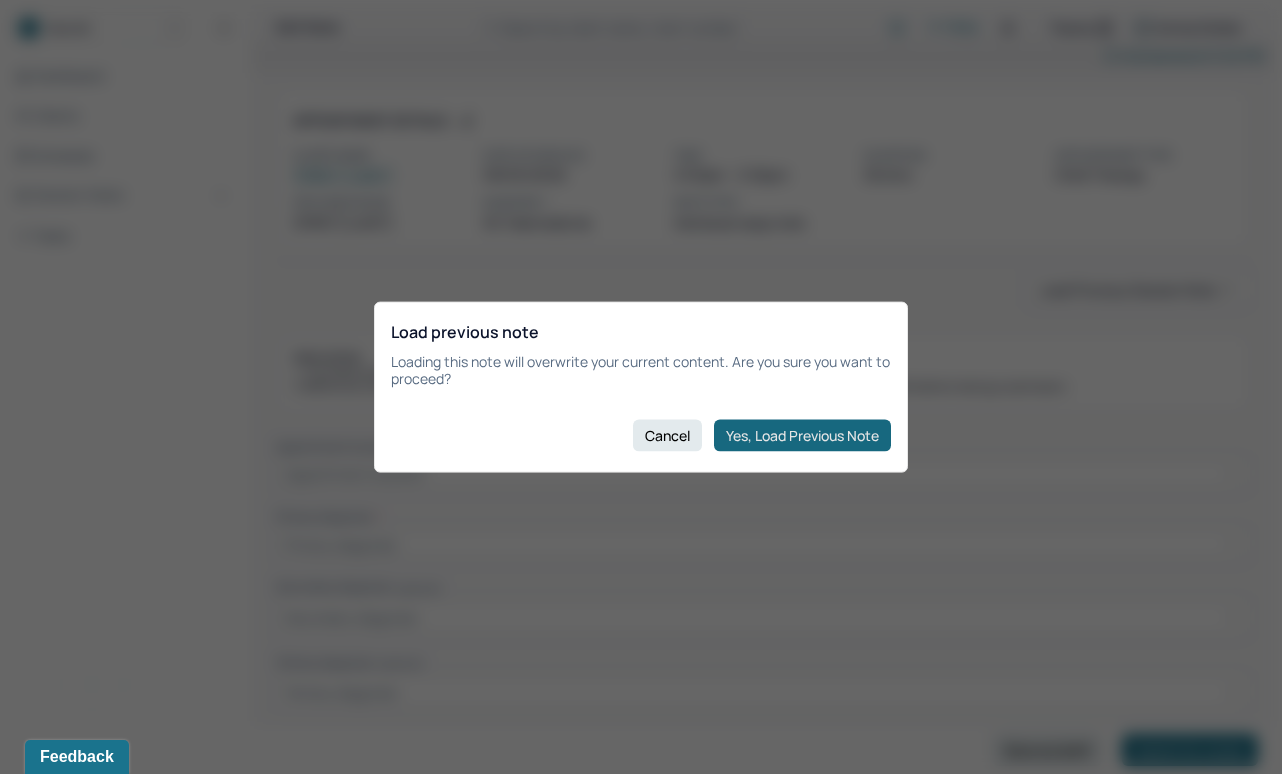 click on "Yes, Load Previous Note" at bounding box center [802, 435] 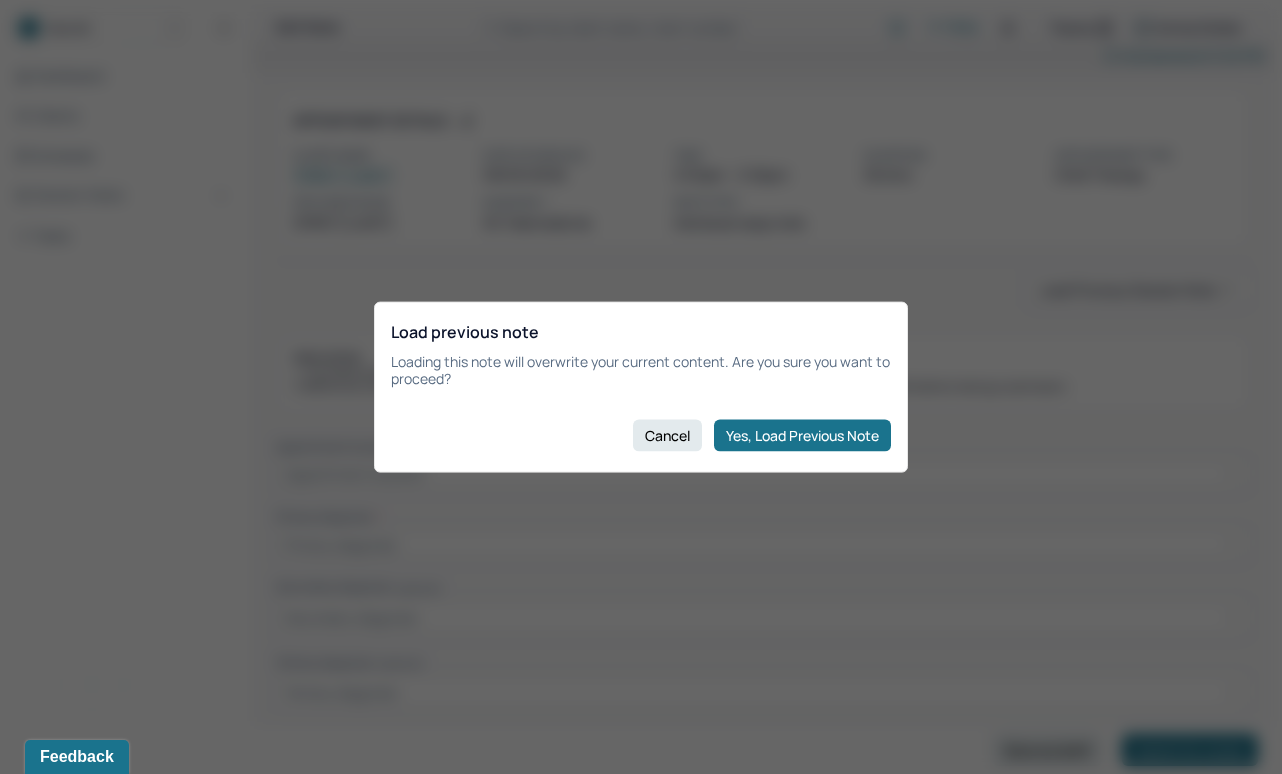 type on "Client reported wanting to talk about how he felt  and what he thought about regarding his upcoming session with his mother (next week), and his upcoming session with his father (last week of August). Client also reported feelings of excitement for summer vacation." 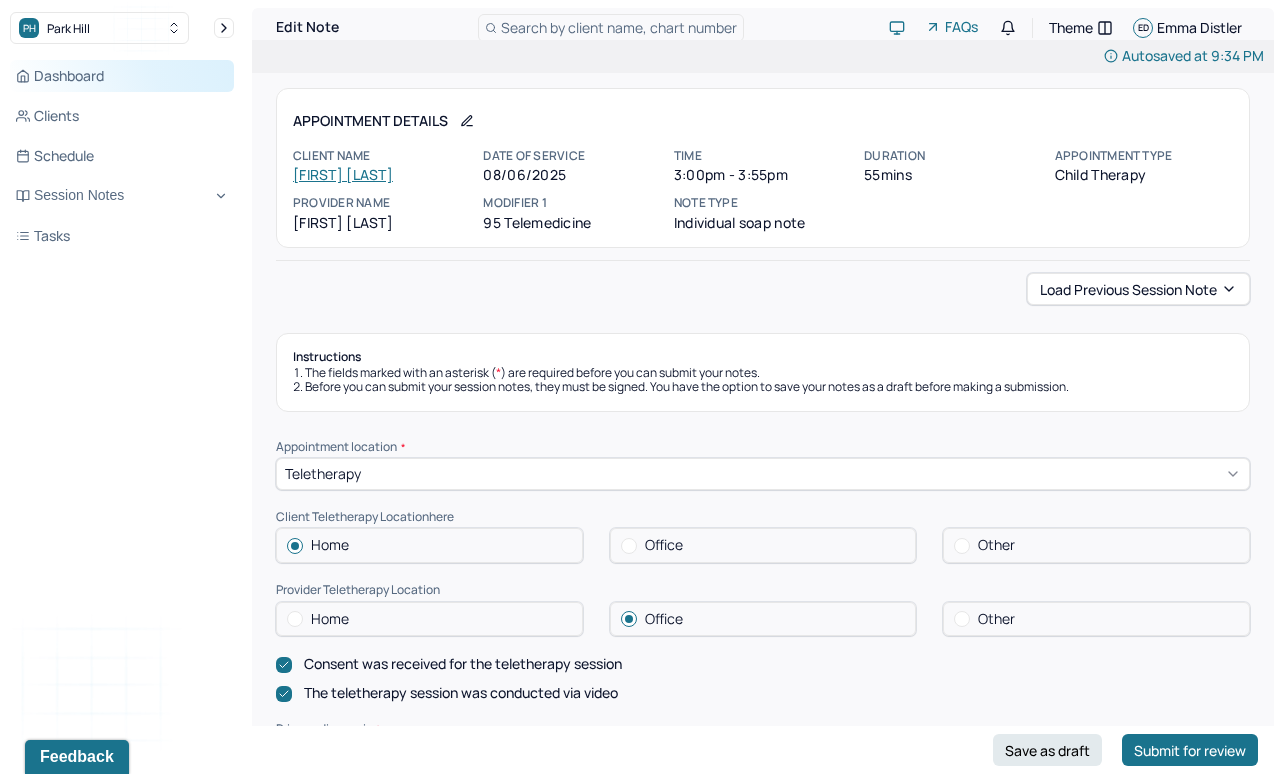 click on "Dashboard" at bounding box center [122, 76] 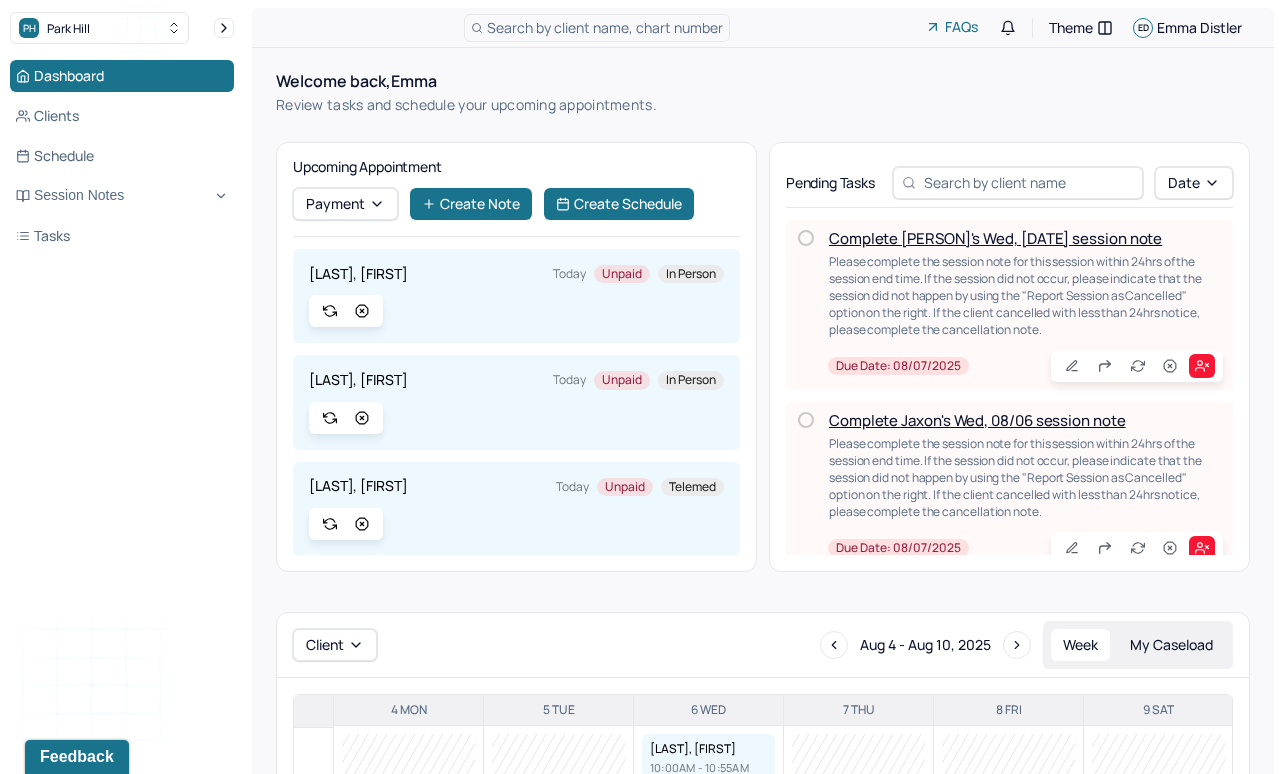 click on "Complete [PERSON]'s Wed, [DATE] session note" at bounding box center [995, 238] 